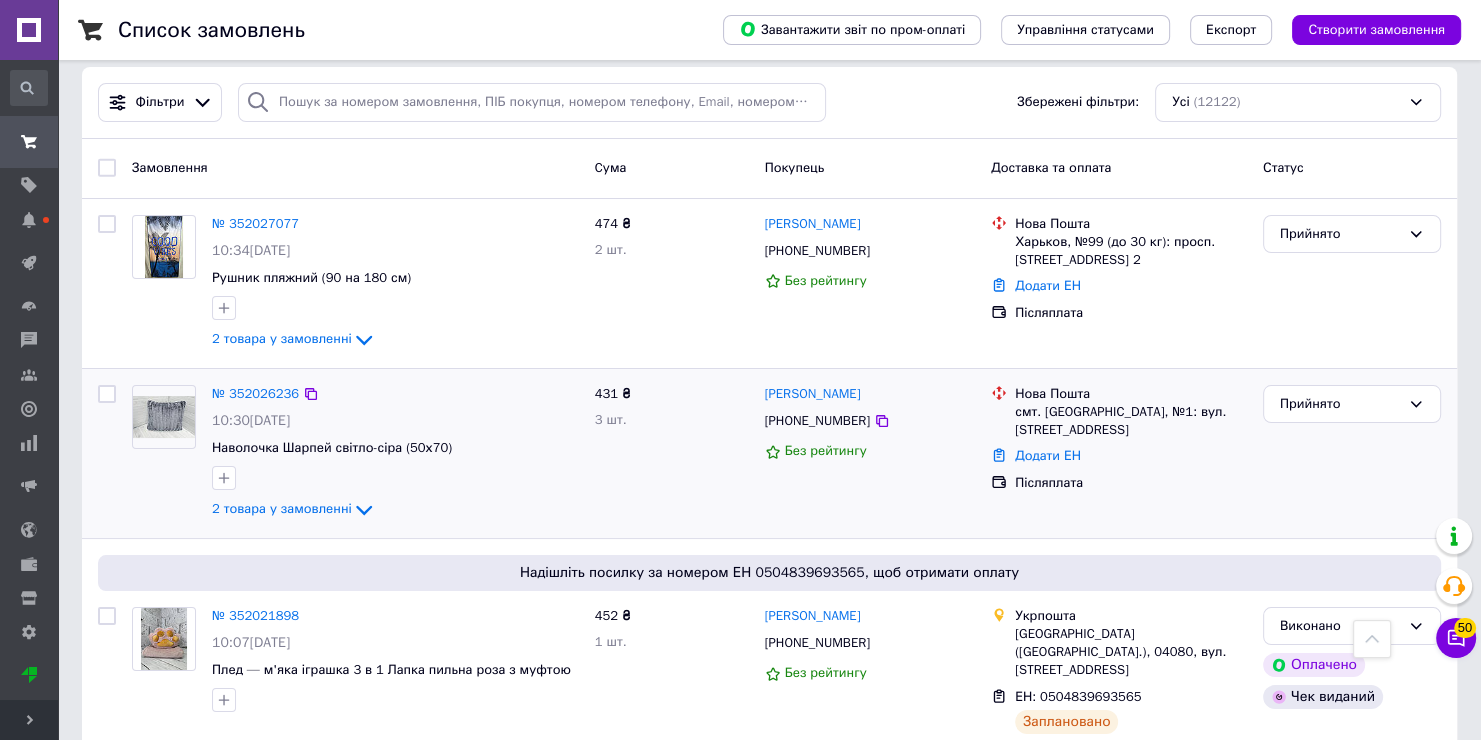 scroll, scrollTop: 0, scrollLeft: 0, axis: both 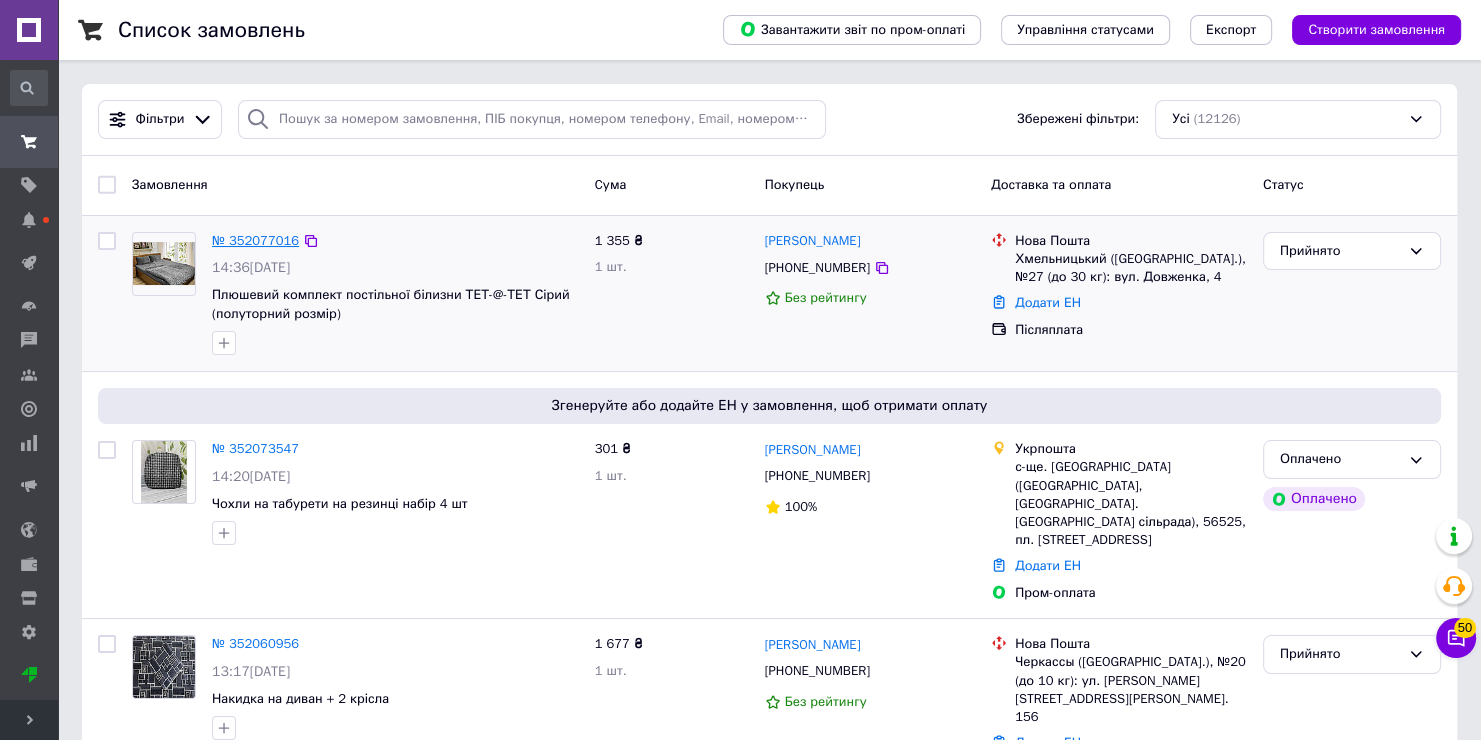 click on "№ 352077016" at bounding box center [255, 240] 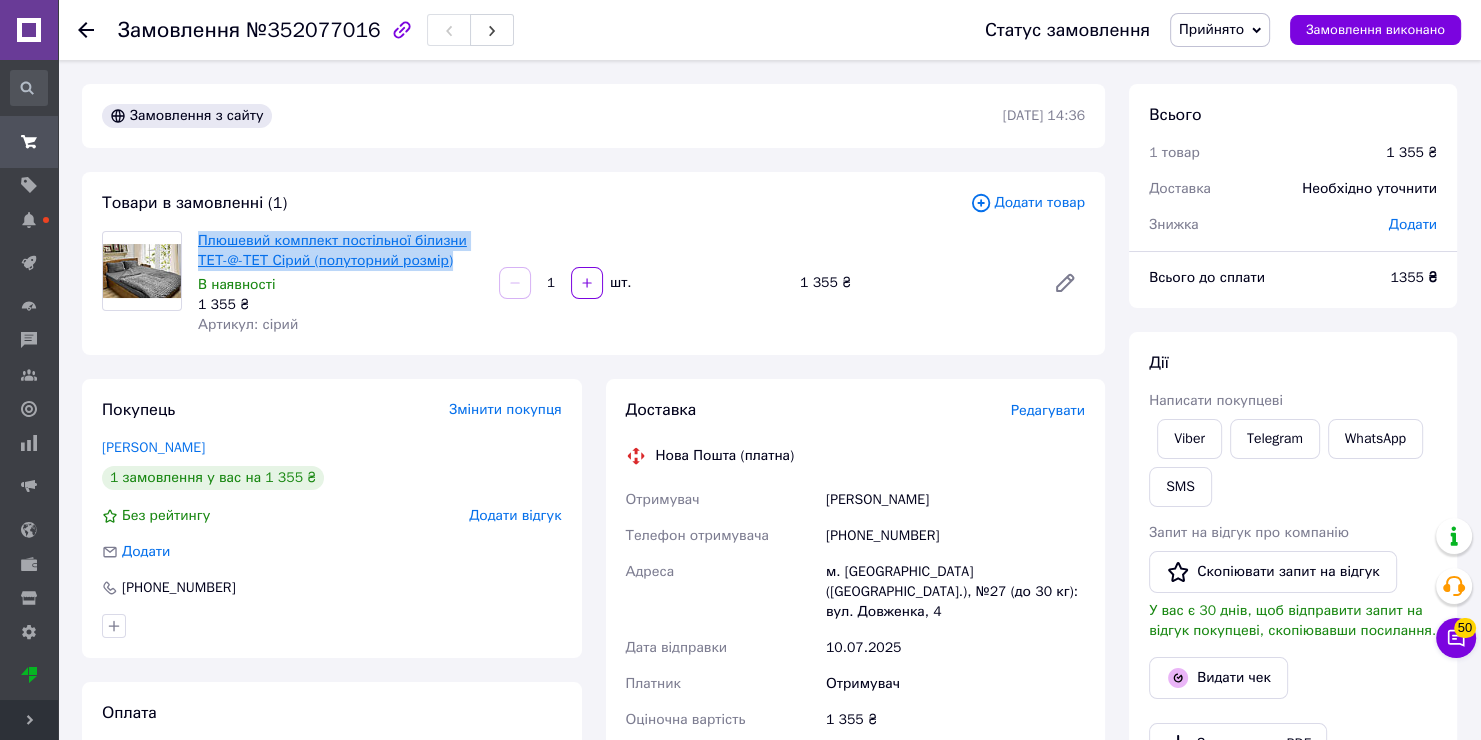 drag, startPoint x: 439, startPoint y: 256, endPoint x: 201, endPoint y: 240, distance: 238.53722 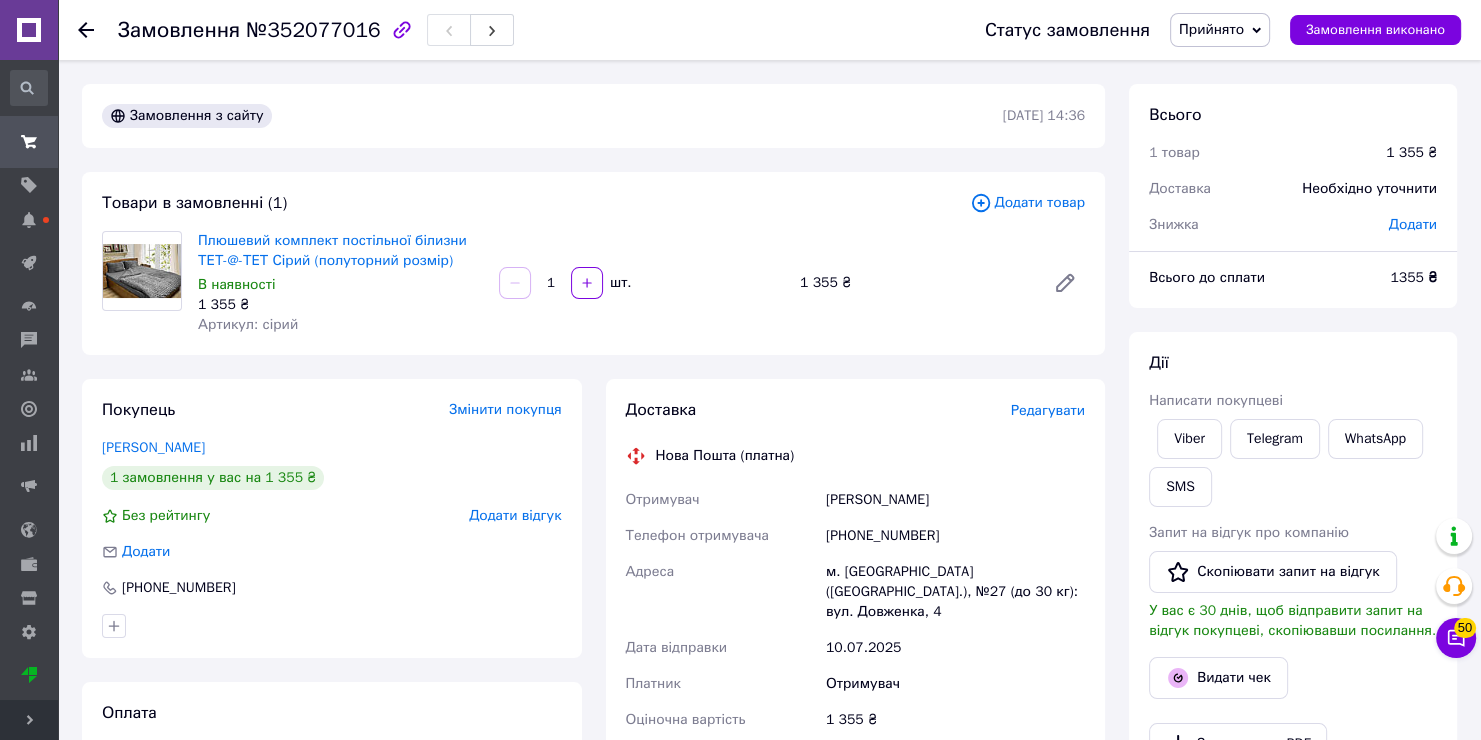 click on "[PHONE_NUMBER]" at bounding box center (955, 536) 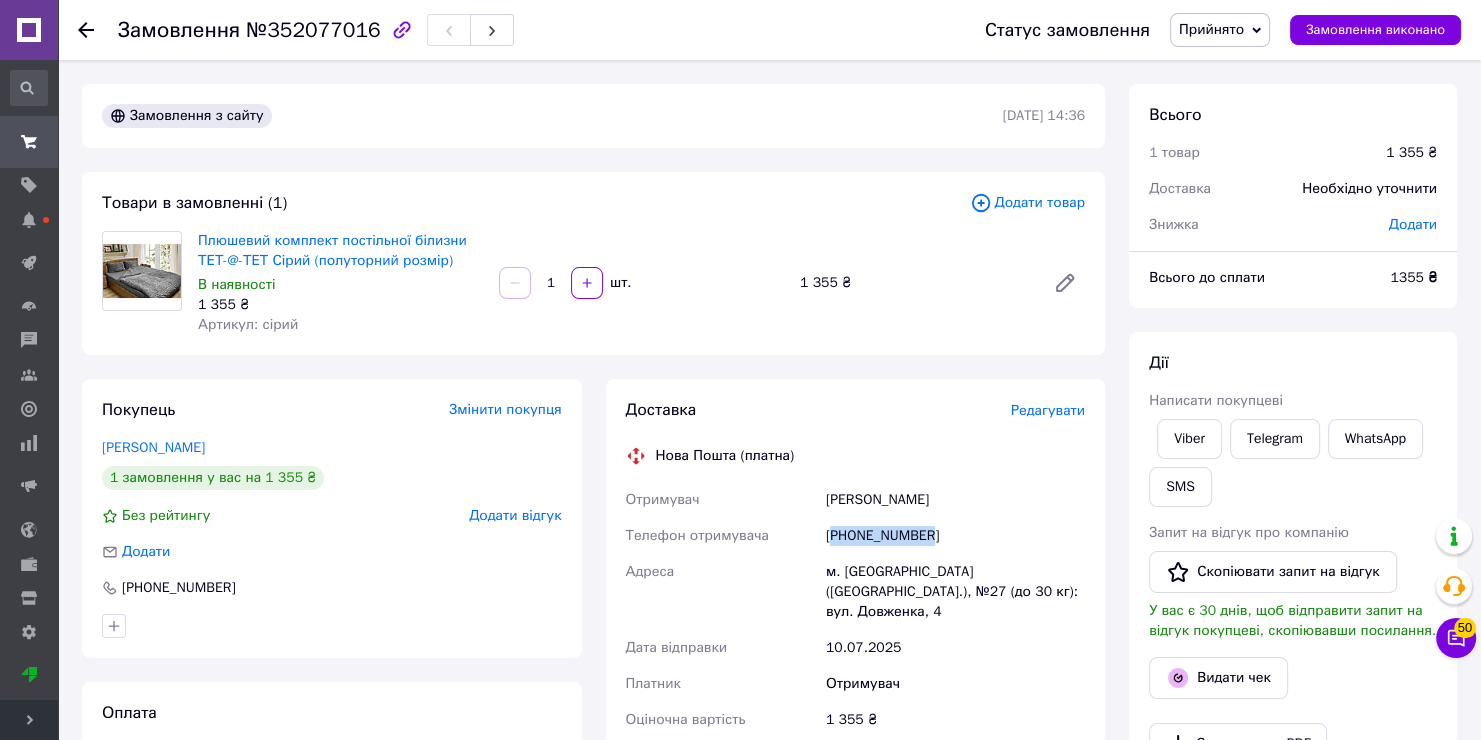 copy on "380672784337" 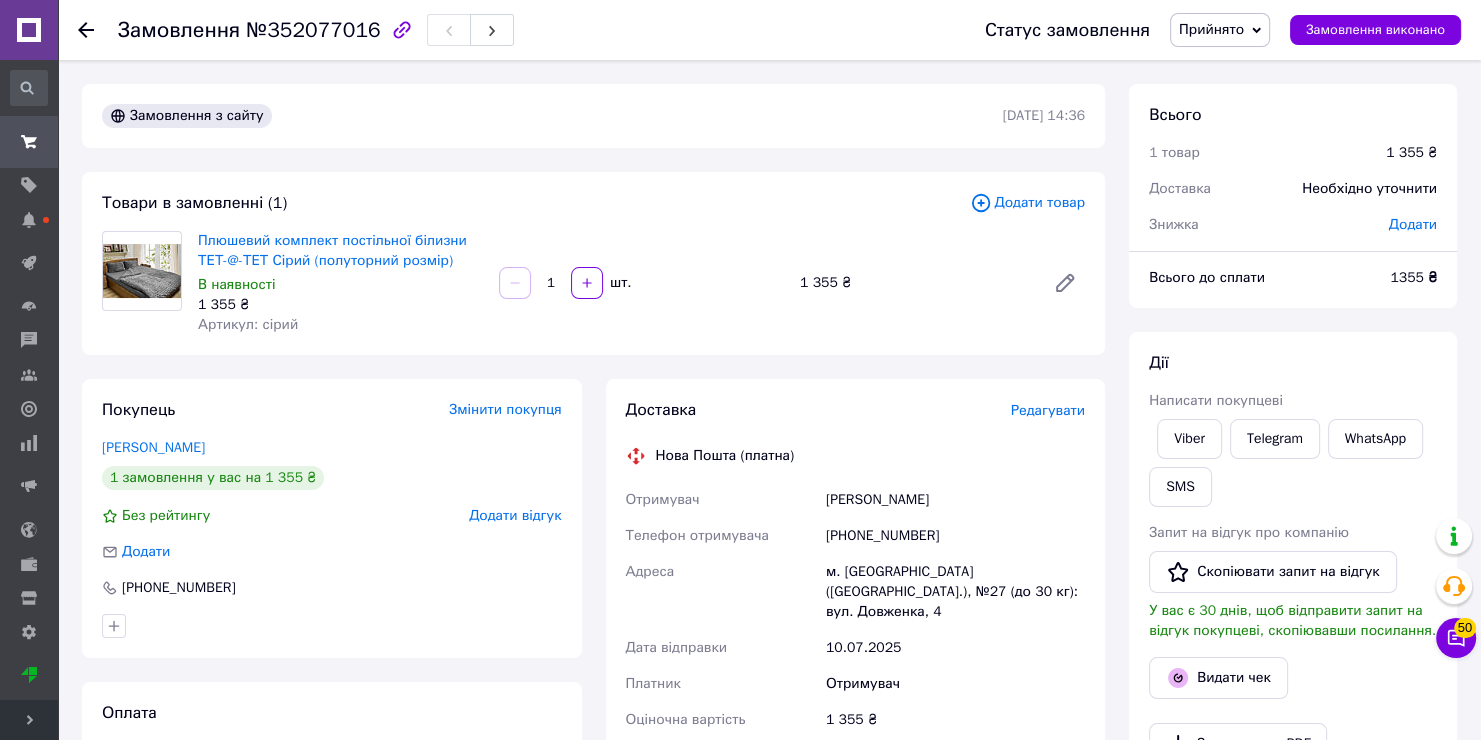 click on "м. [GEOGRAPHIC_DATA] ([GEOGRAPHIC_DATA].), №27 (до 30 кг): вул. Довженка, 4" at bounding box center (955, 592) 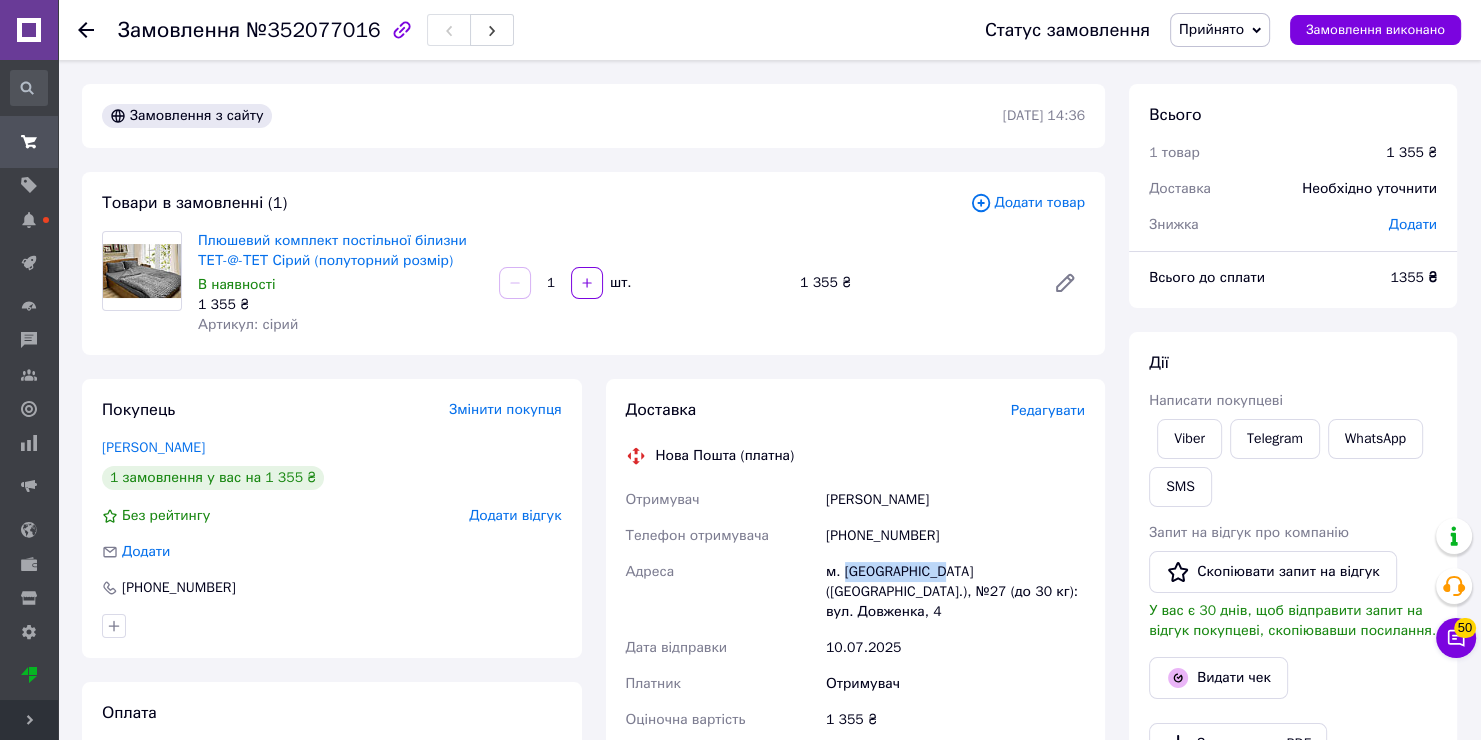 click on "м. [GEOGRAPHIC_DATA] ([GEOGRAPHIC_DATA].), №27 (до 30 кг): вул. Довженка, 4" at bounding box center (955, 592) 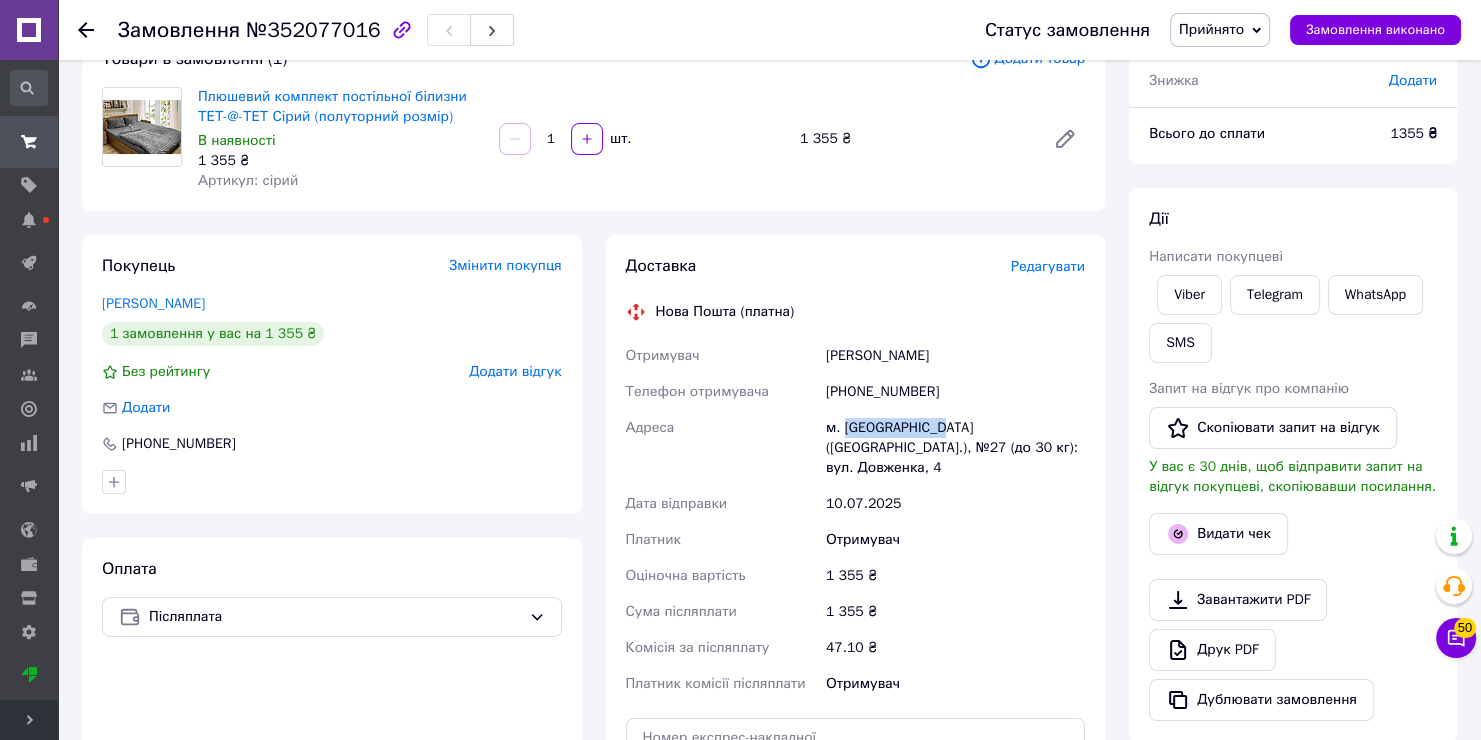 scroll, scrollTop: 400, scrollLeft: 0, axis: vertical 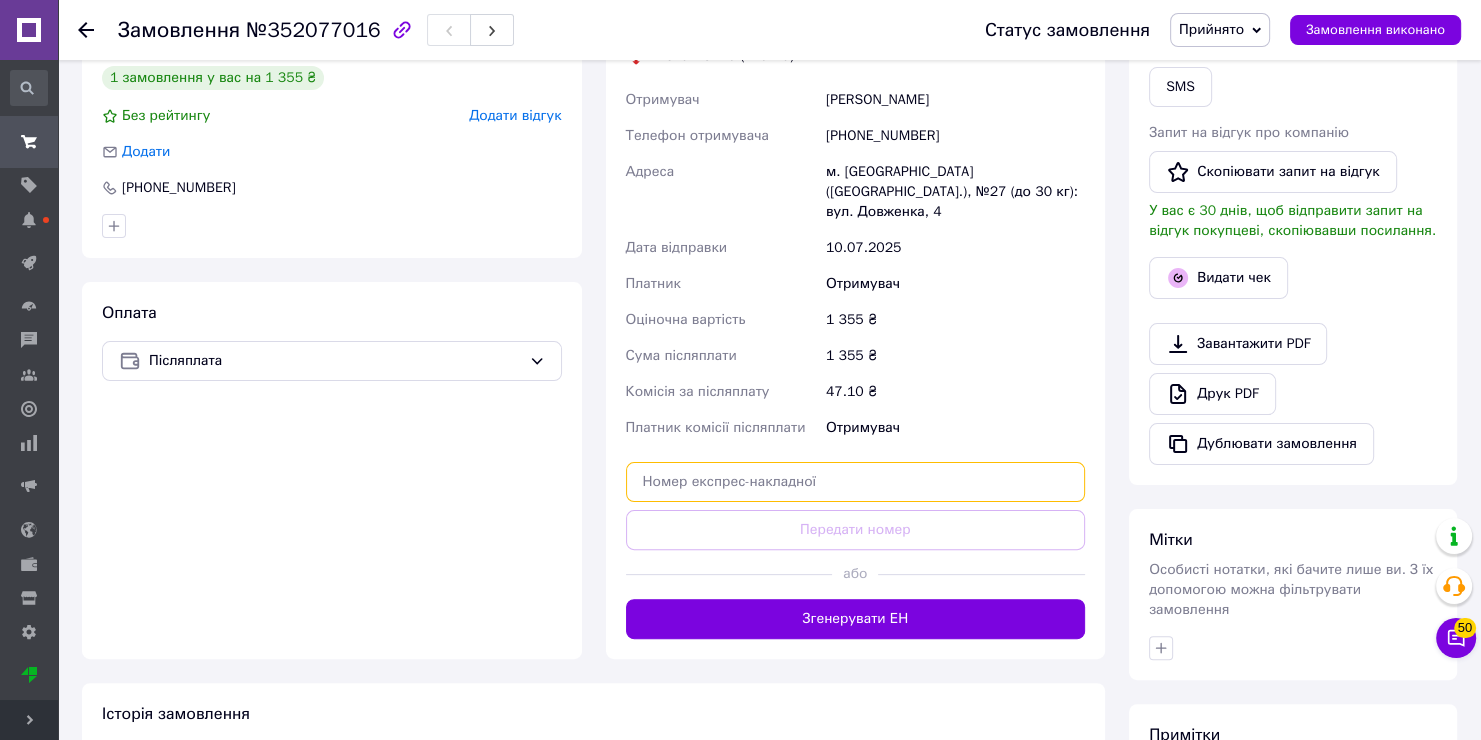drag, startPoint x: 765, startPoint y: 469, endPoint x: 786, endPoint y: 474, distance: 21.587032 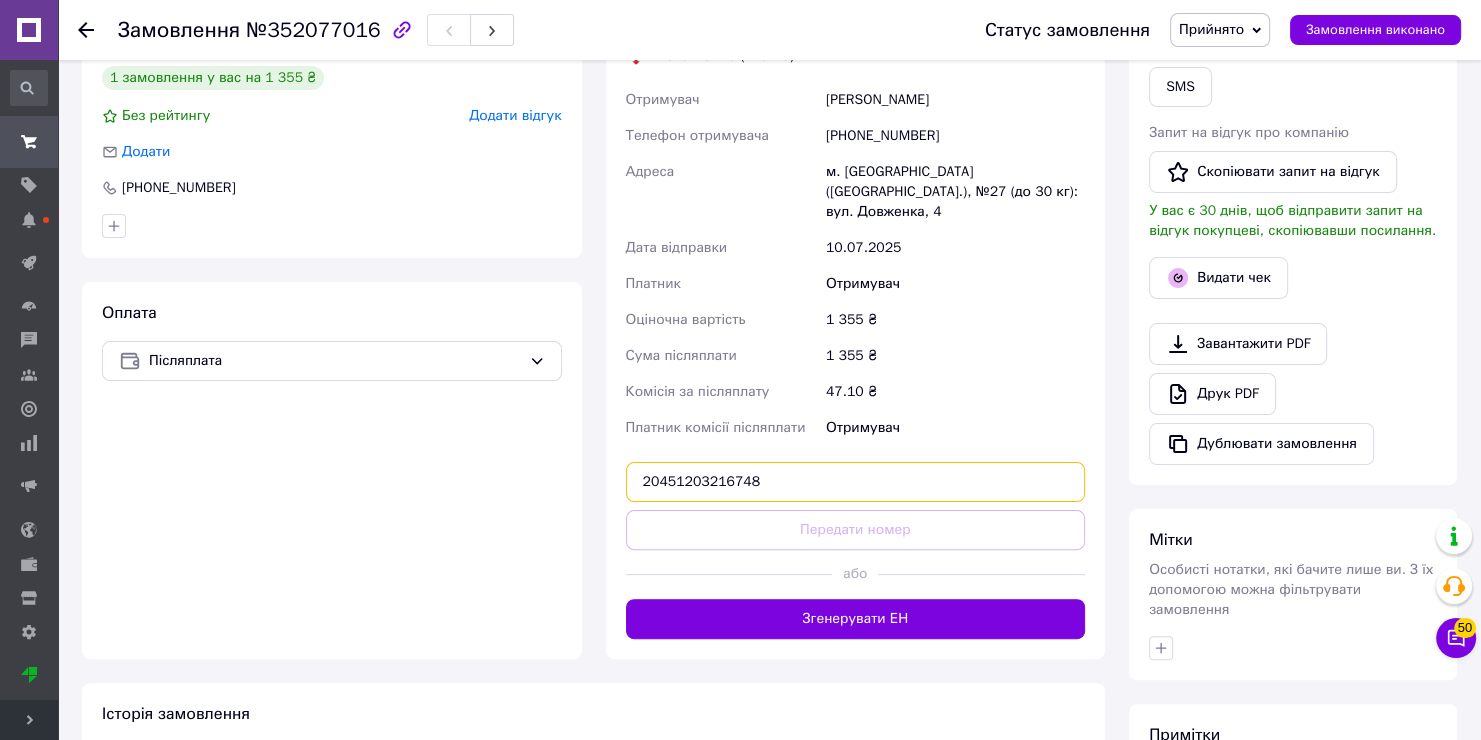 type on "20451203216748" 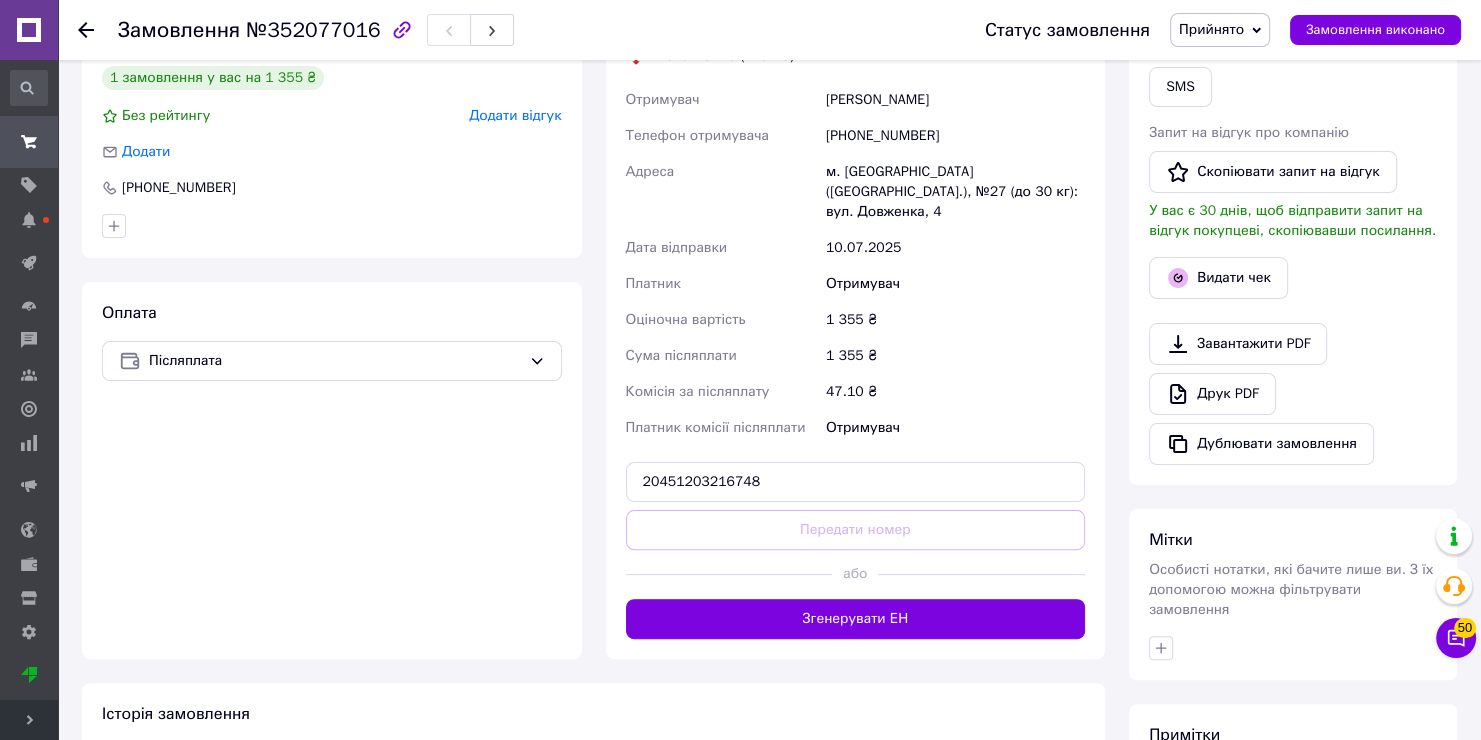 type 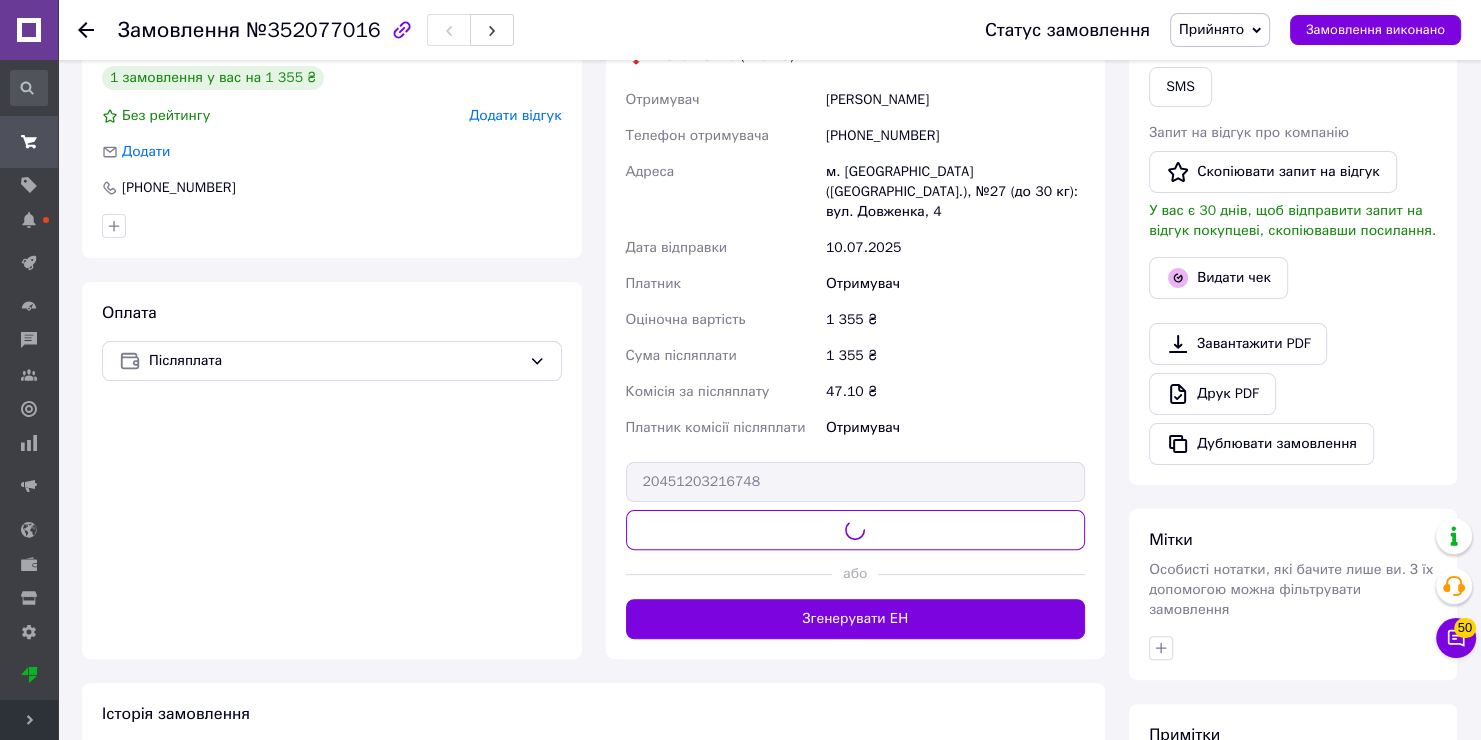 click on "[PHONE_NUMBER]" at bounding box center [955, 136] 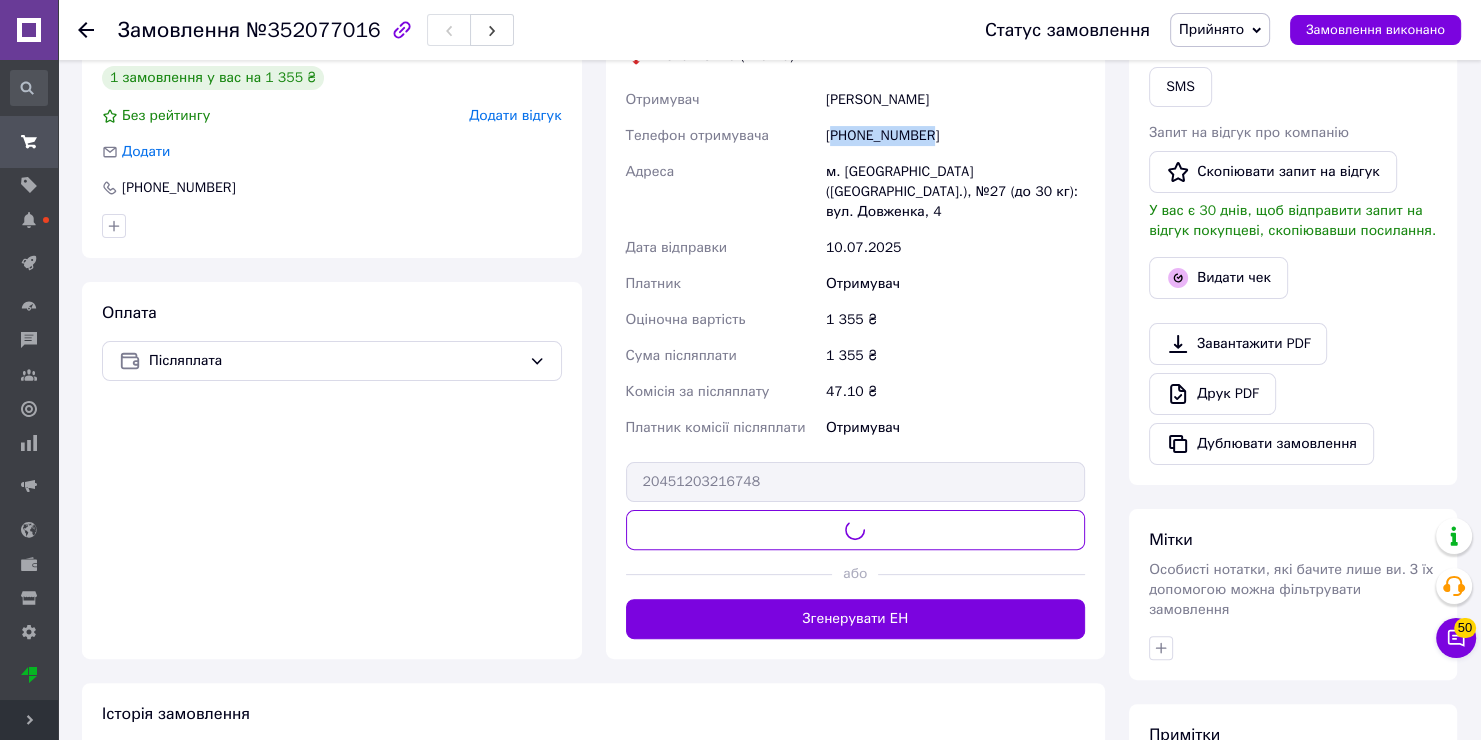 click on "[PHONE_NUMBER]" at bounding box center [955, 136] 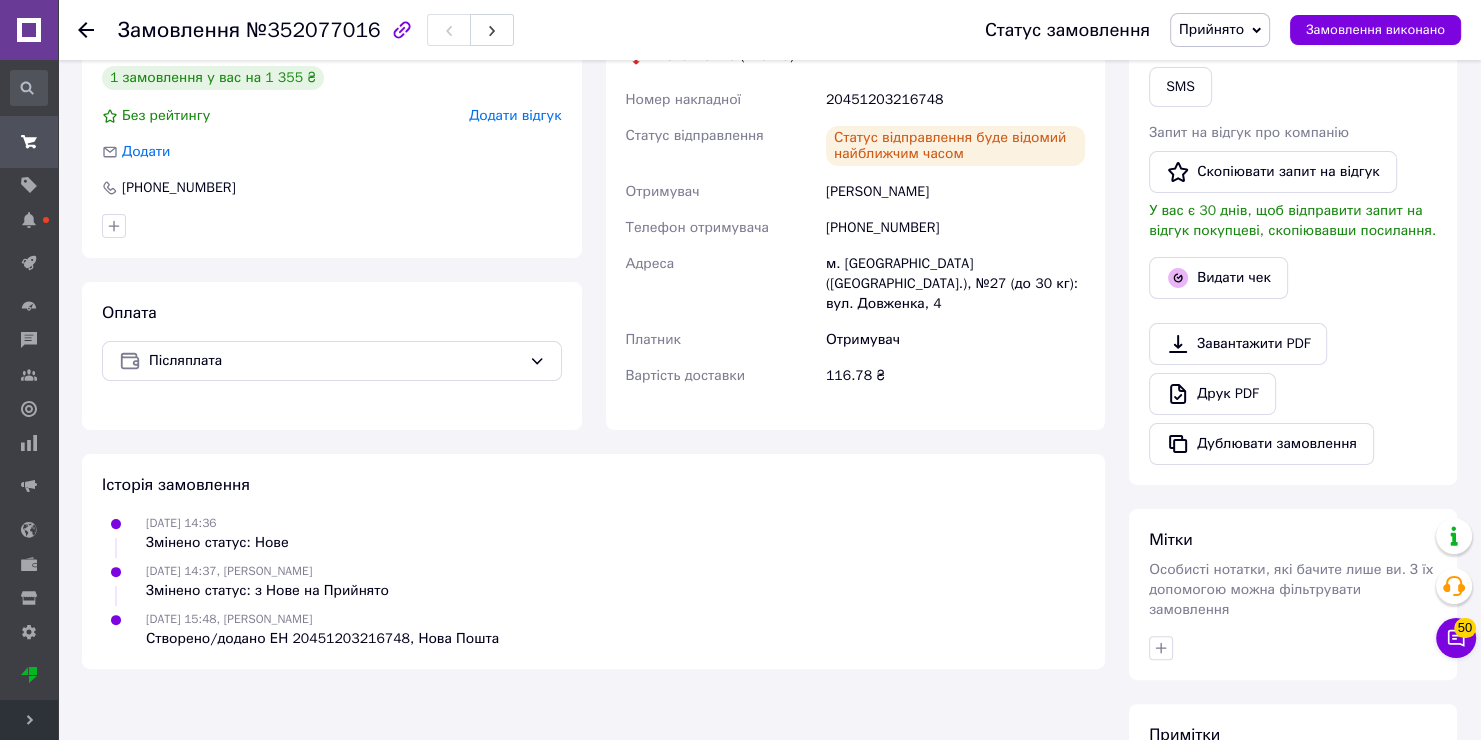 click on "20451203216748" at bounding box center [955, 100] 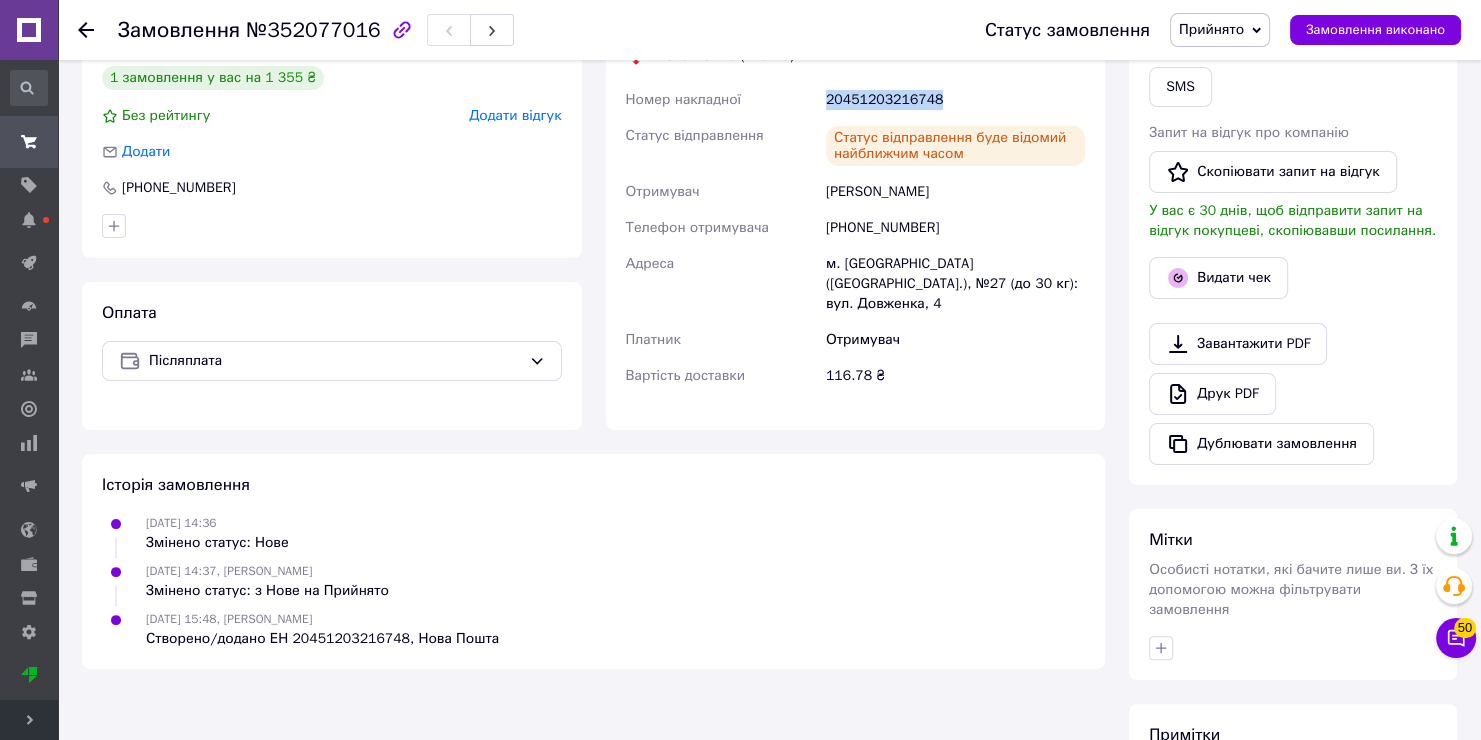 click on "20451203216748" at bounding box center (955, 100) 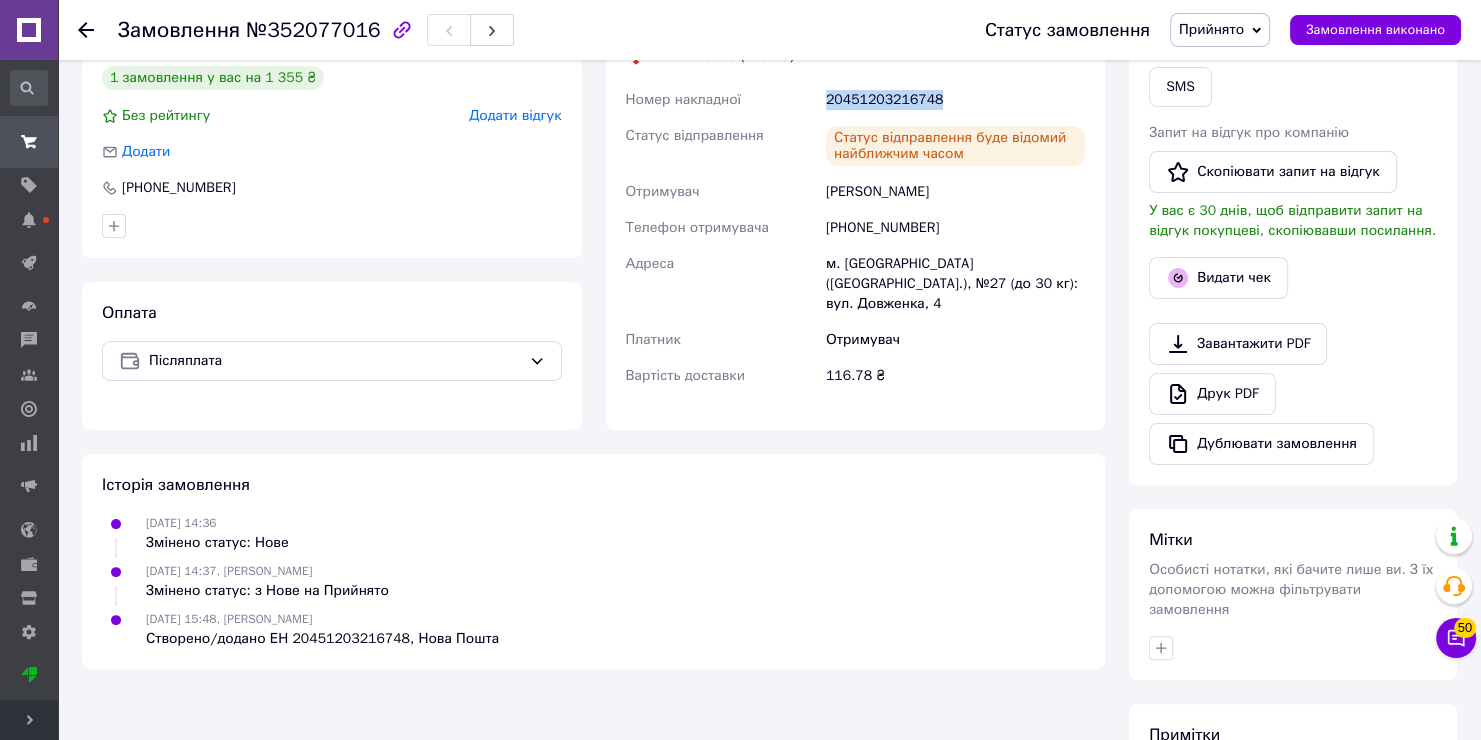 copy on "20451203216748" 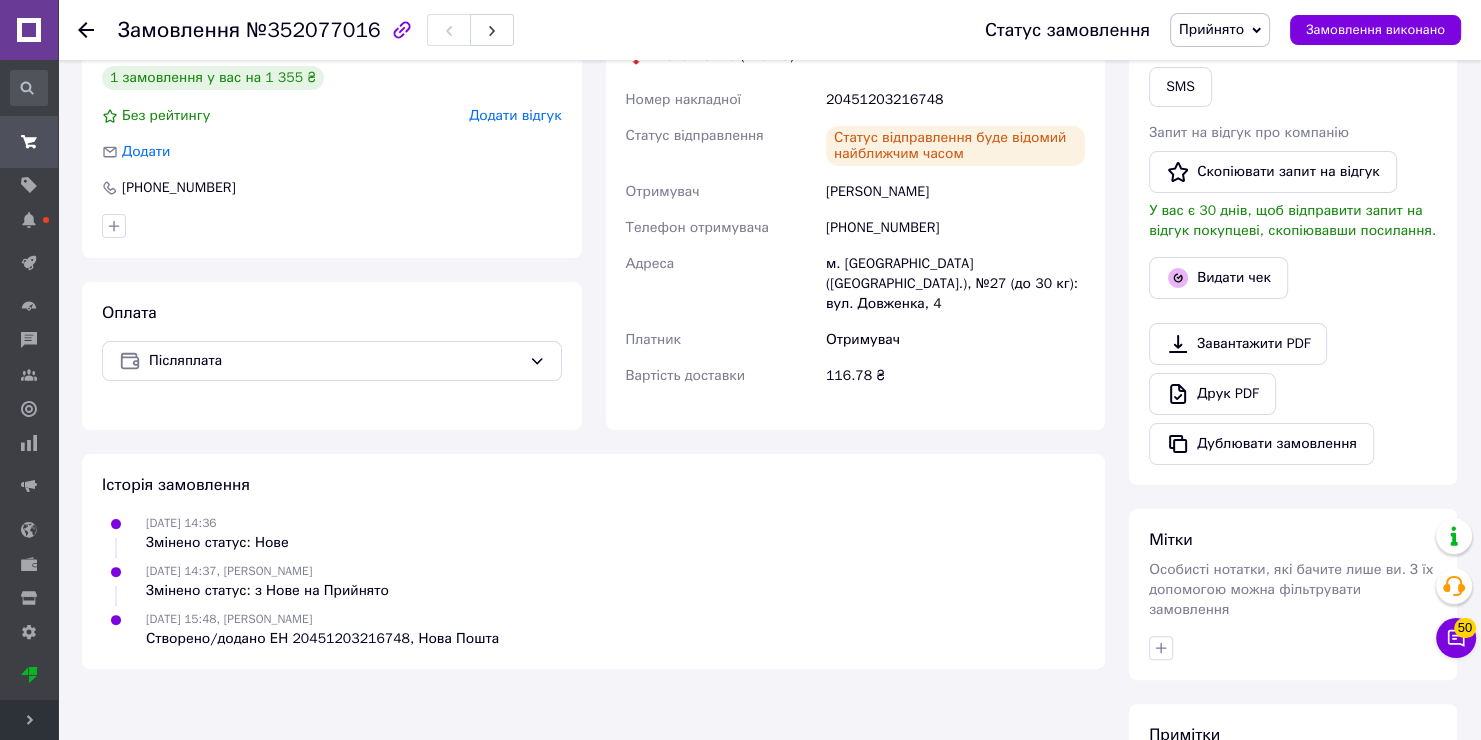 click on "Столбюк Вікторія" at bounding box center (955, 192) 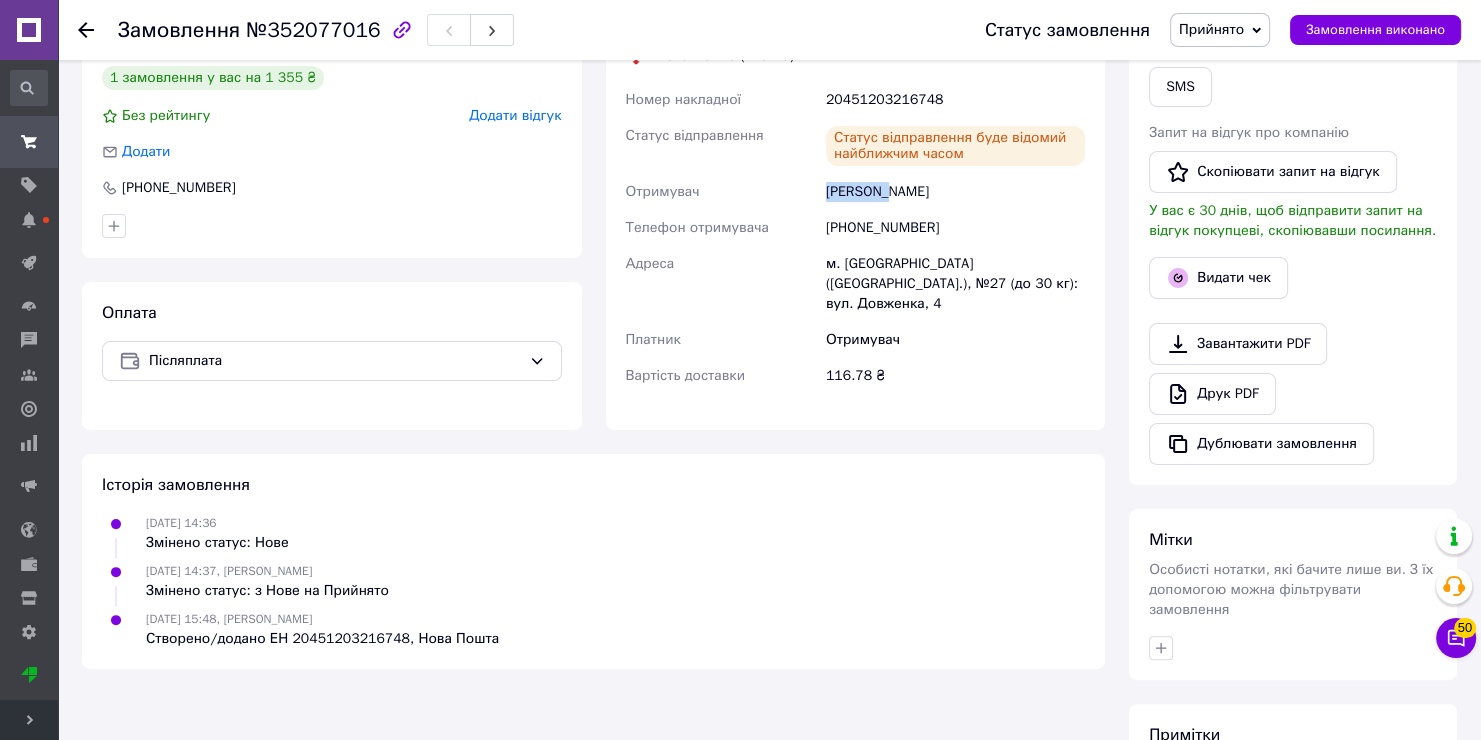 click on "Столбюк Вікторія" at bounding box center [955, 192] 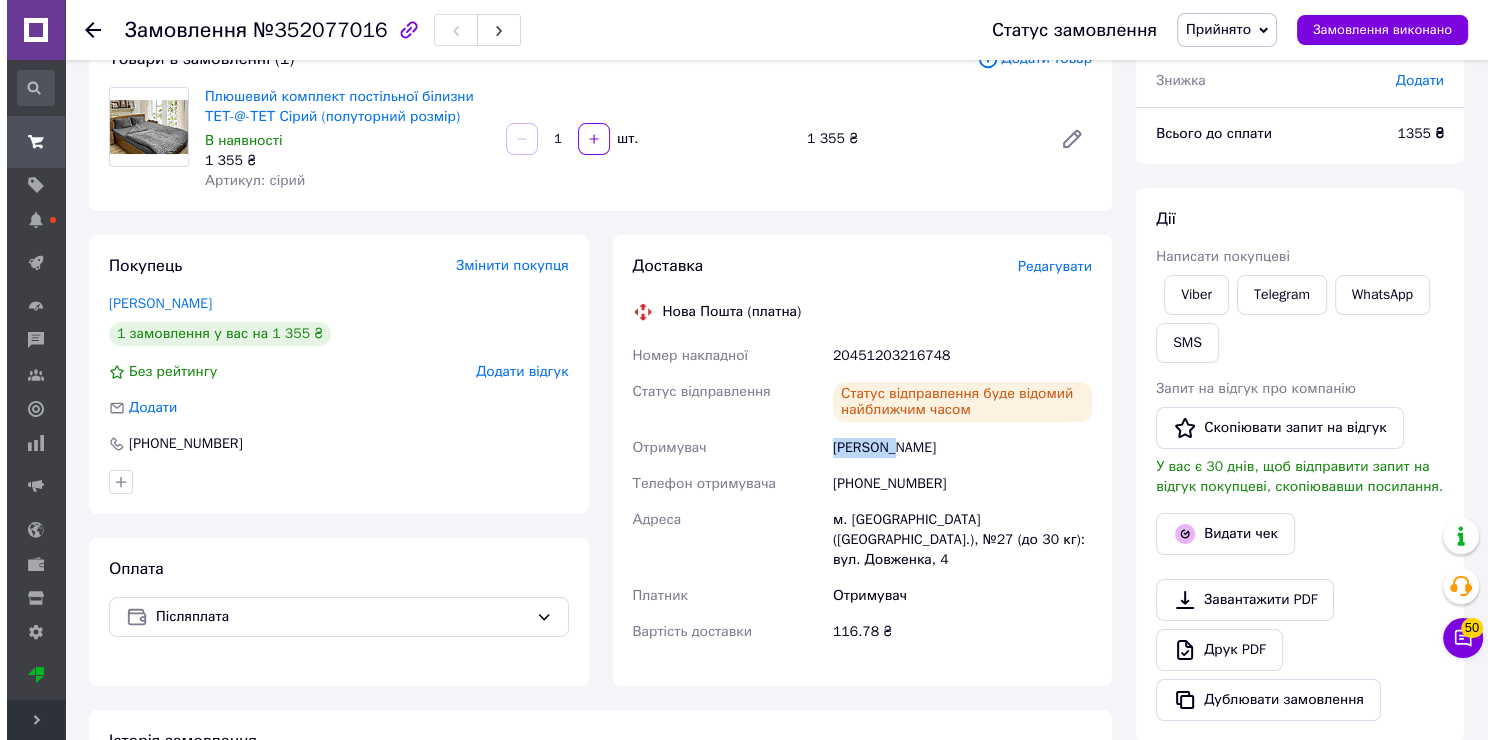 scroll, scrollTop: 0, scrollLeft: 0, axis: both 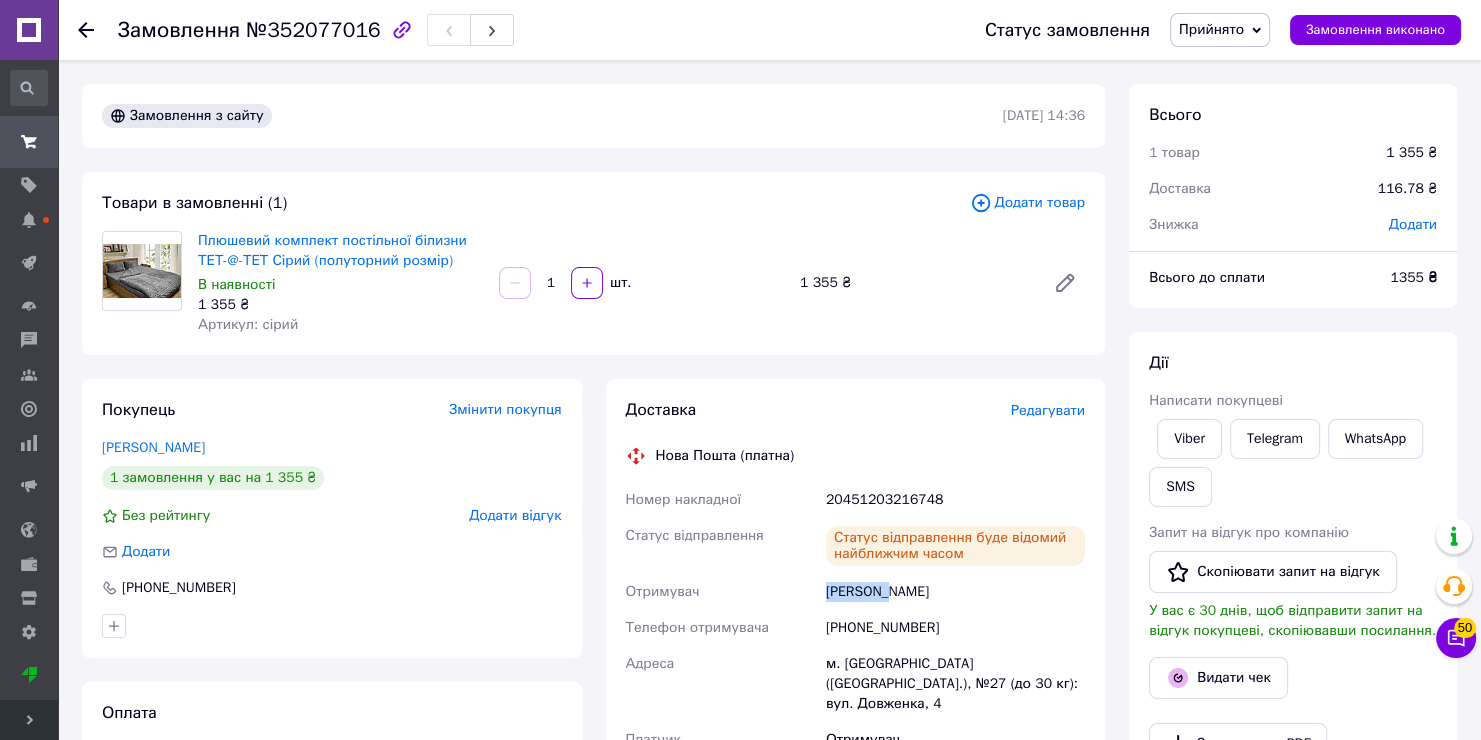 click on "Прийнято" at bounding box center (1211, 29) 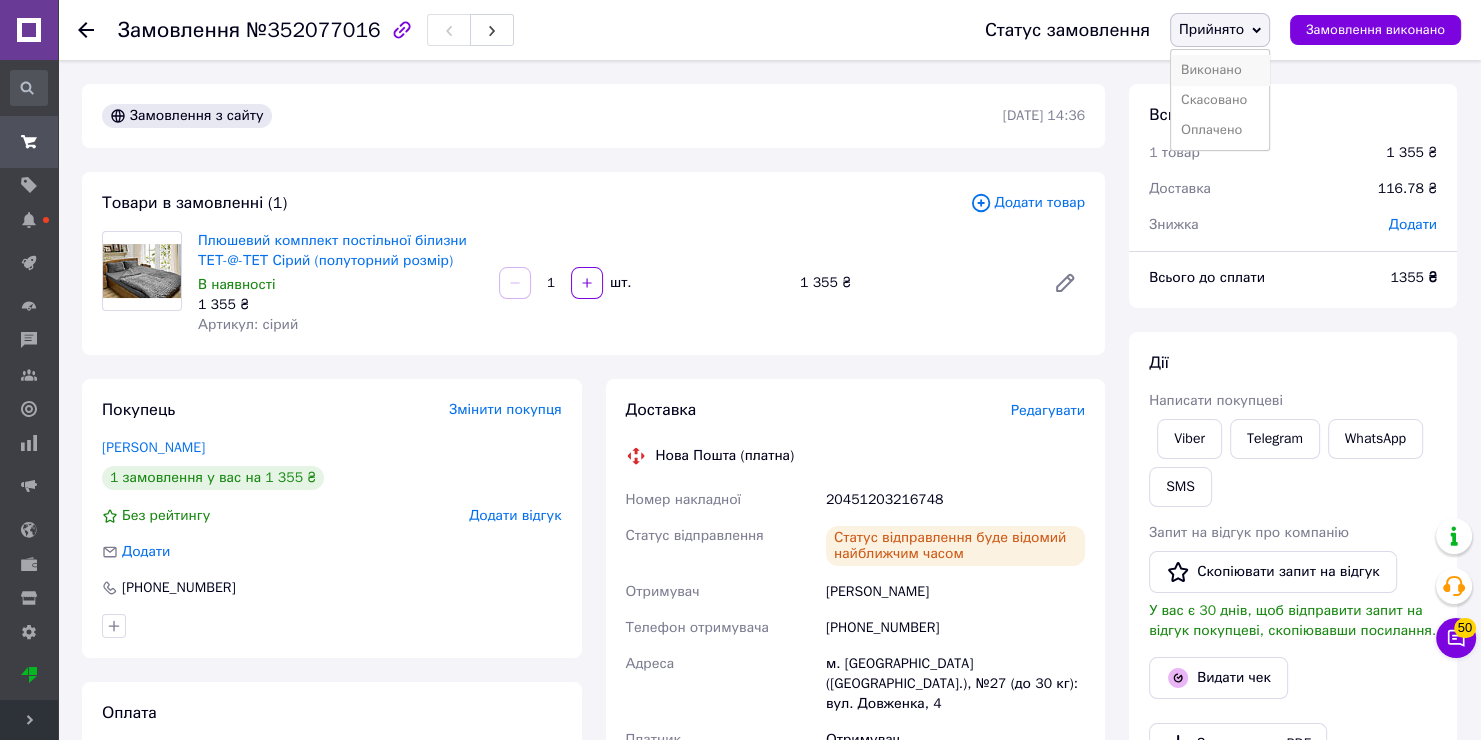 click on "Виконано" at bounding box center [1220, 70] 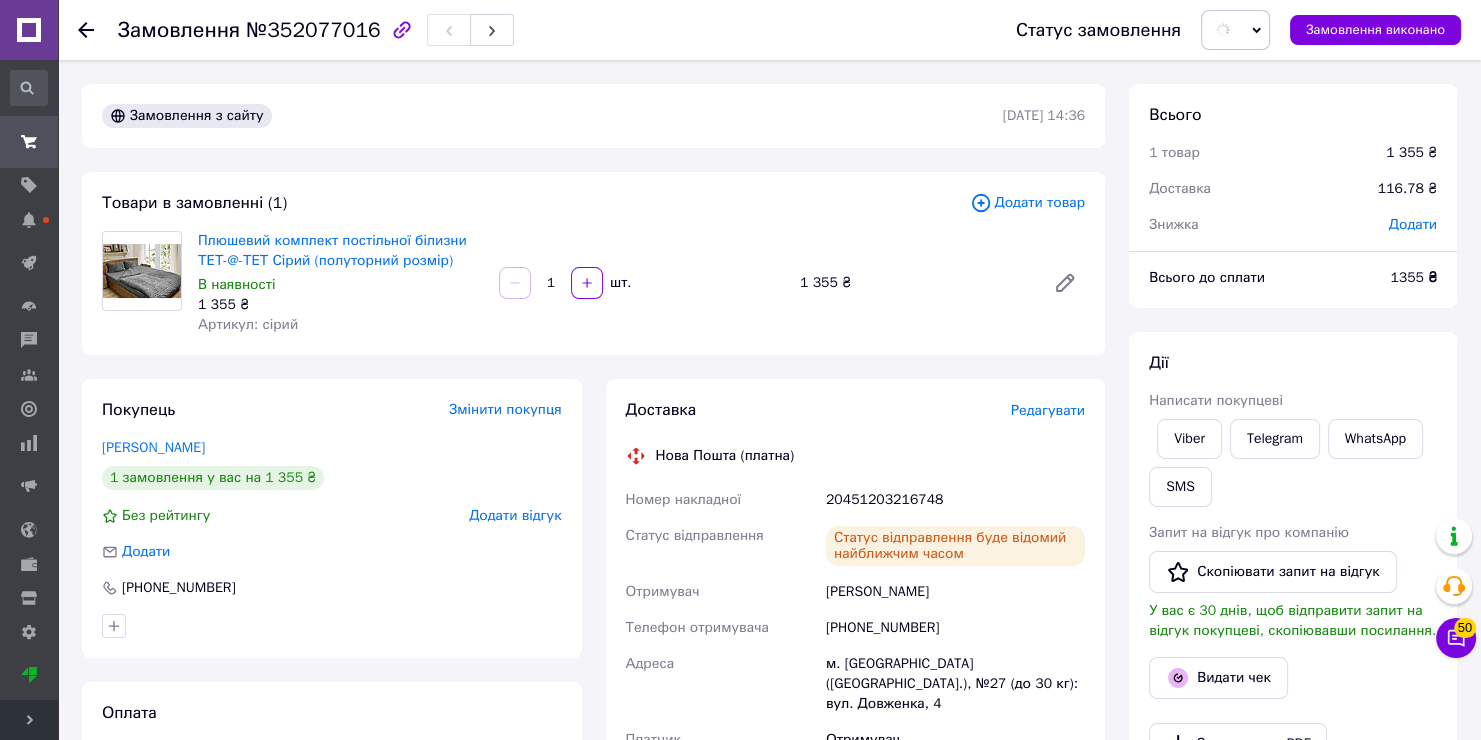 click on "Видати чек" at bounding box center (1293, 678) 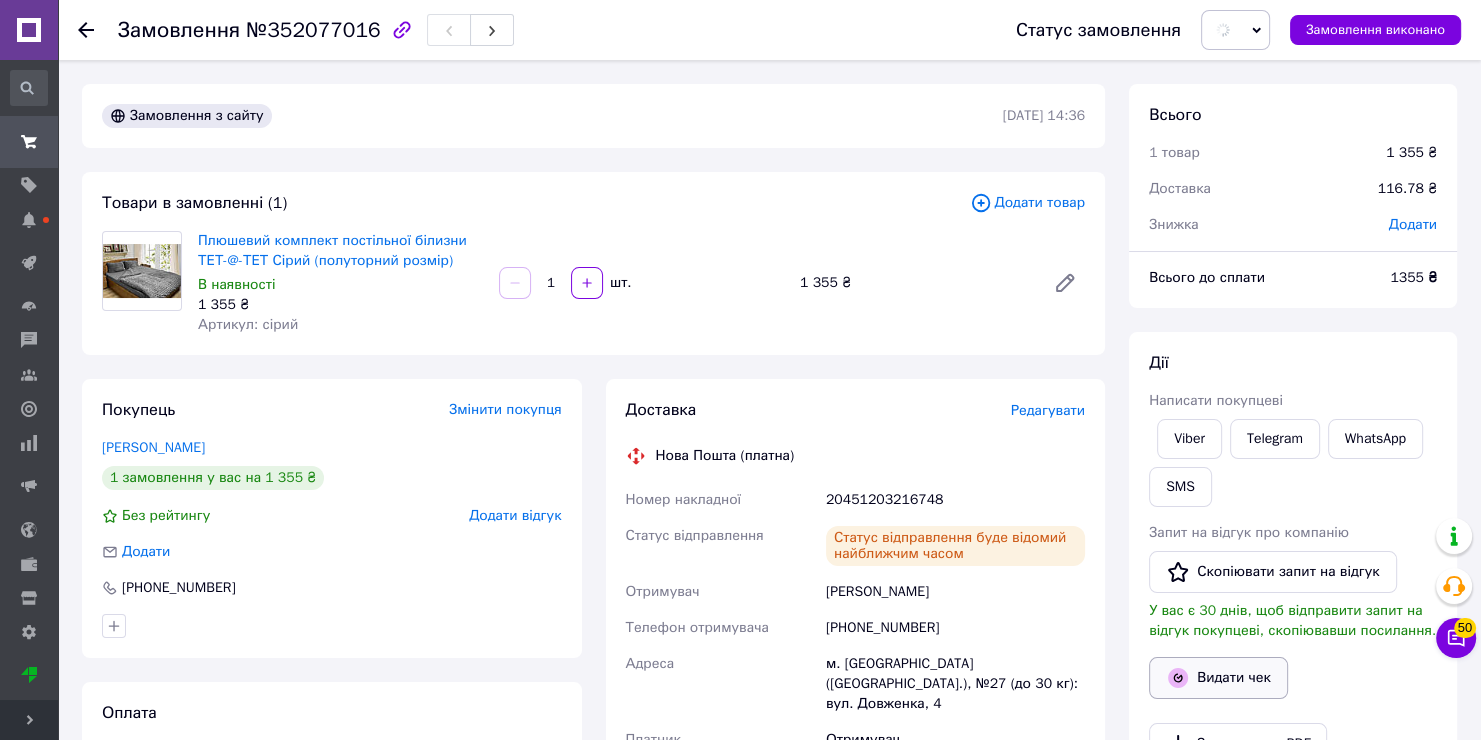 click on "Видати чек" at bounding box center [1218, 678] 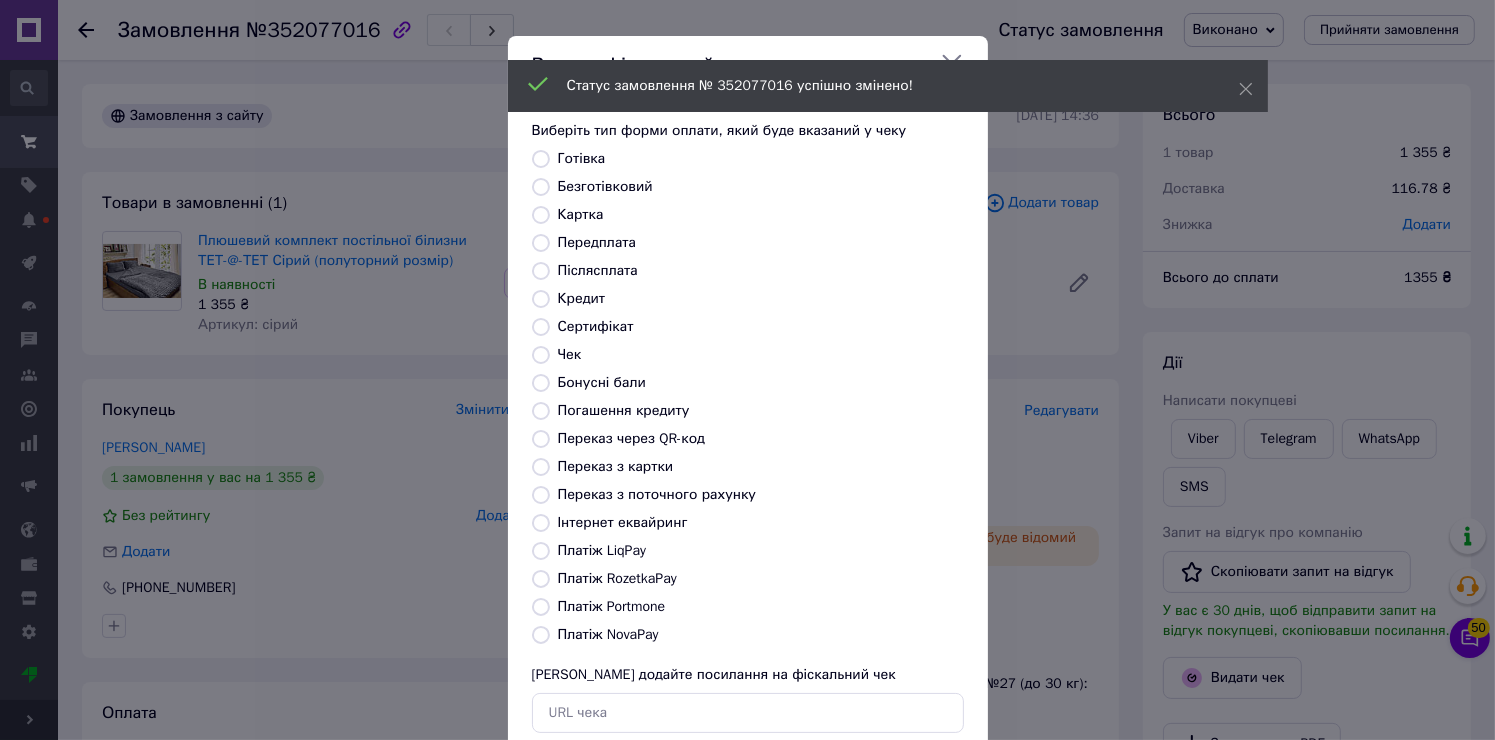 click on "Готівка" at bounding box center [541, 159] 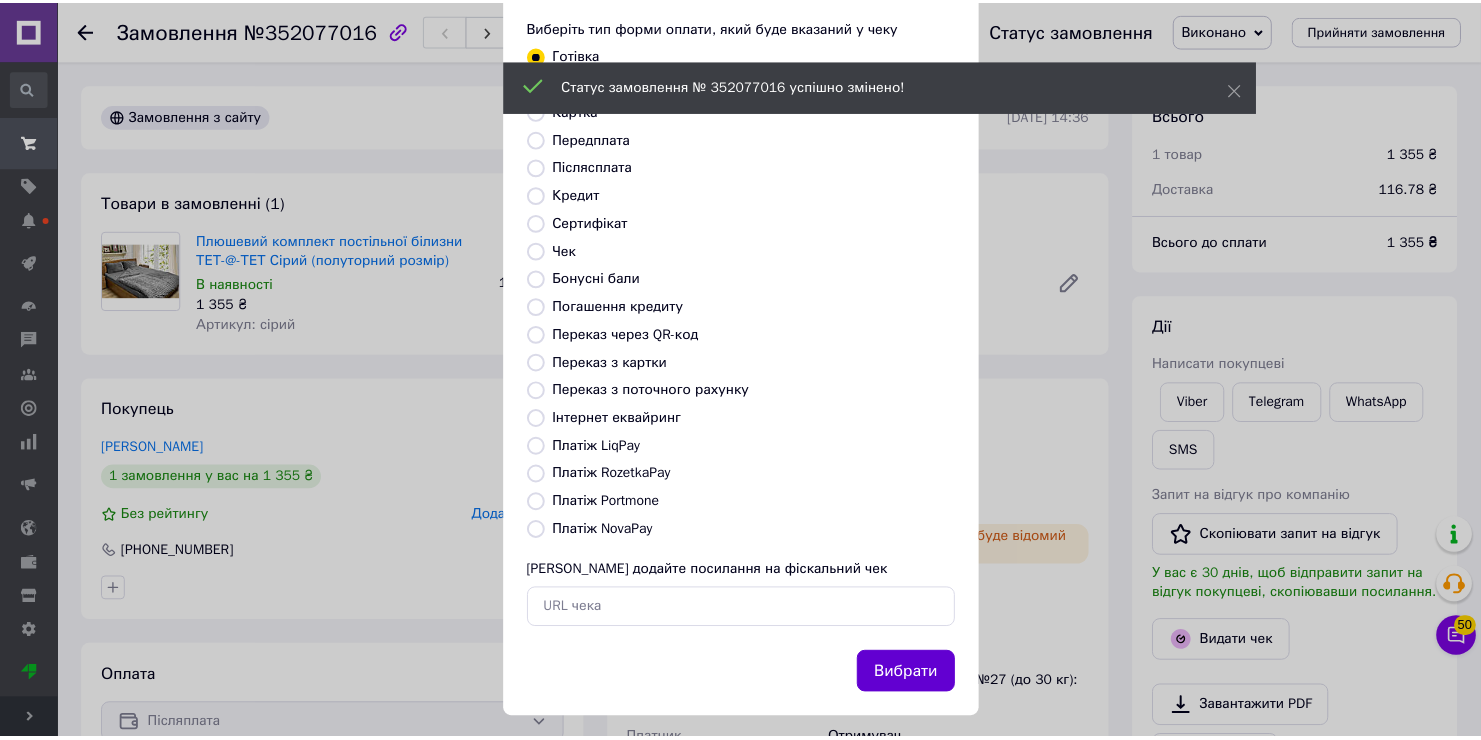 scroll, scrollTop: 118, scrollLeft: 0, axis: vertical 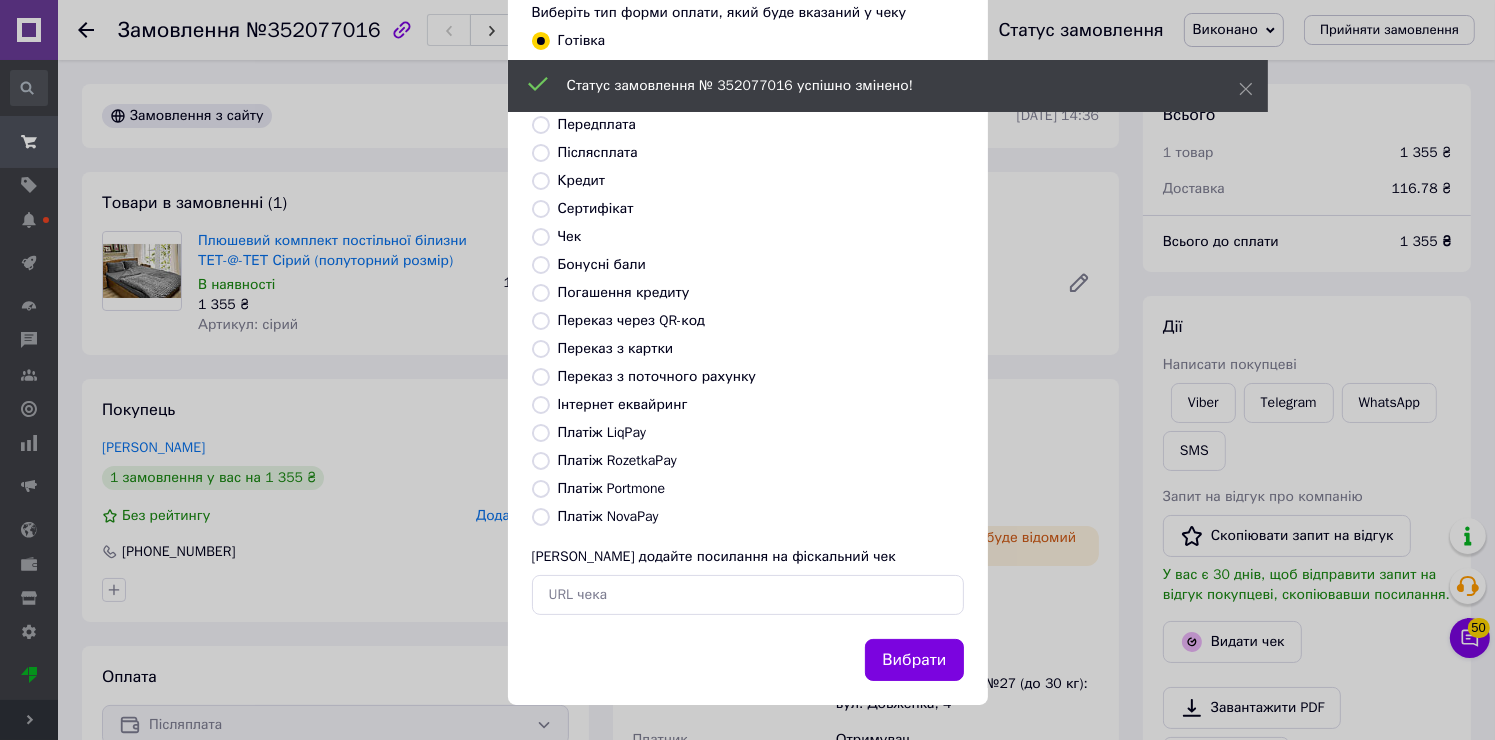click on "Вибрати" at bounding box center (914, 660) 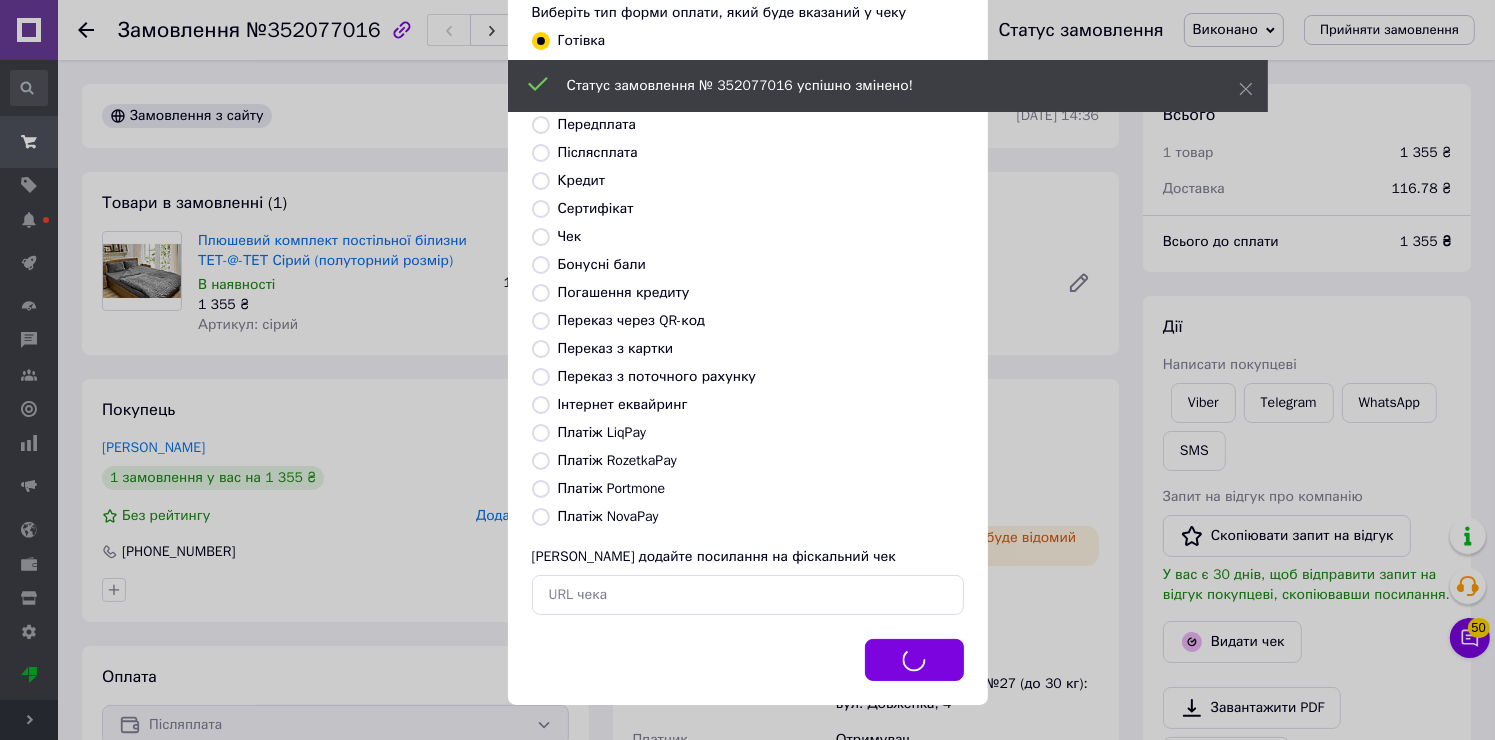 drag, startPoint x: 1051, startPoint y: 591, endPoint x: 453, endPoint y: 332, distance: 651.6786 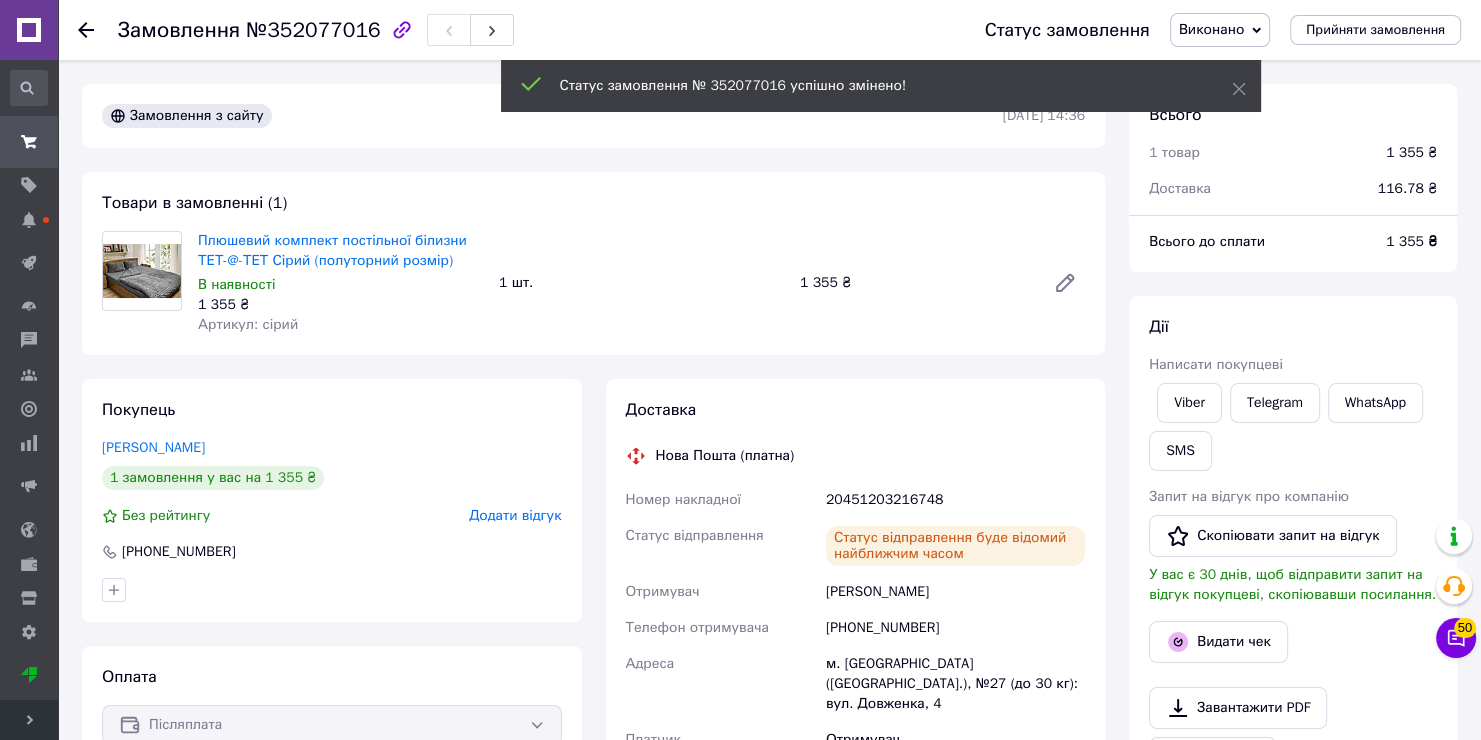 click on "Замовлення" at bounding box center [108, 165] 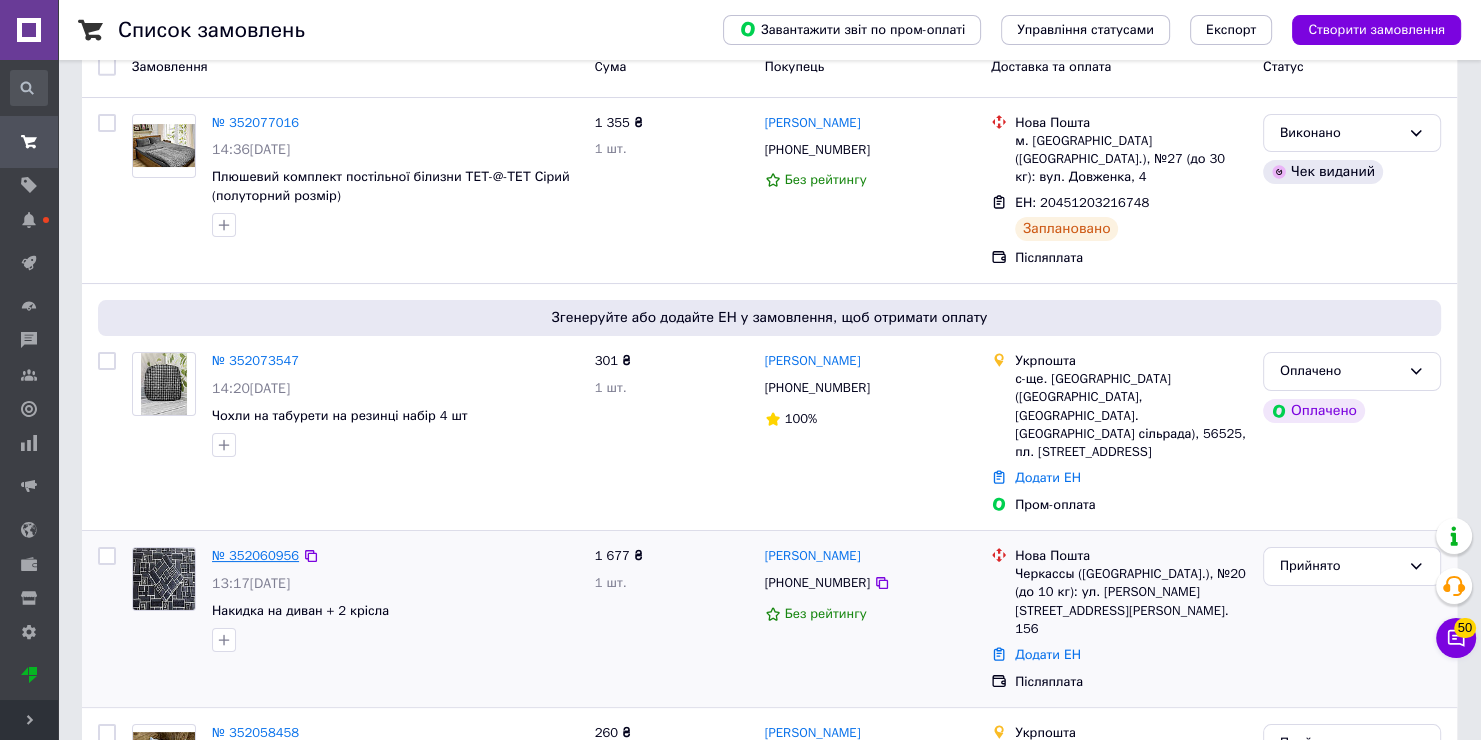 scroll, scrollTop: 300, scrollLeft: 0, axis: vertical 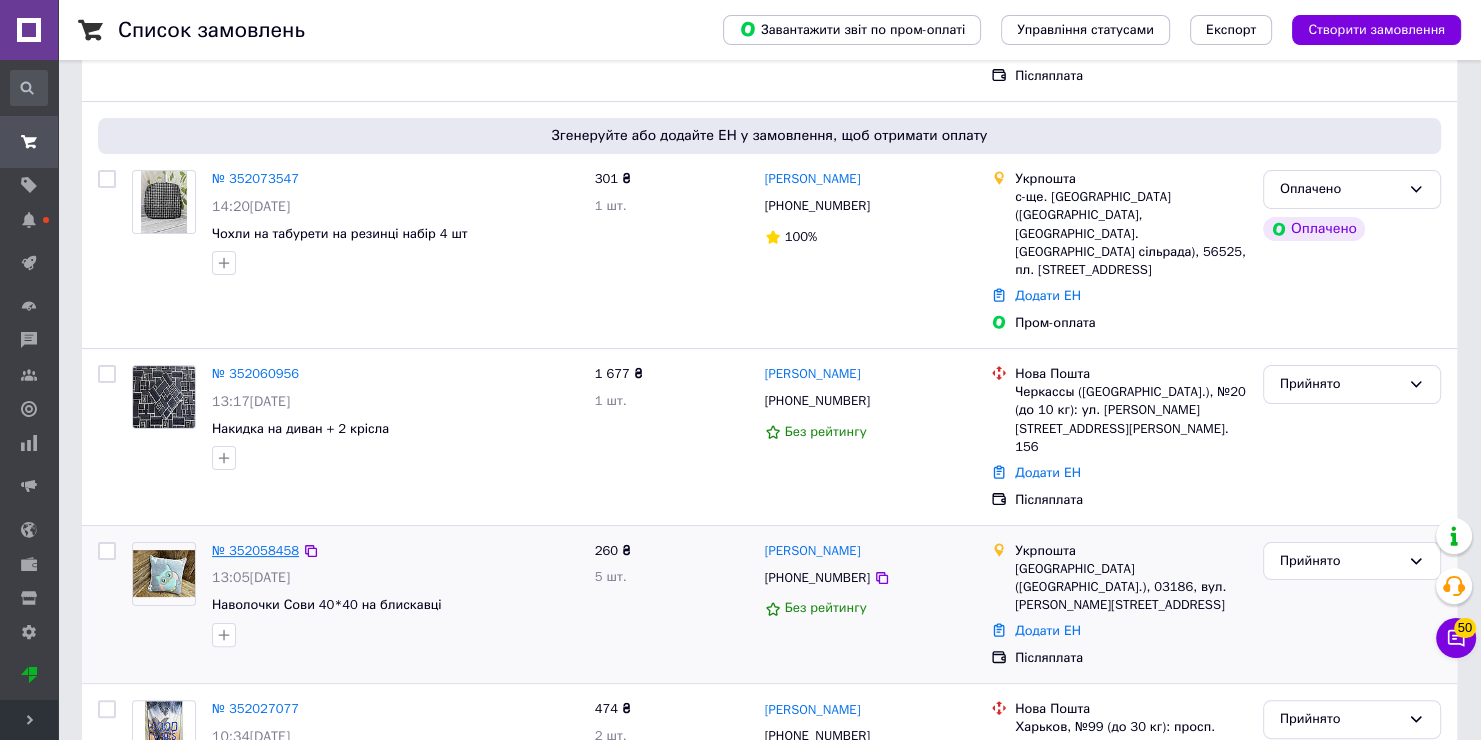 click on "№ 352058458" at bounding box center (255, 550) 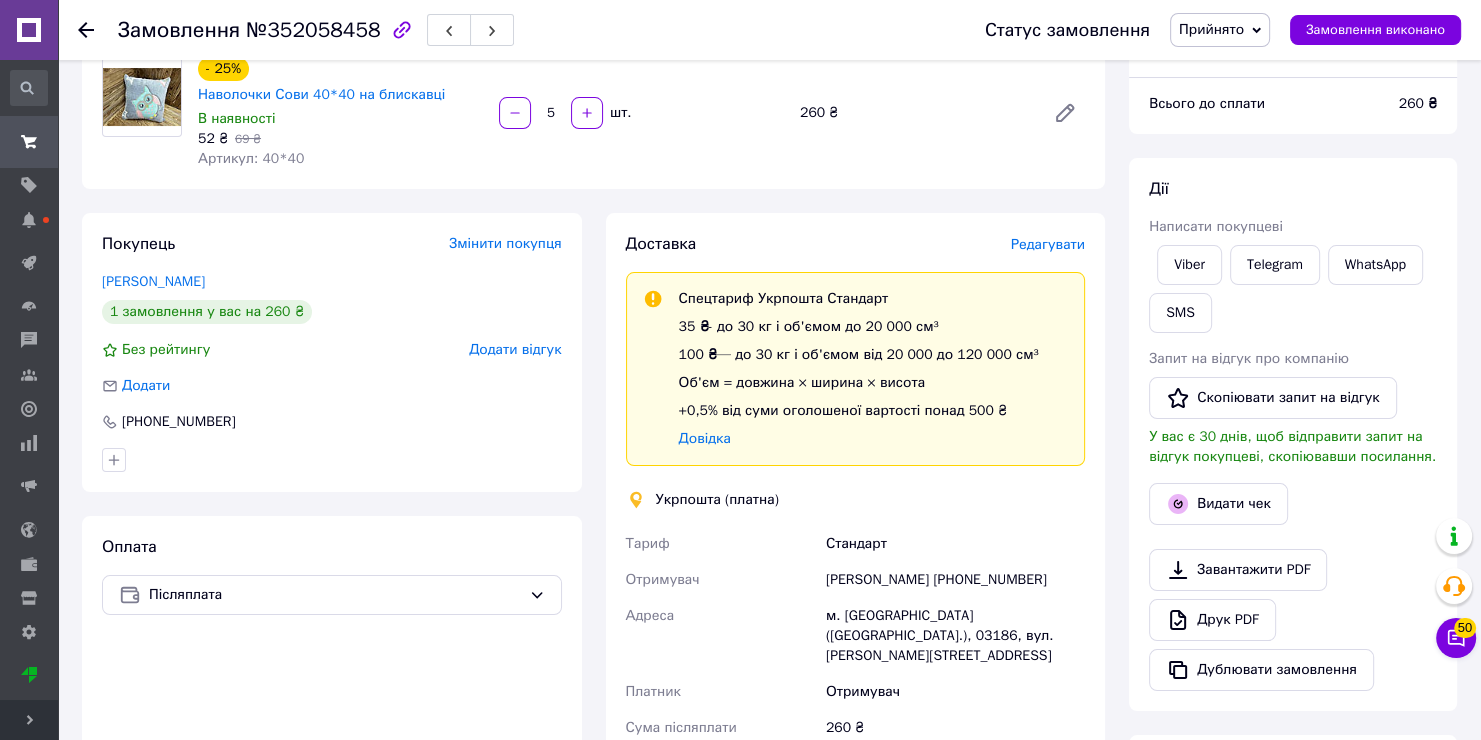 scroll, scrollTop: 300, scrollLeft: 0, axis: vertical 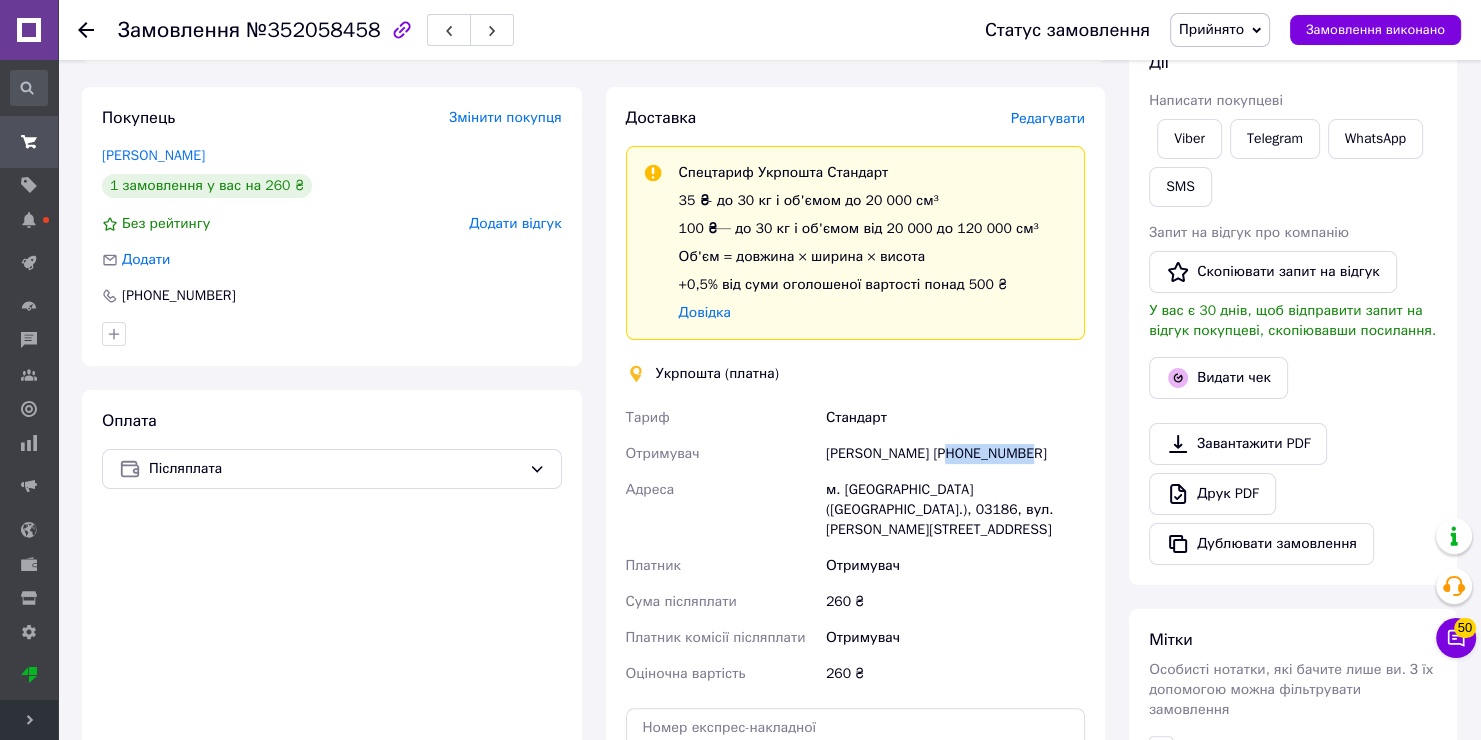 drag, startPoint x: 941, startPoint y: 452, endPoint x: 905, endPoint y: 339, distance: 118.595955 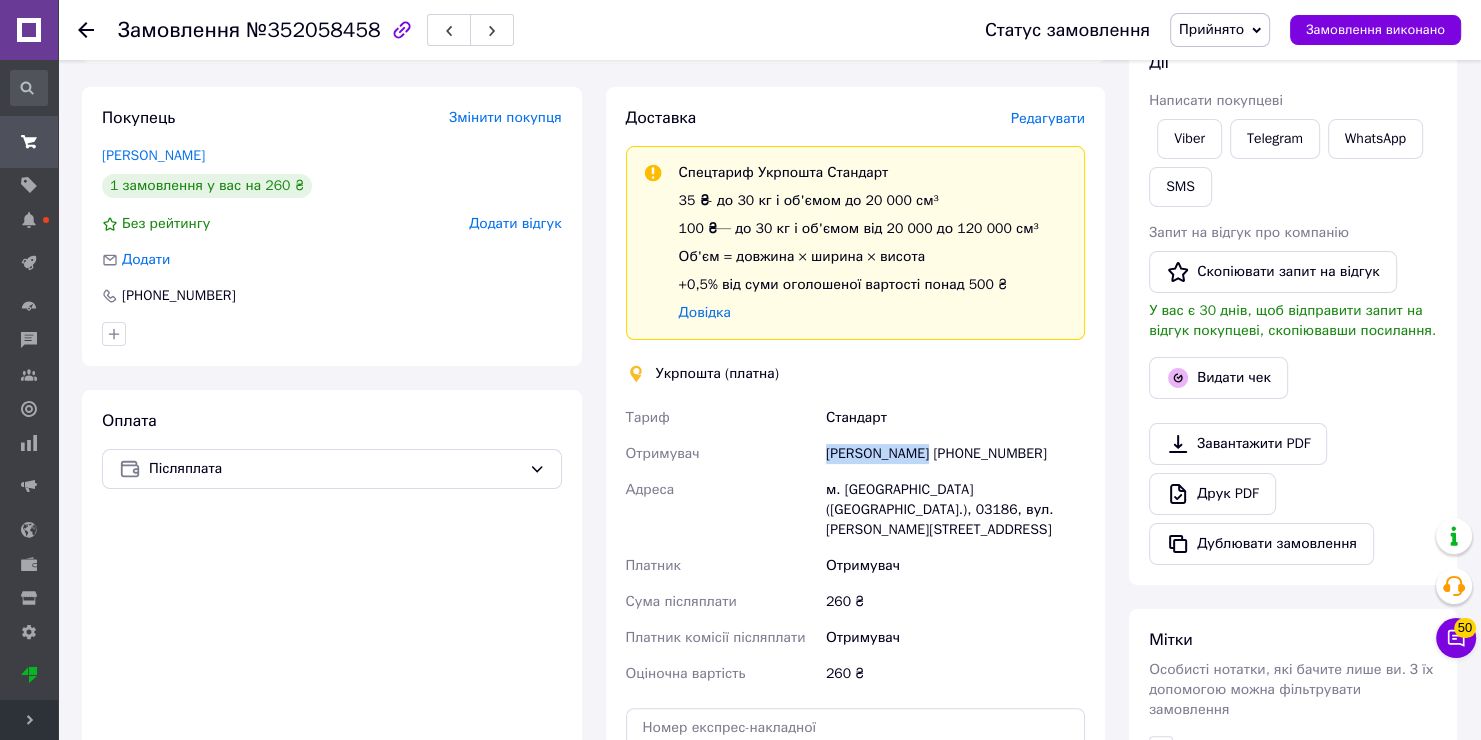 drag, startPoint x: 916, startPoint y: 457, endPoint x: 633, endPoint y: 356, distance: 300.48294 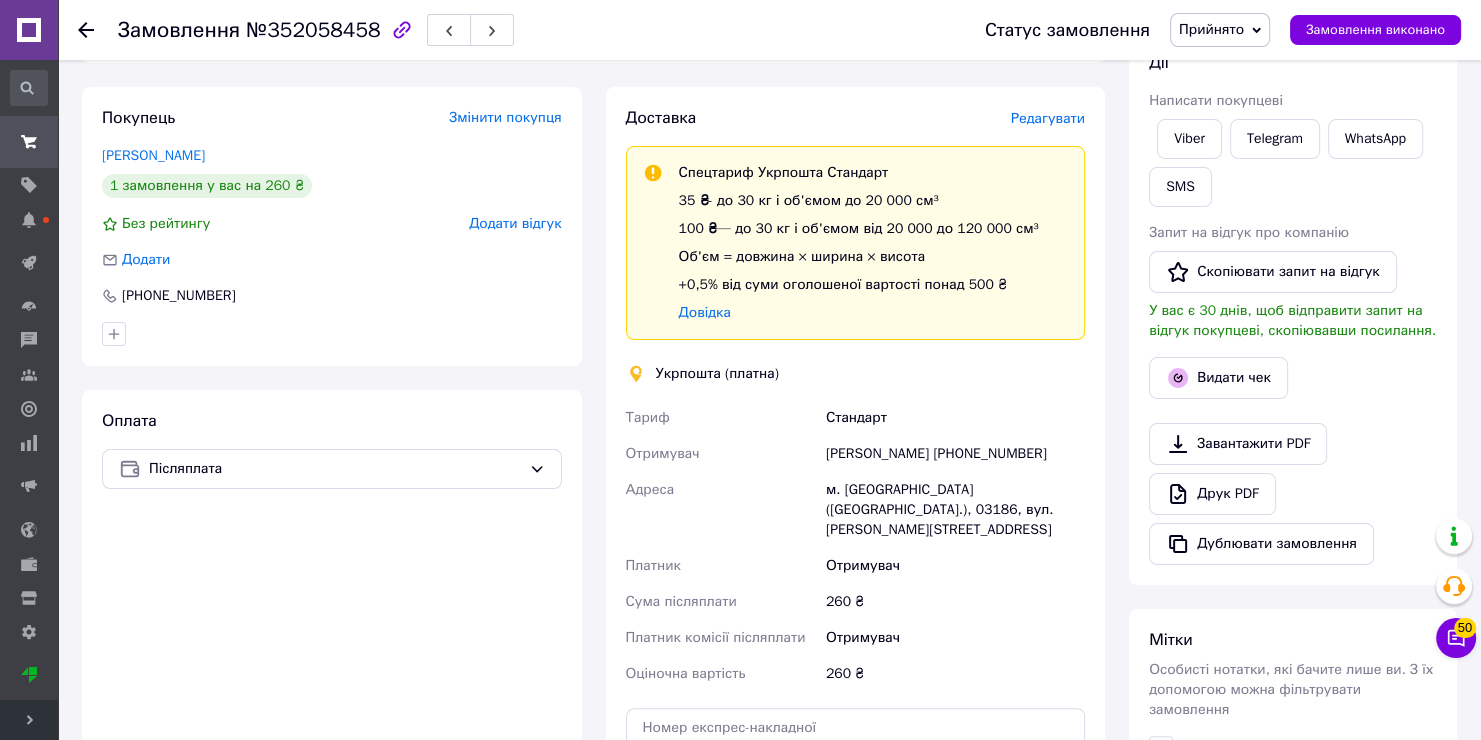click on "м. Київ (Київська обл.), 03186, вул. Антонова авіаконструктора, 7" at bounding box center (955, 510) 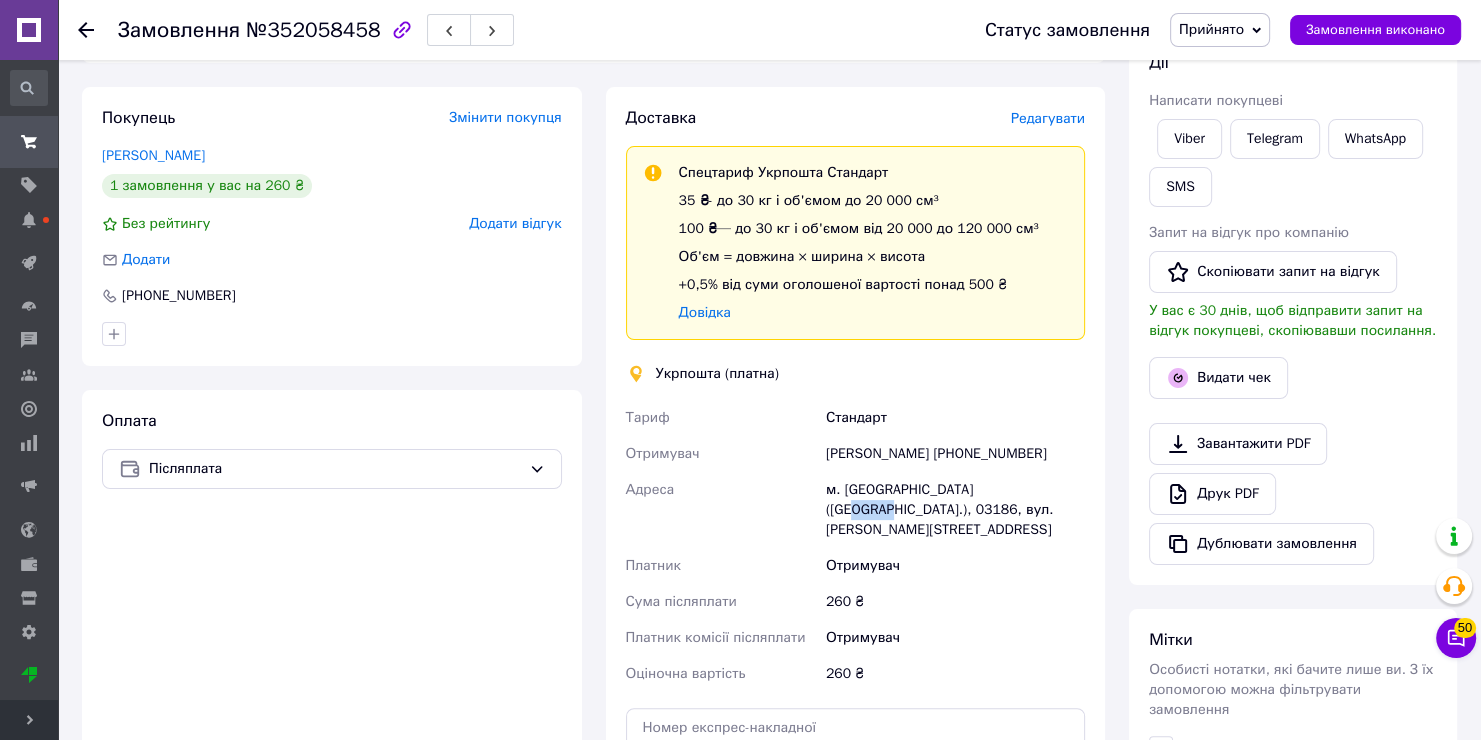 click on "м. Київ (Київська обл.), 03186, вул. Антонова авіаконструктора, 7" at bounding box center [955, 510] 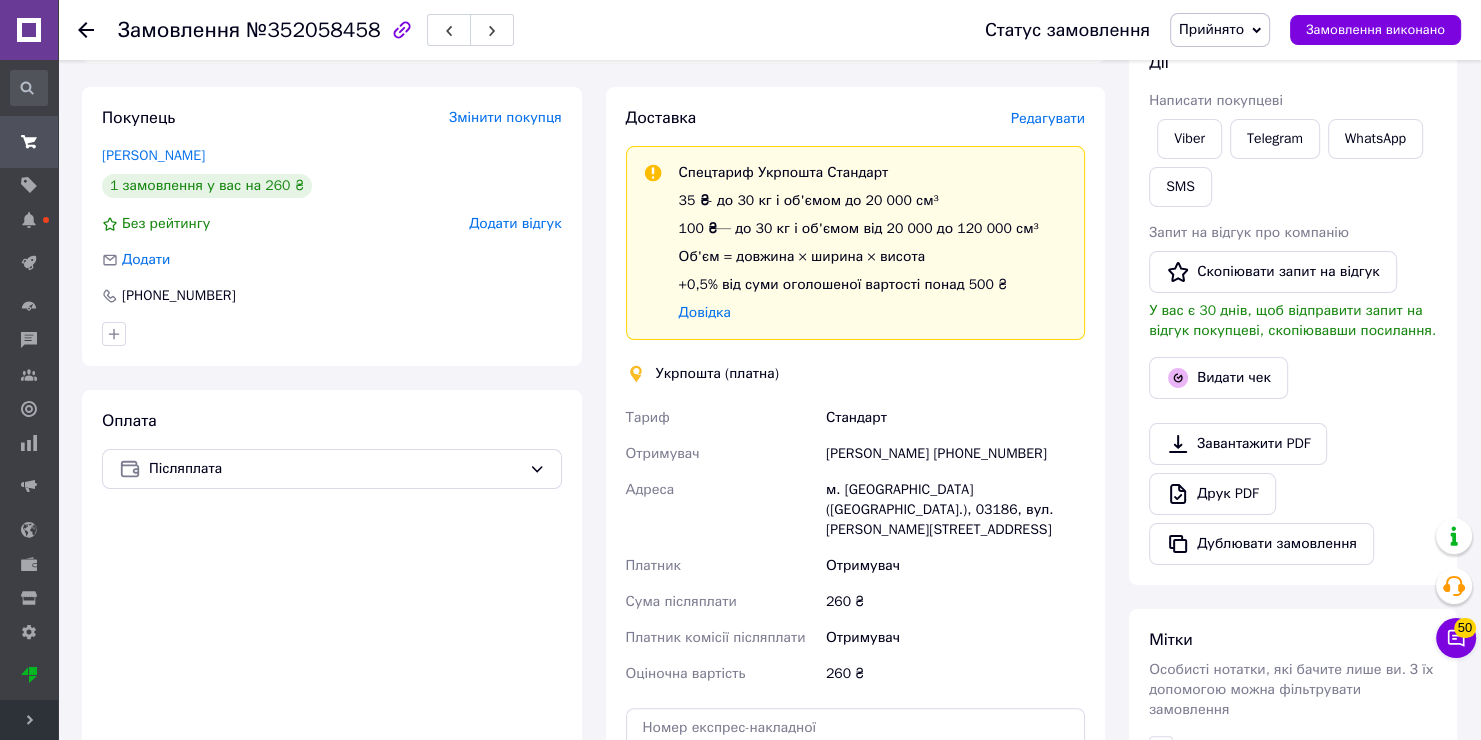 click on "260 ₴" at bounding box center [955, 602] 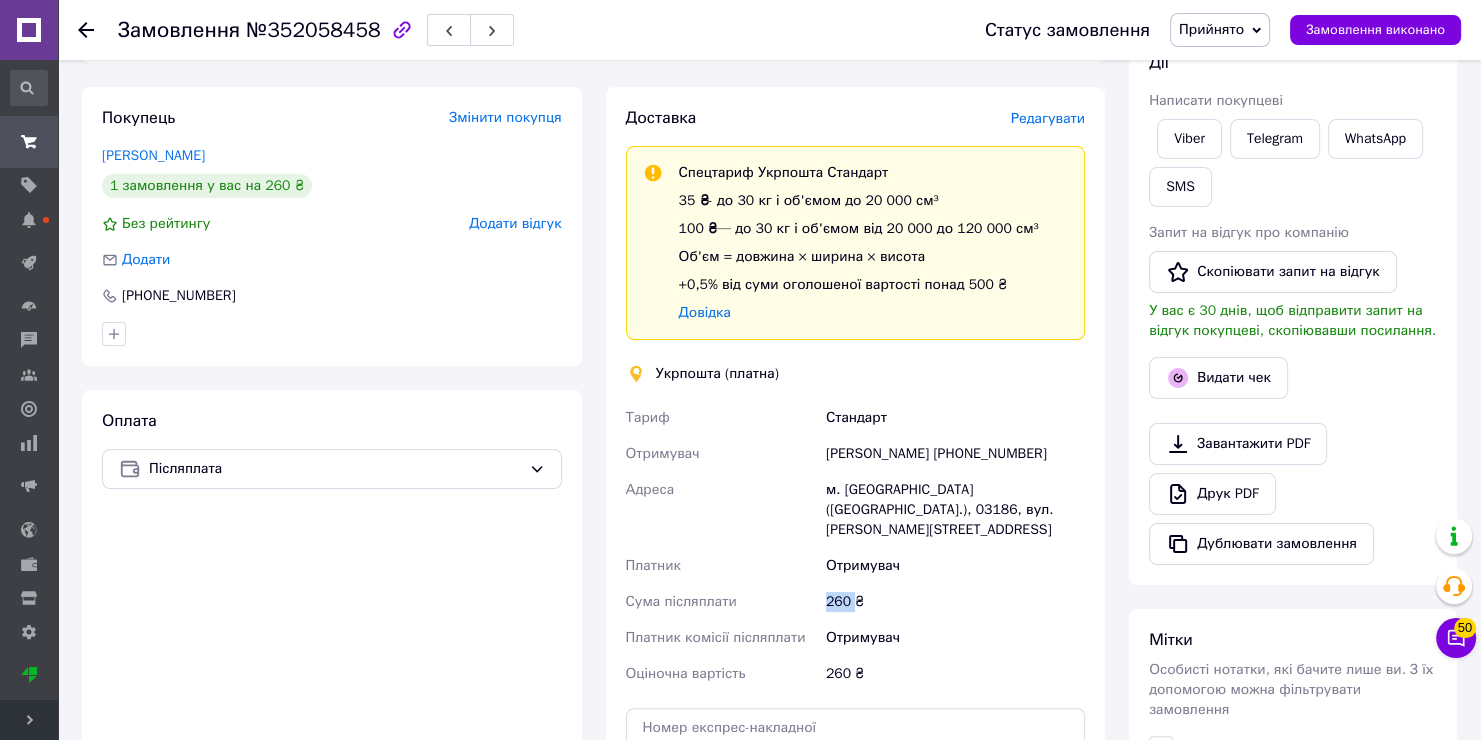 click on "260 ₴" at bounding box center (955, 602) 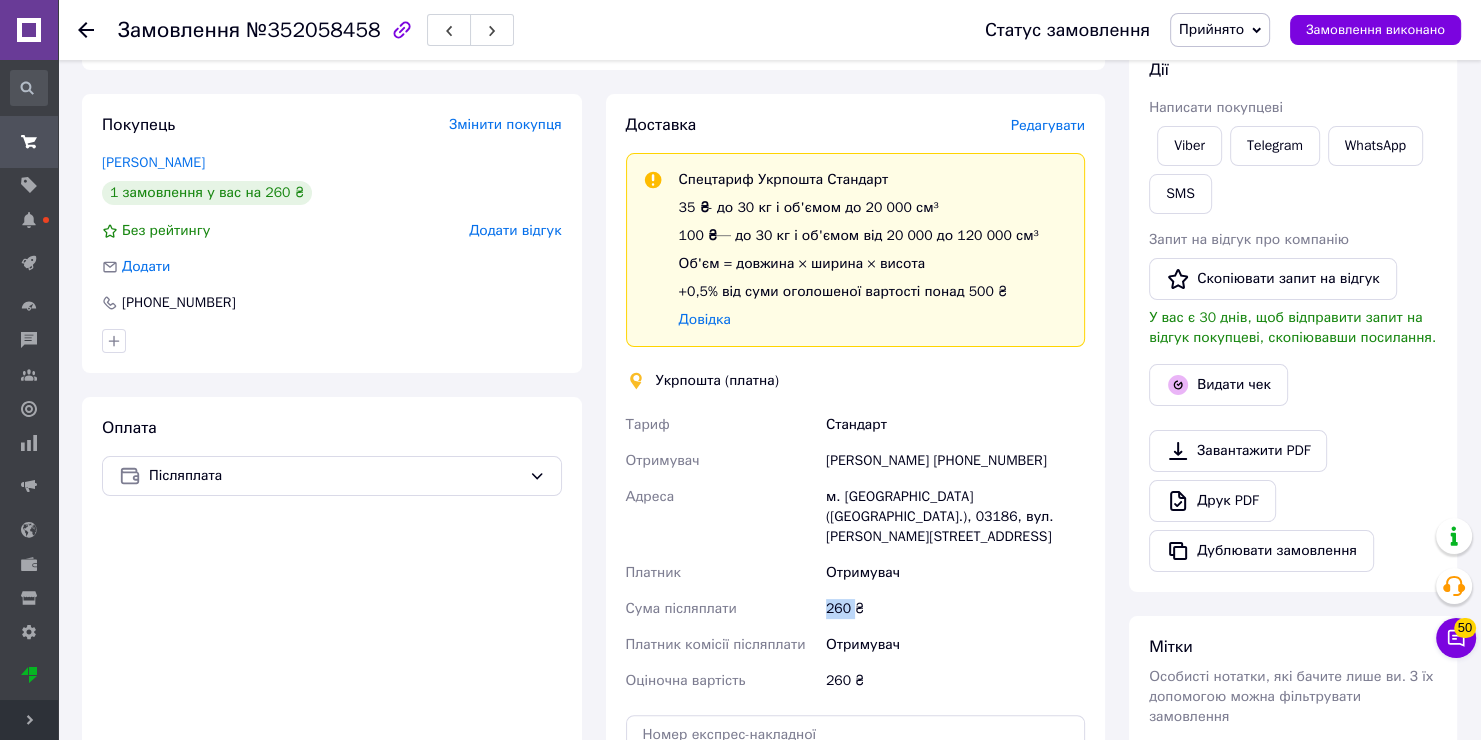 scroll, scrollTop: 300, scrollLeft: 0, axis: vertical 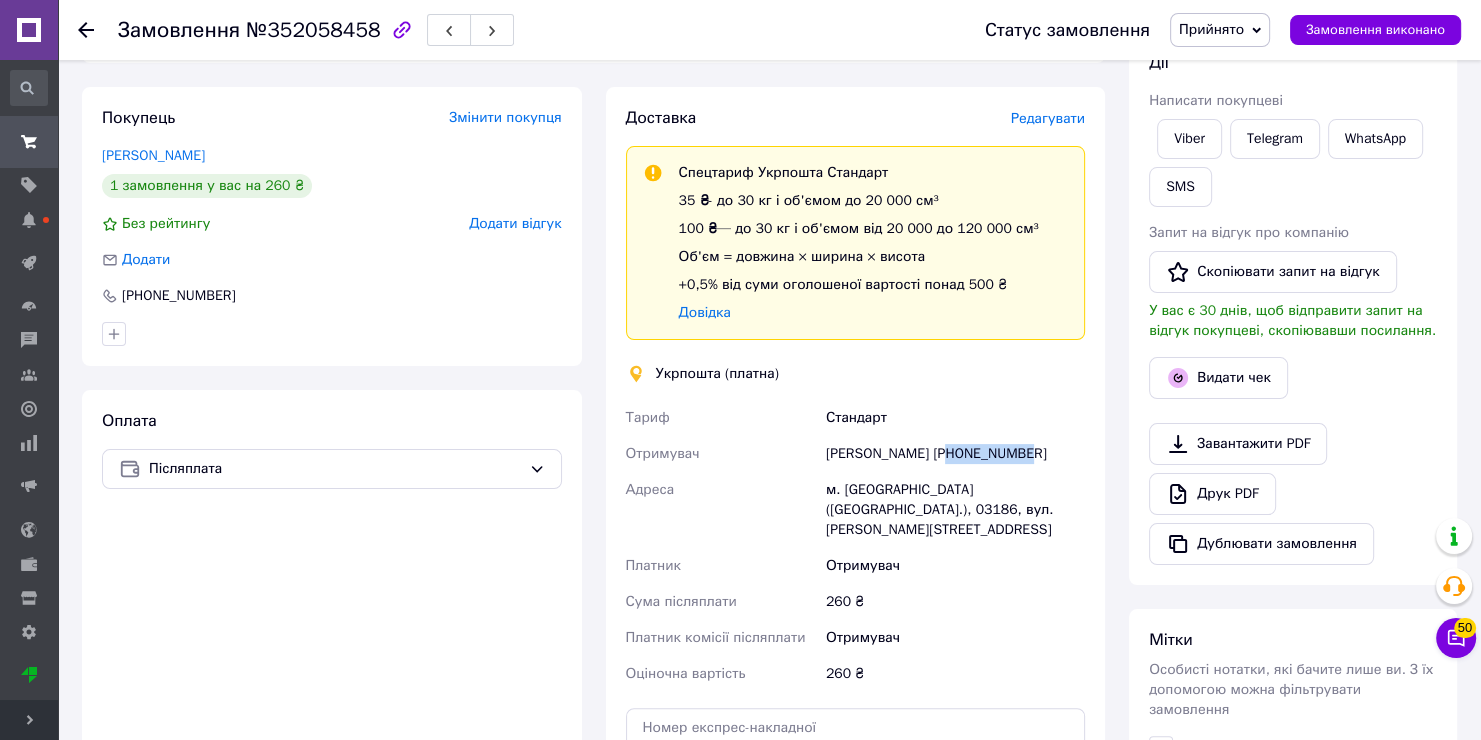 drag, startPoint x: 947, startPoint y: 452, endPoint x: 1061, endPoint y: 454, distance: 114.01754 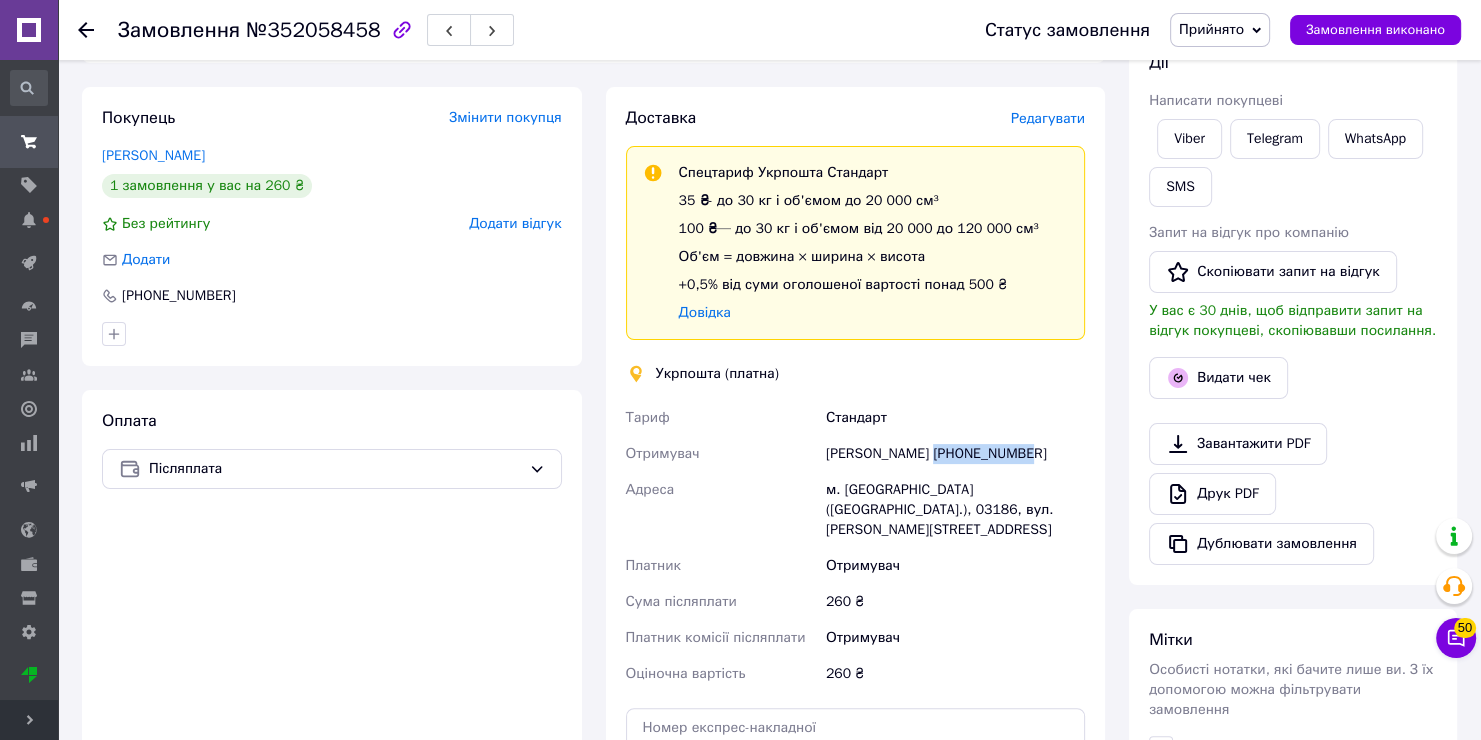 click on "Галина Бойко +380952534666" at bounding box center (955, 454) 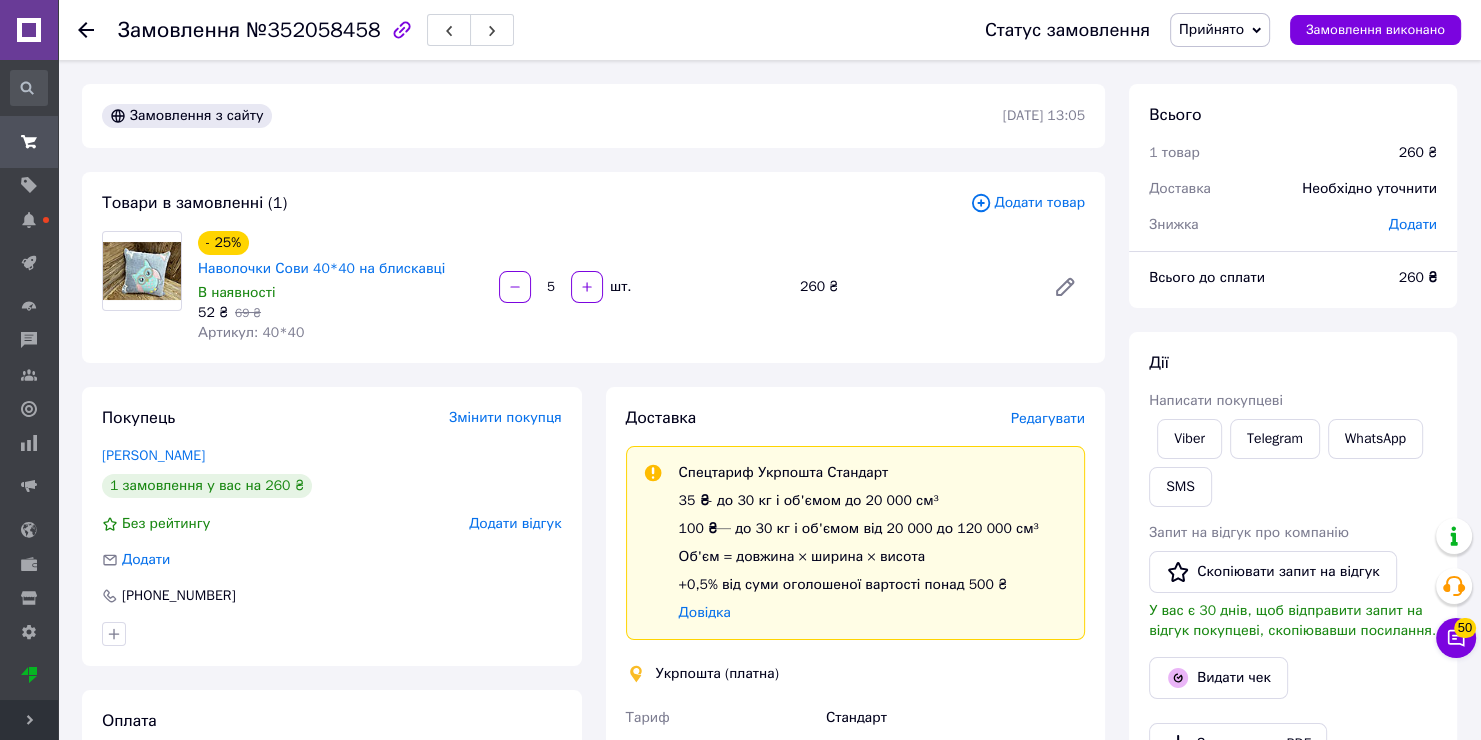 scroll, scrollTop: 0, scrollLeft: 0, axis: both 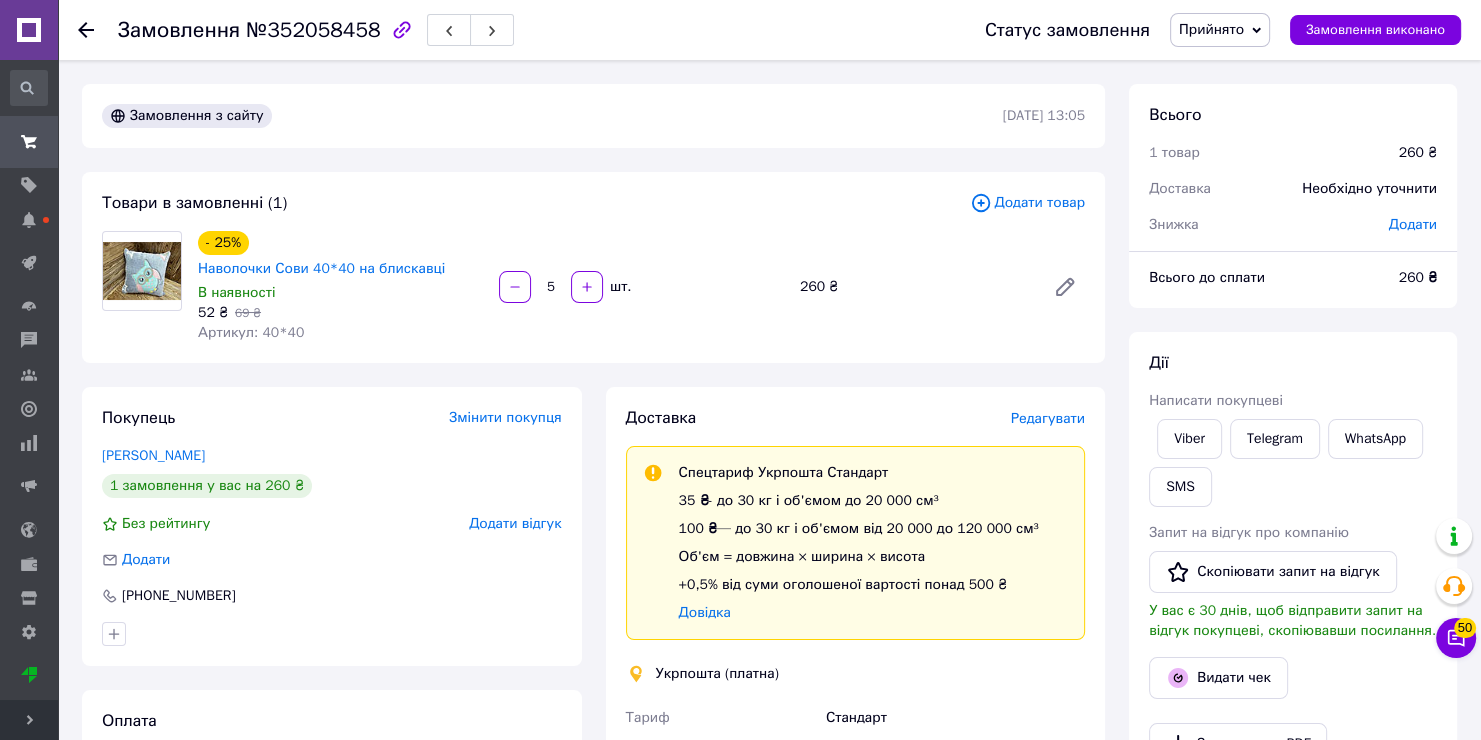 drag, startPoint x: 1203, startPoint y: 20, endPoint x: 1205, endPoint y: 62, distance: 42.047592 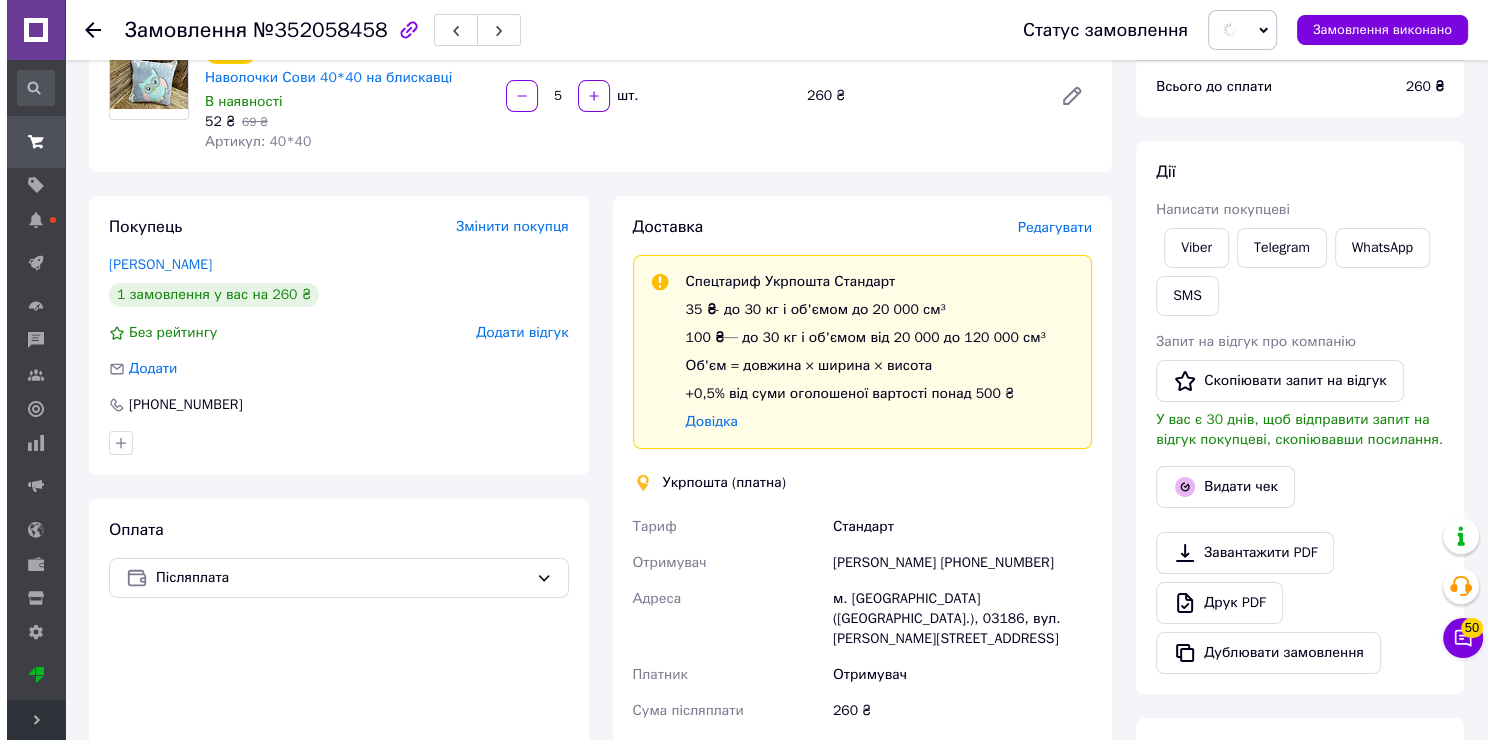 scroll, scrollTop: 200, scrollLeft: 0, axis: vertical 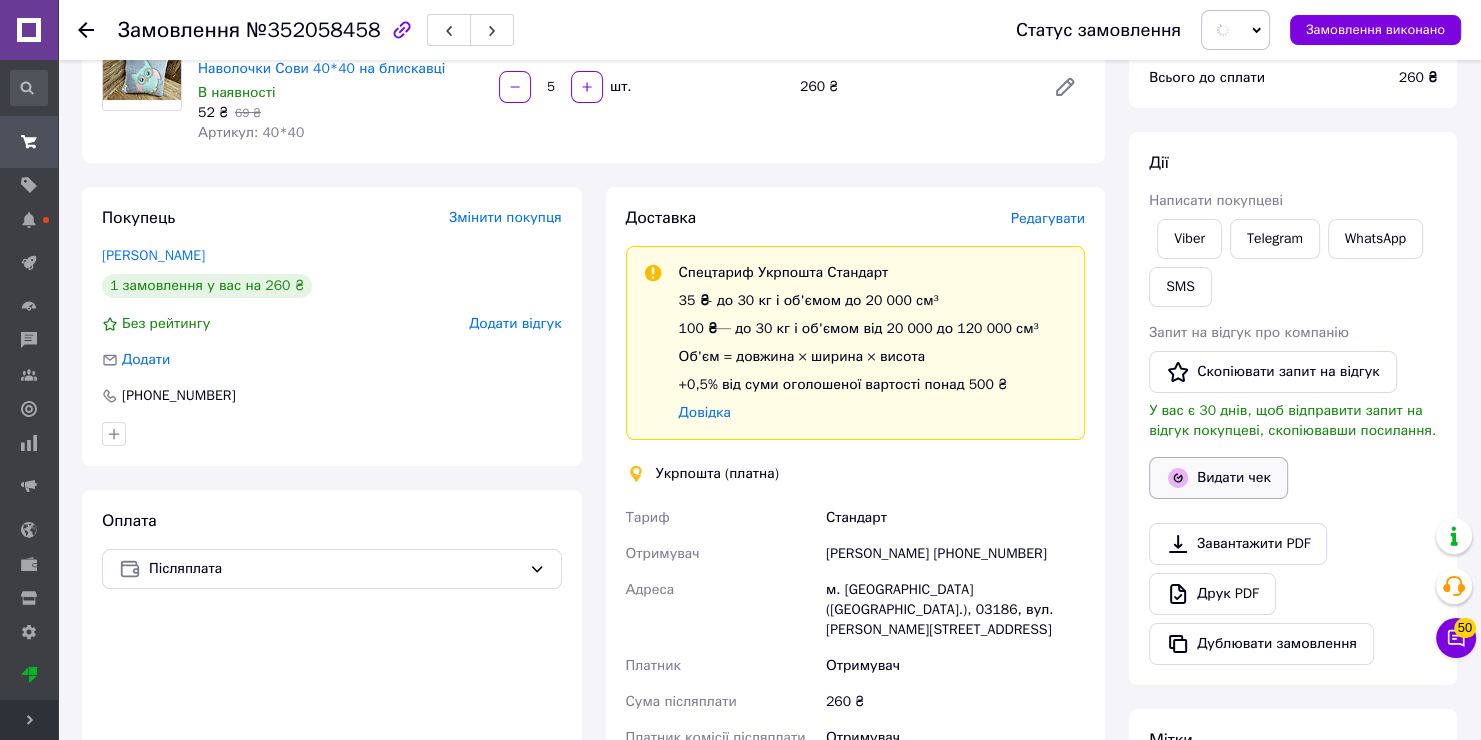 click on "Видати чек" at bounding box center [1218, 478] 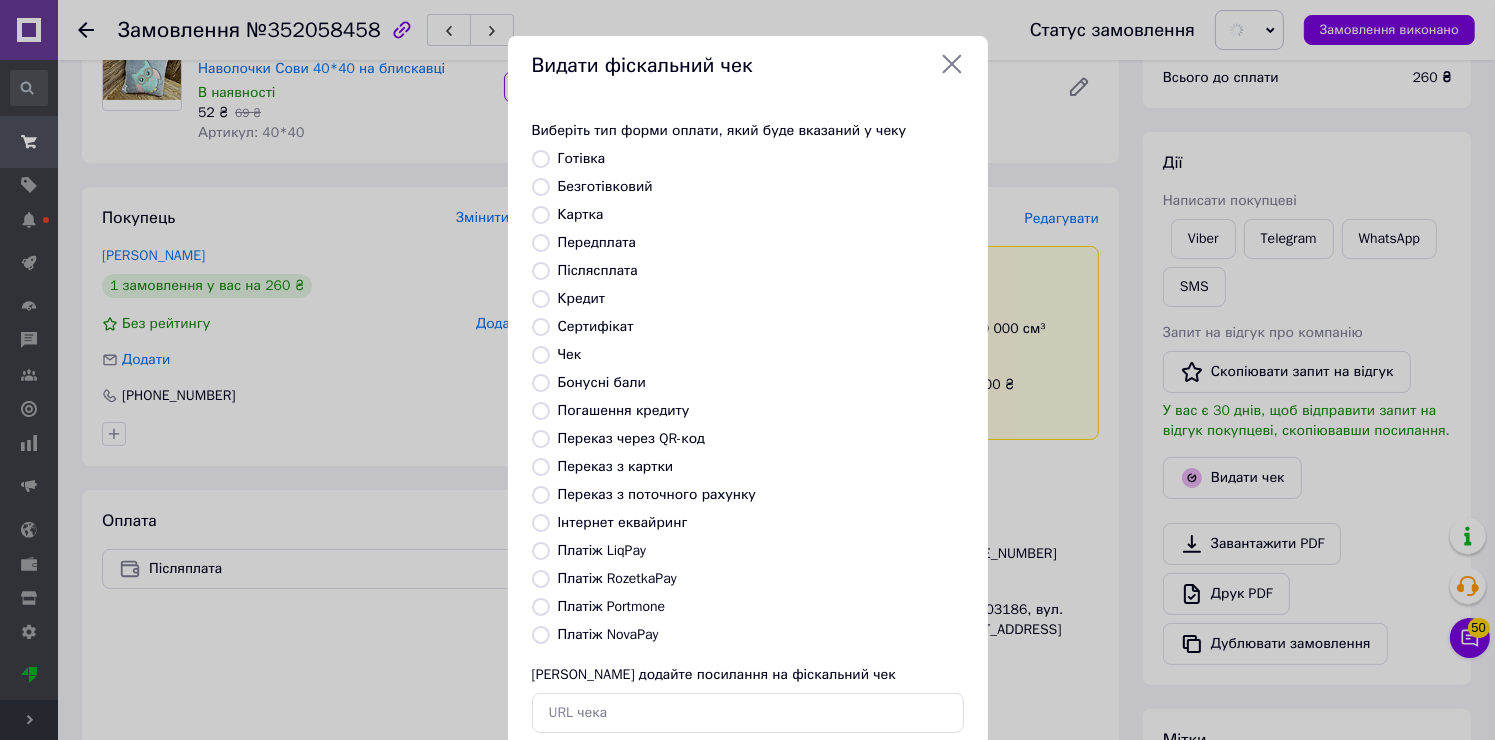 click on "Виберіть тип форми оплати, який буде вказаний у чеку Готівка Безготівковий Картка Передплата Післясплата Кредит Сертифікат Чек Бонусні бали Погашення кредиту Переказ через QR-код Переказ з картки Переказ з поточного рахунку Інтернет еквайринг Платіж LiqPay Платіж RozetkaPay Платіж Portmone Платіж NovaPay Або додайте посилання на фіскальний чек" at bounding box center (748, 427) 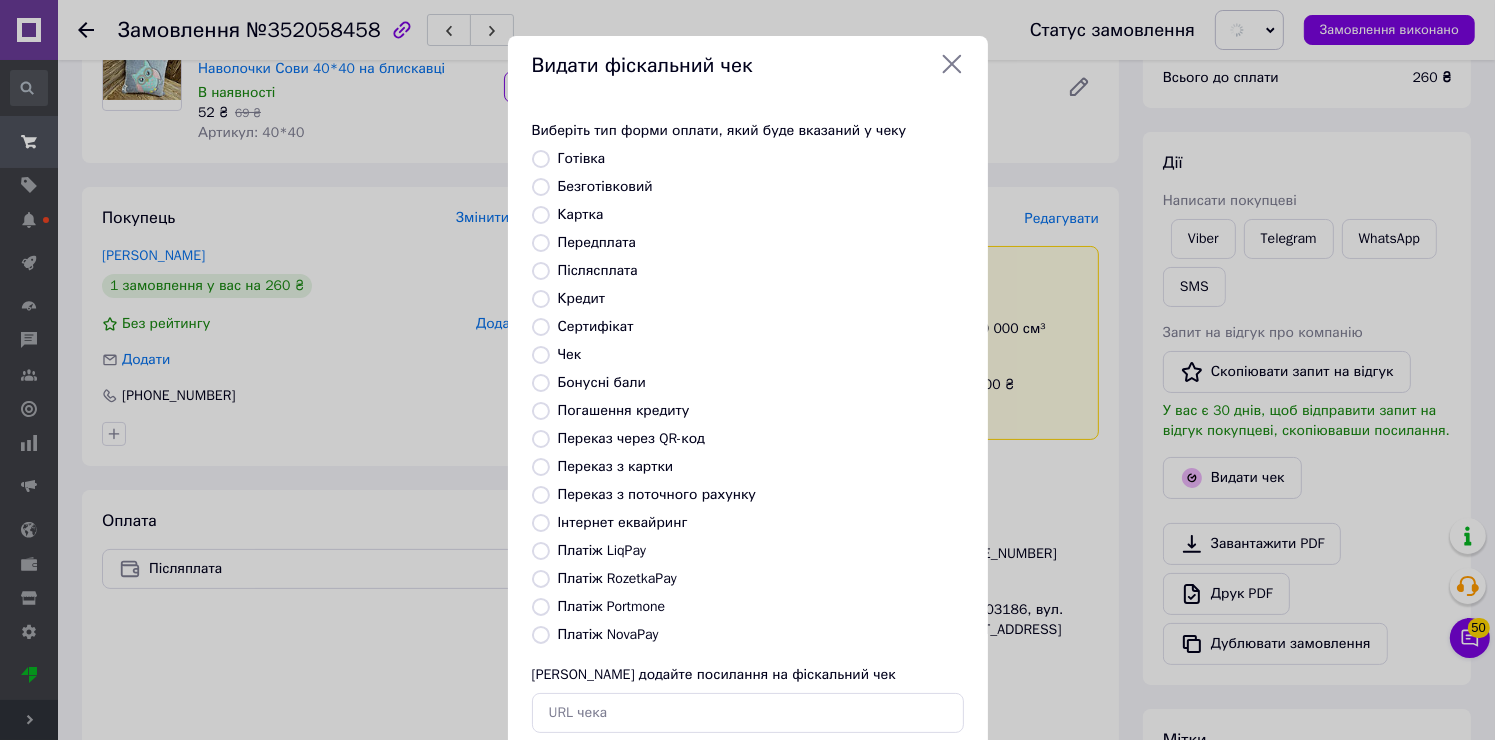 click on "Готівка" at bounding box center [541, 159] 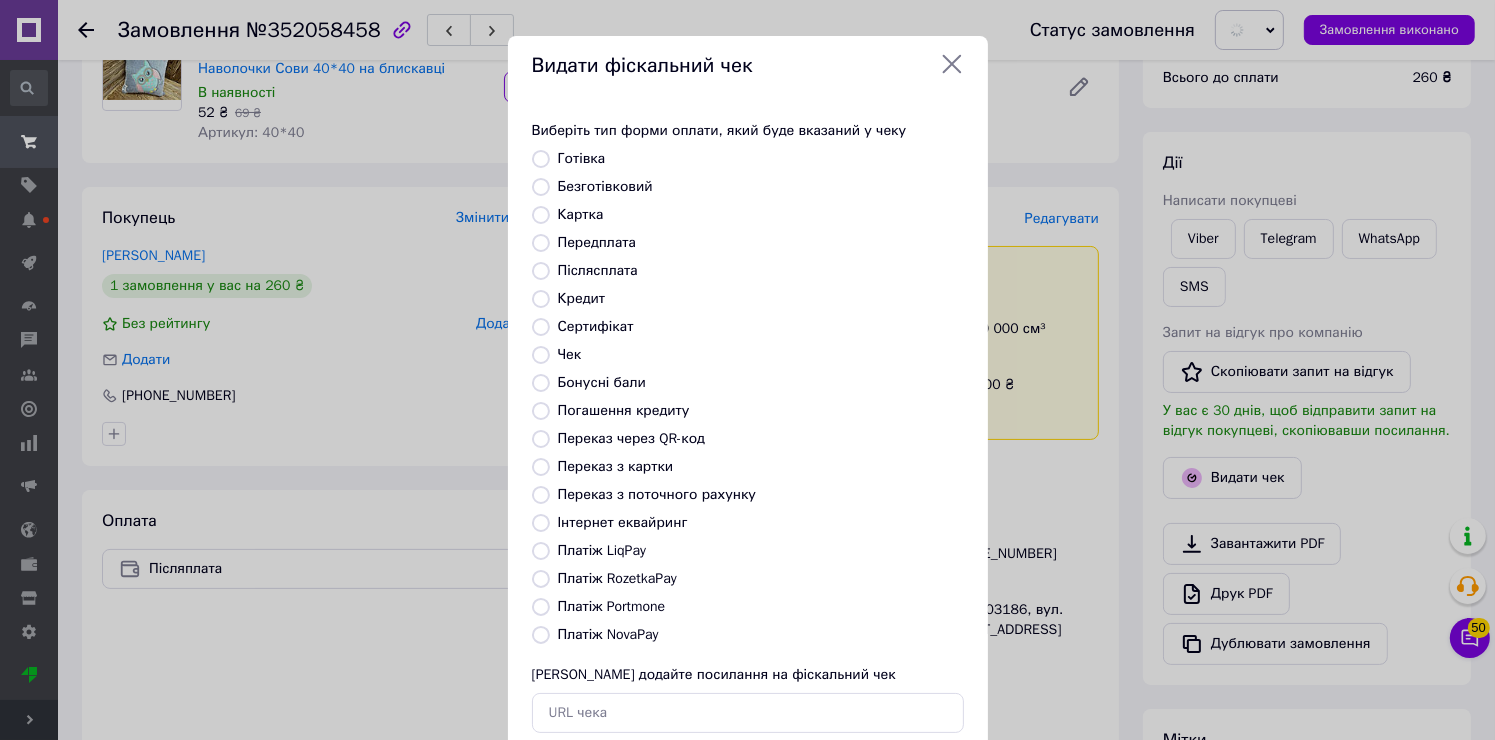 radio on "true" 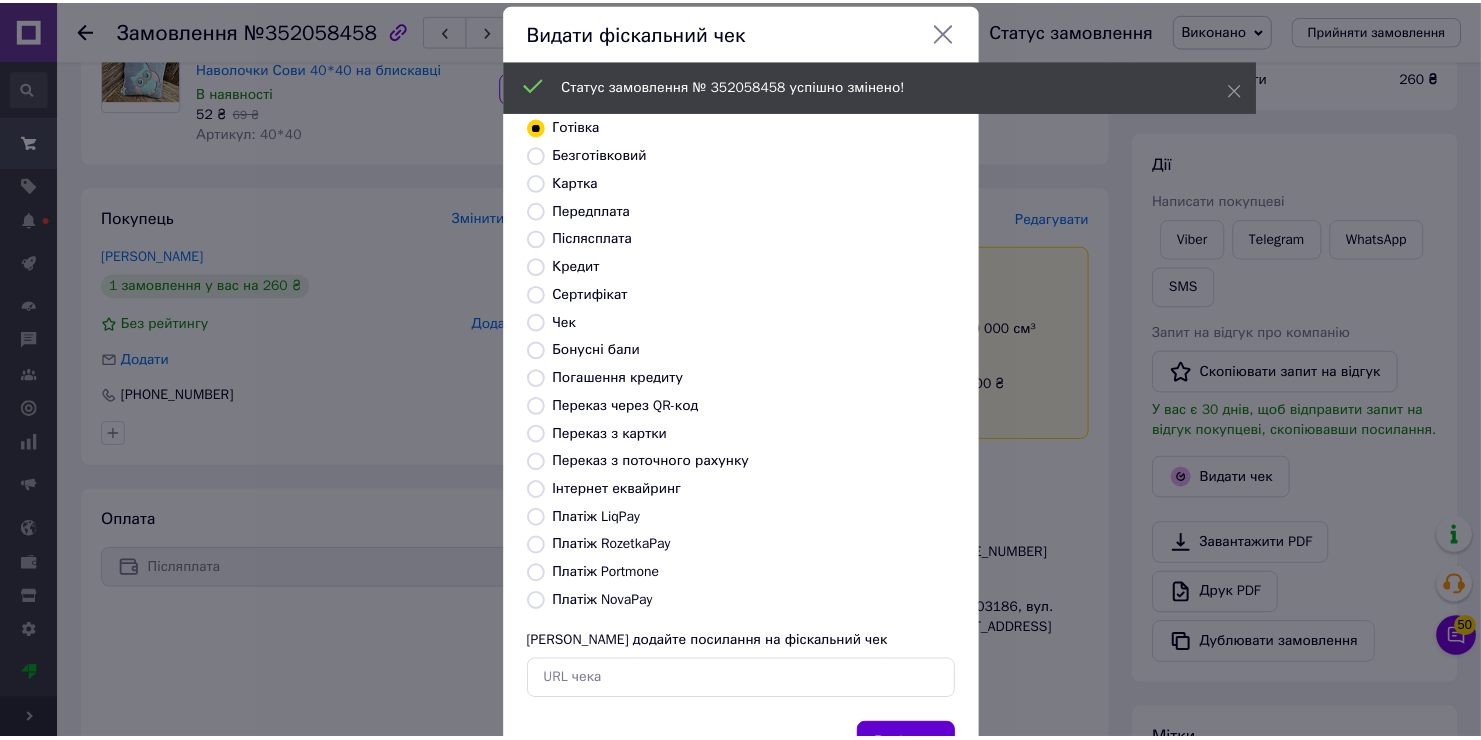 scroll, scrollTop: 118, scrollLeft: 0, axis: vertical 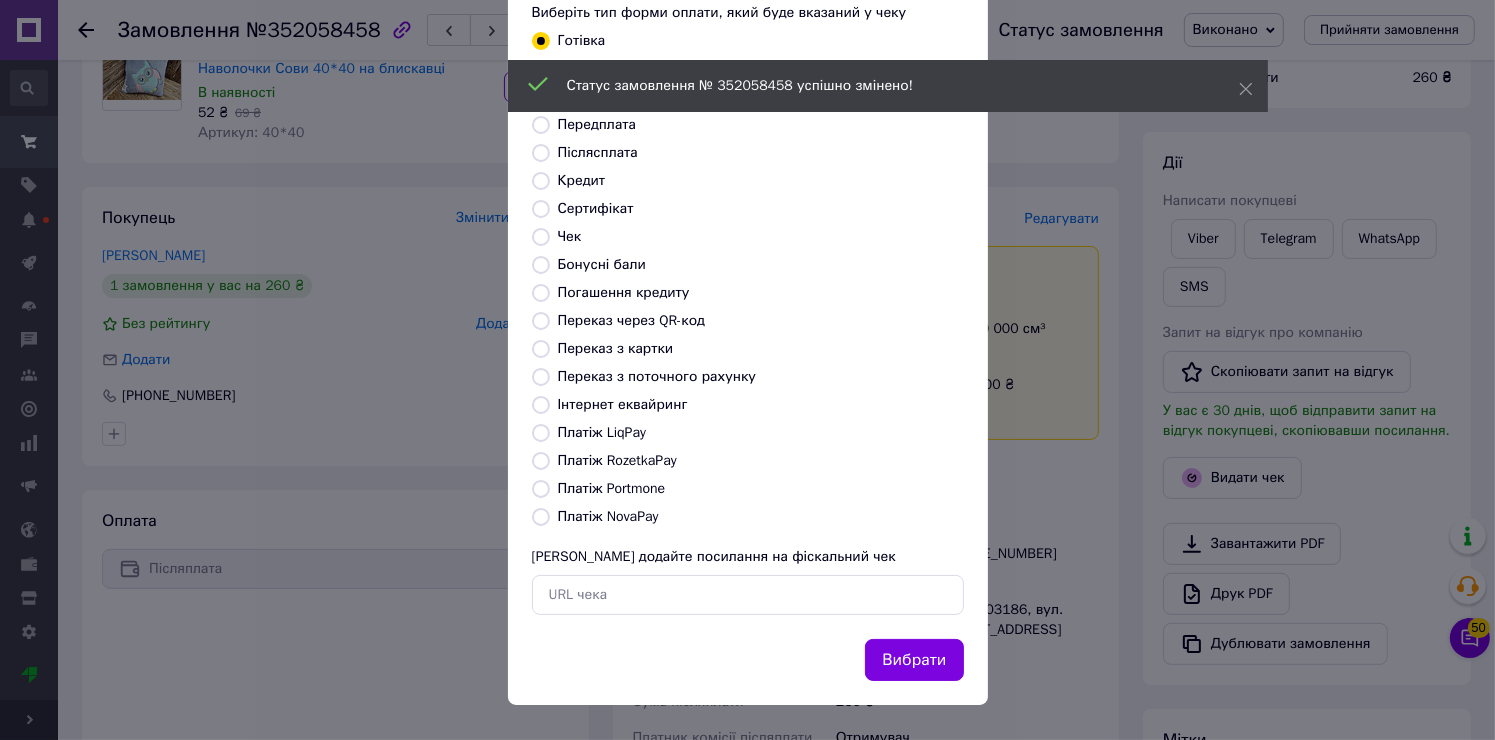 click on "Вибрати" at bounding box center (914, 660) 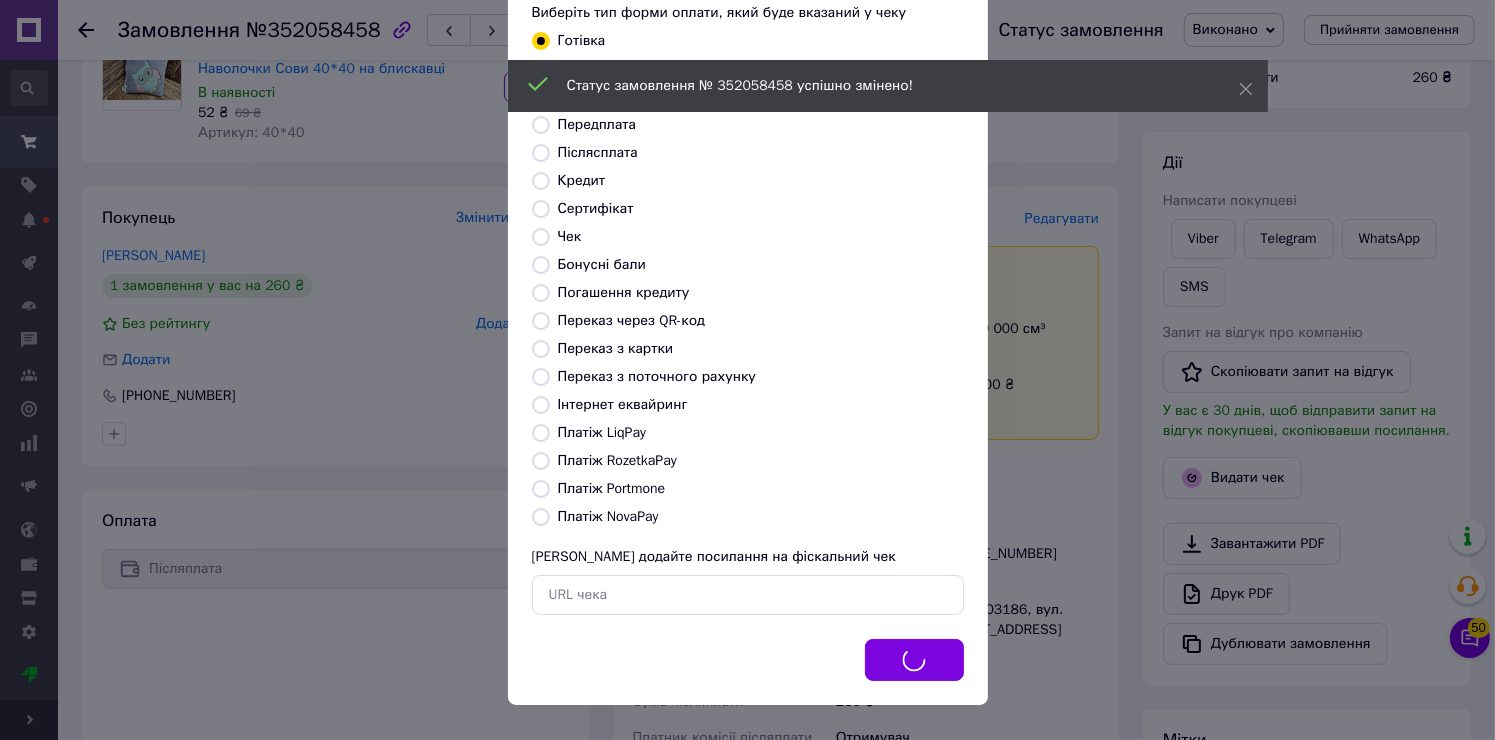 click on "Видати фіскальний чек Виберіть тип форми оплати, який буде вказаний у чеку Готівка Безготівковий Картка Передплата Післясплата Кредит Сертифікат Чек Бонусні бали Погашення кредиту Переказ через QR-код [GEOGRAPHIC_DATA] з картки Переказ з поточного рахунку Інтернет еквайринг Платіж LiqPay Платіж RozetkaPay Платіж Portmone Платіж NovaPay Або додайте посилання на фіскальний чек Вибрати" at bounding box center (747, 311) 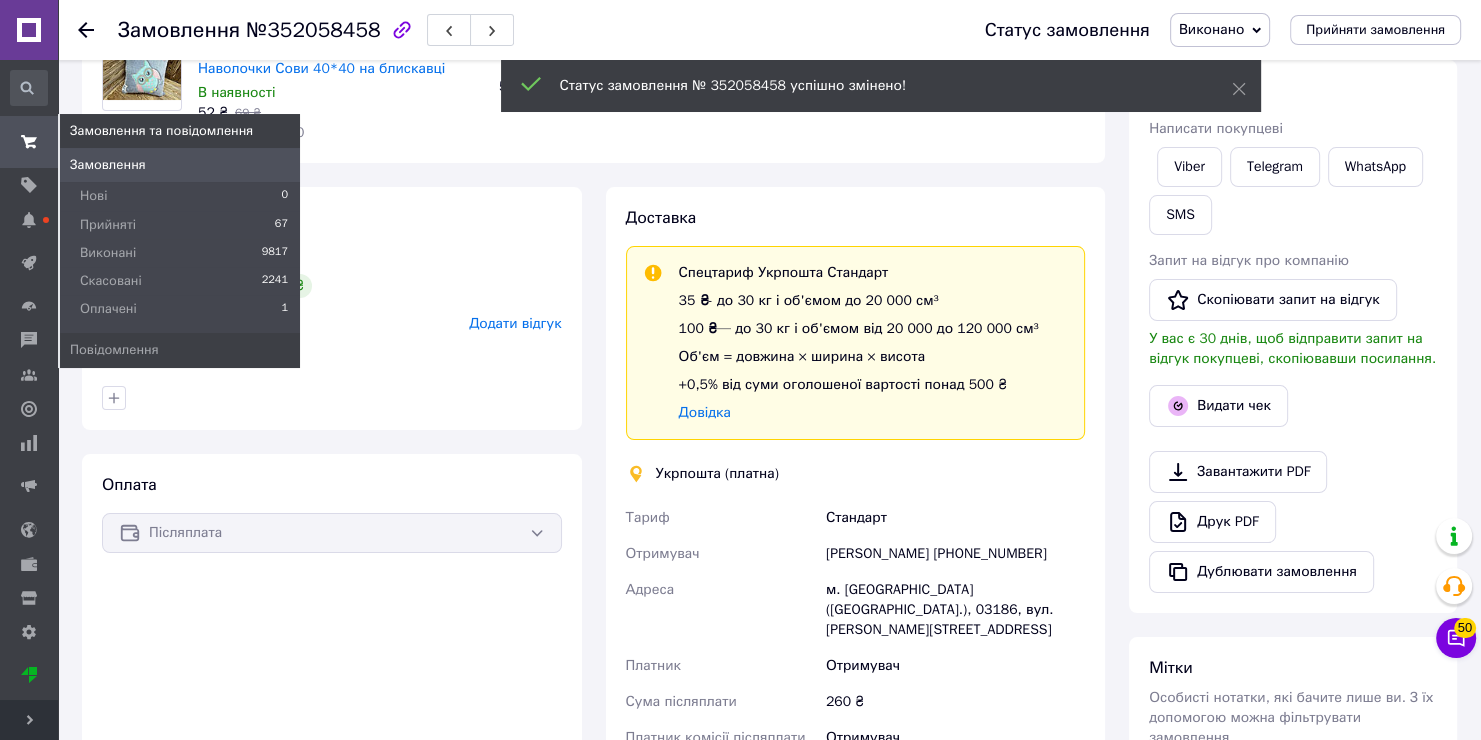click 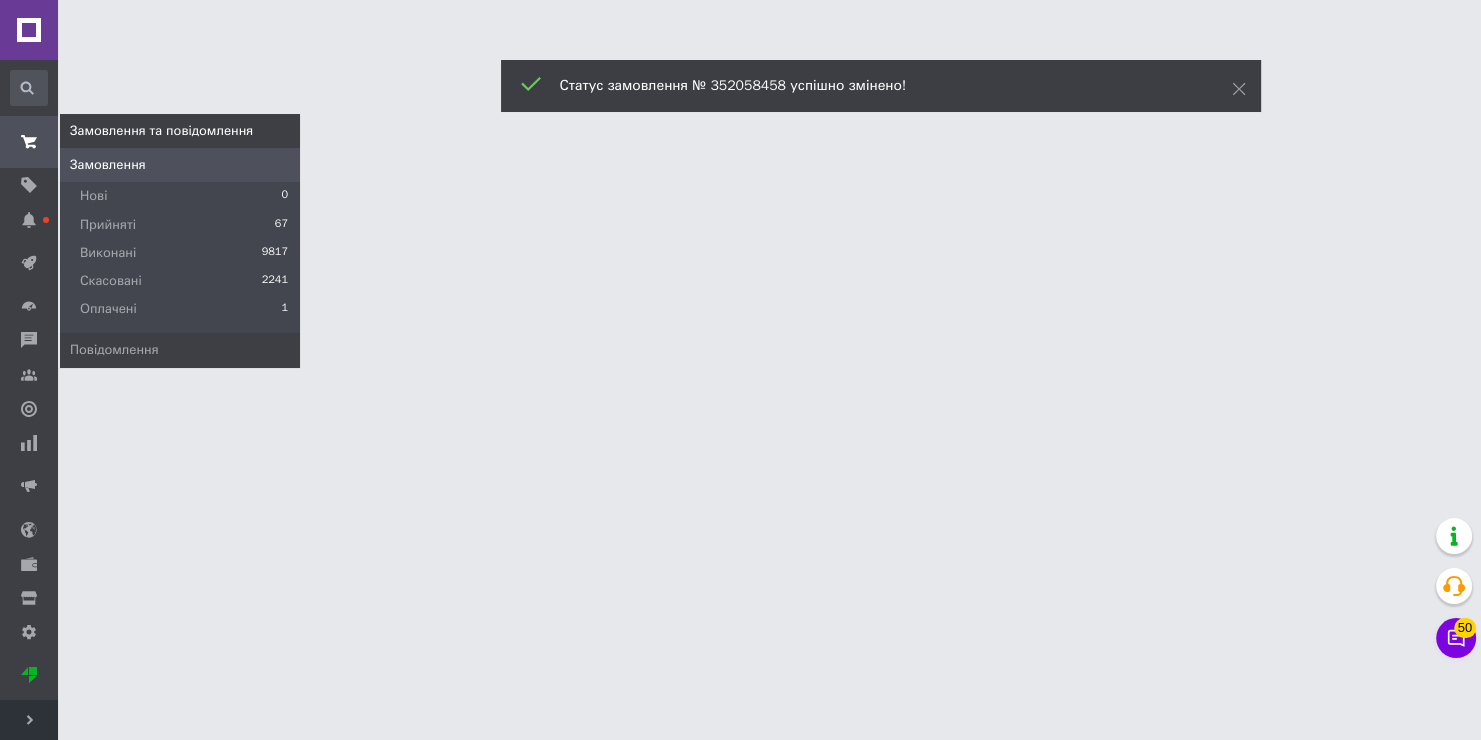 scroll, scrollTop: 0, scrollLeft: 0, axis: both 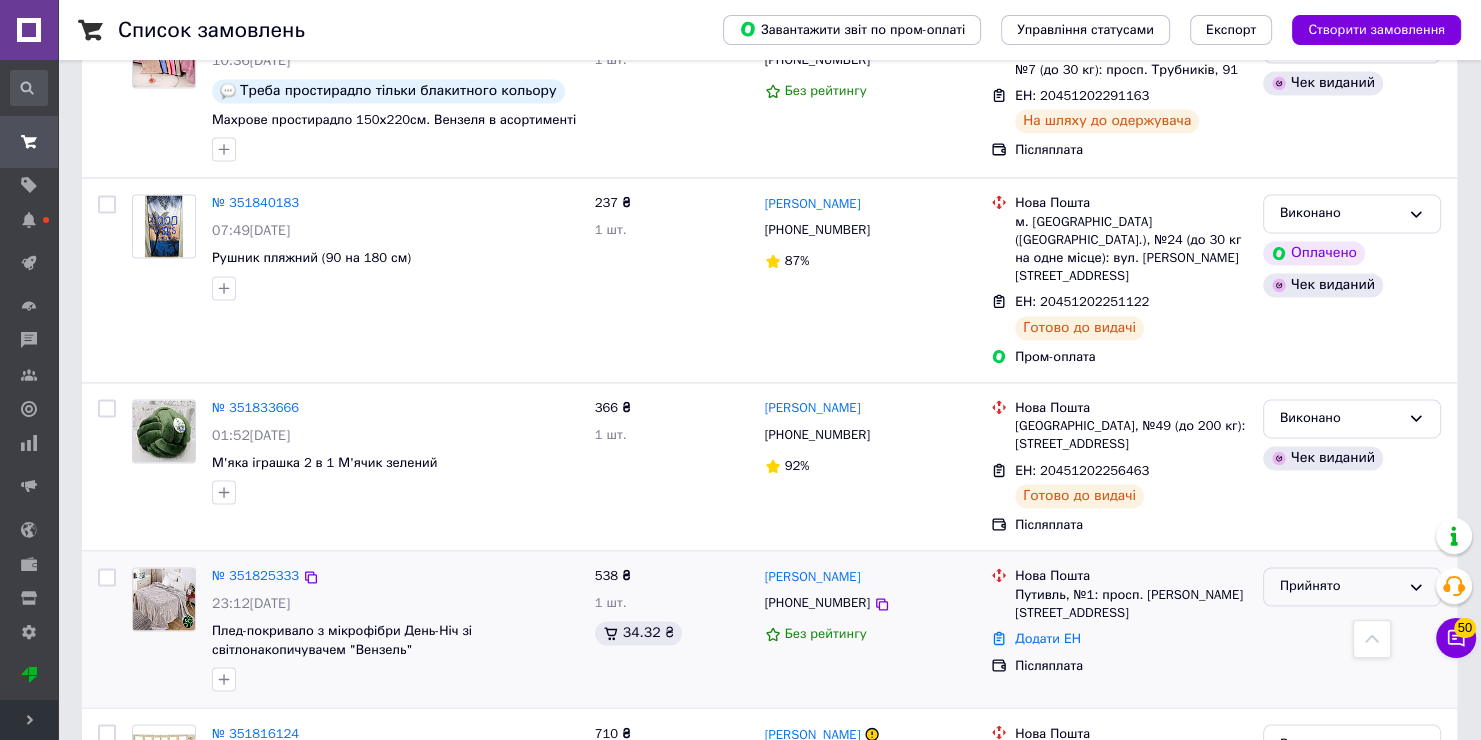 click on "Прийнято" at bounding box center [1340, 586] 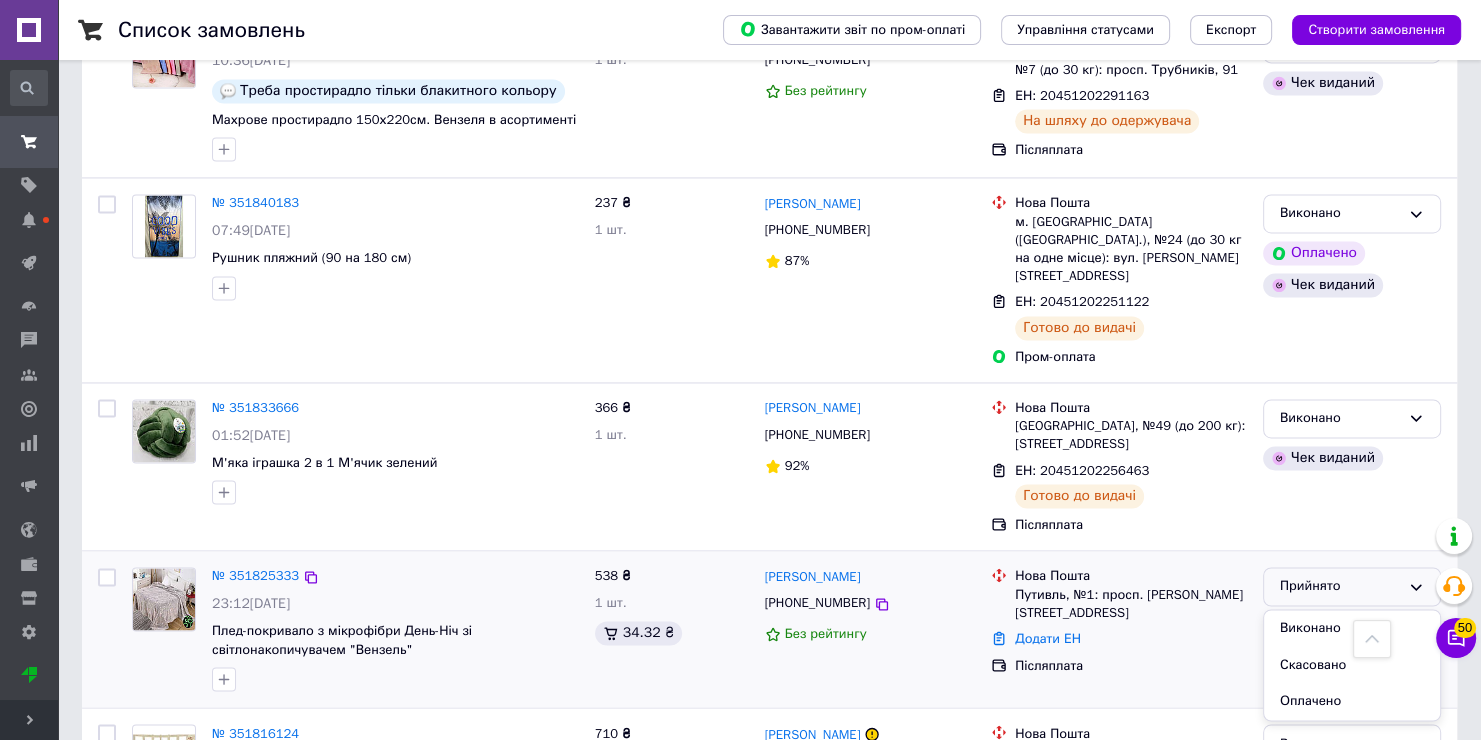 click on "Скасовано" at bounding box center [1352, 665] 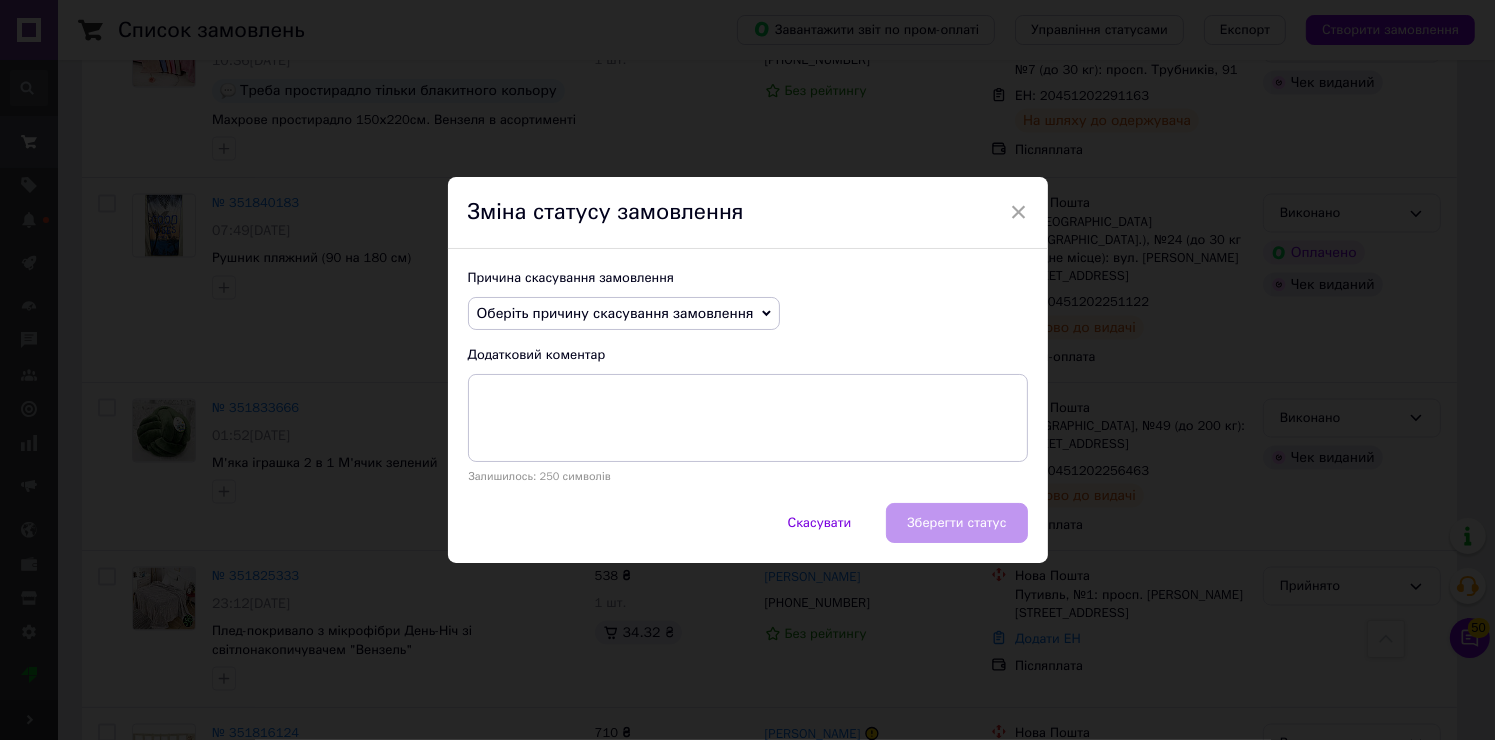 click on "Оберіть причину скасування замовлення" at bounding box center [615, 313] 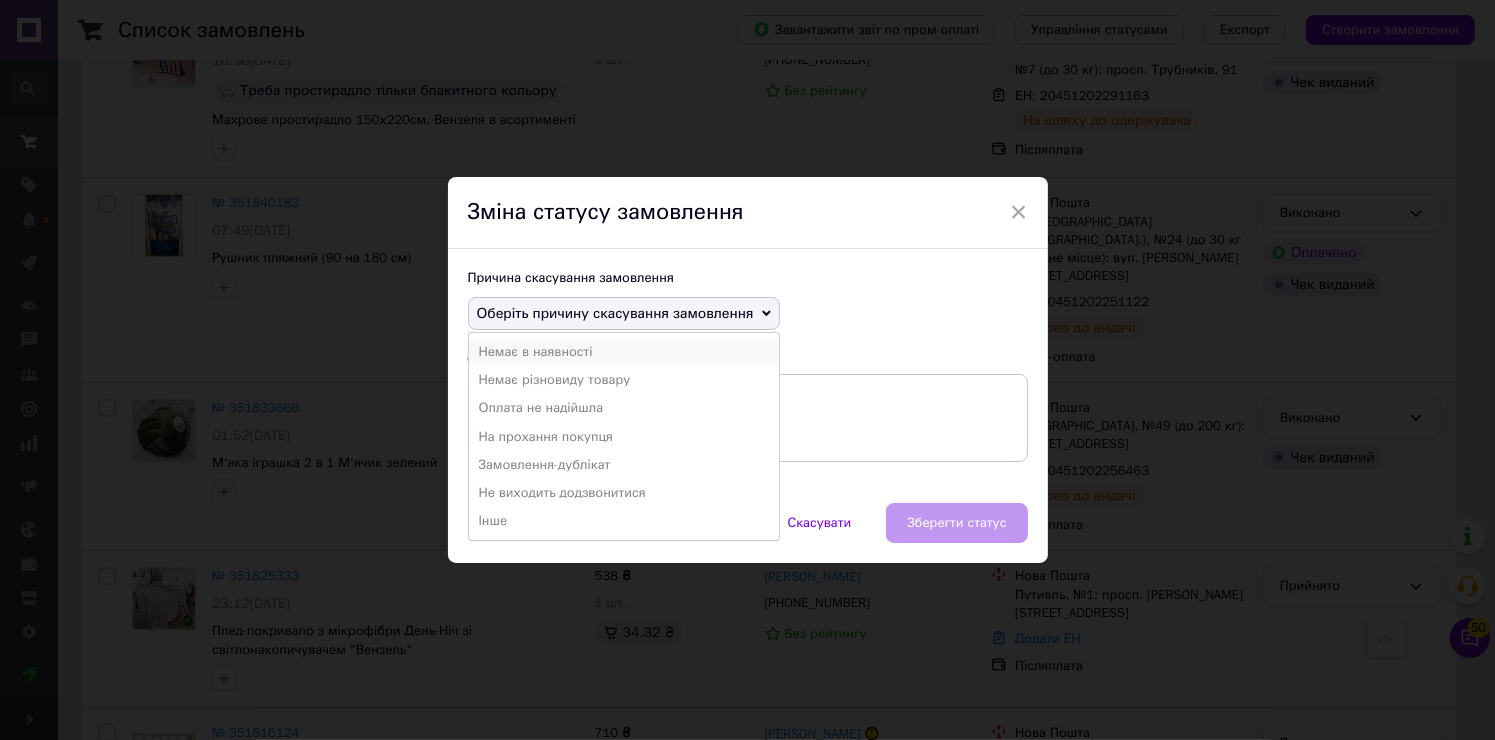 click on "Немає в наявності" at bounding box center [624, 352] 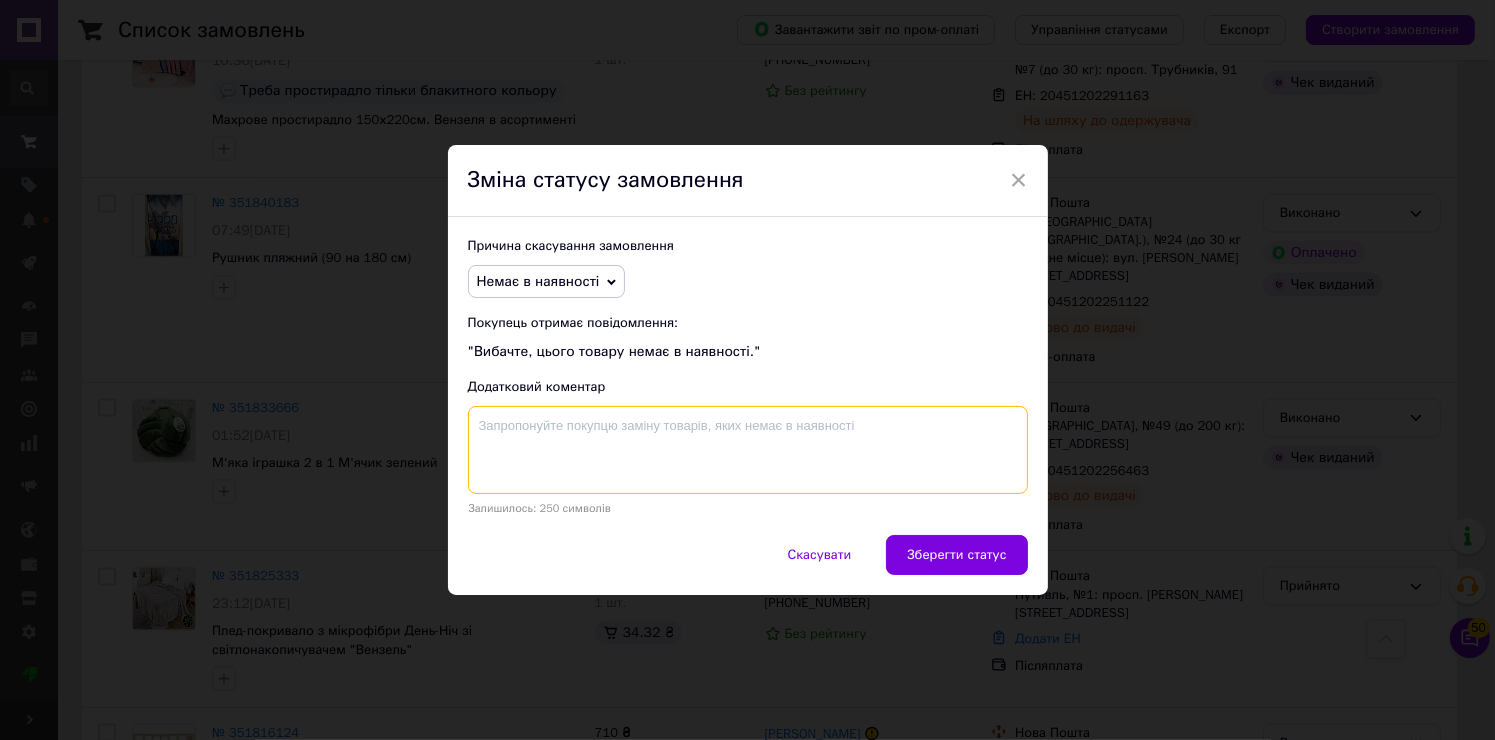 click at bounding box center (748, 450) 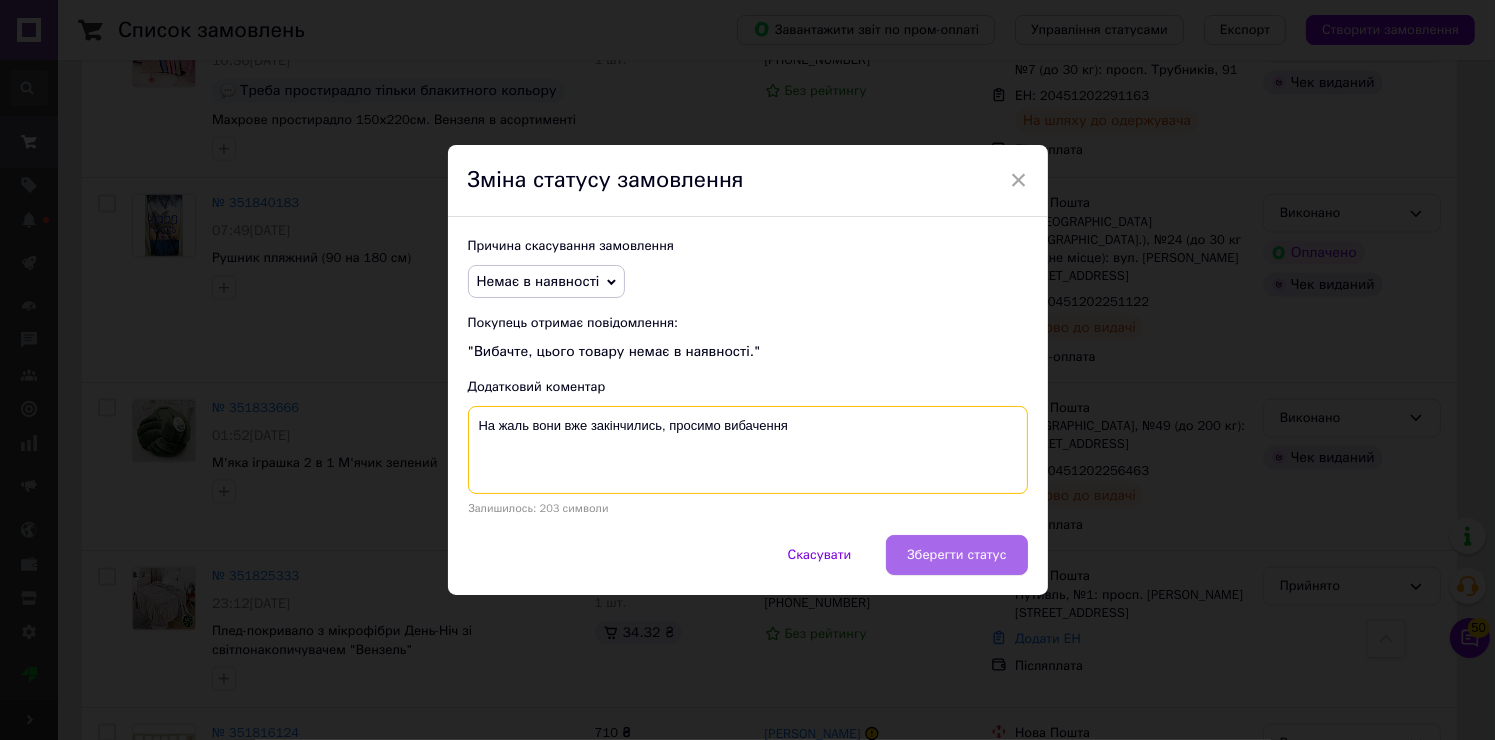 type on "На жаль вони вже закінчились, просимо вибачення" 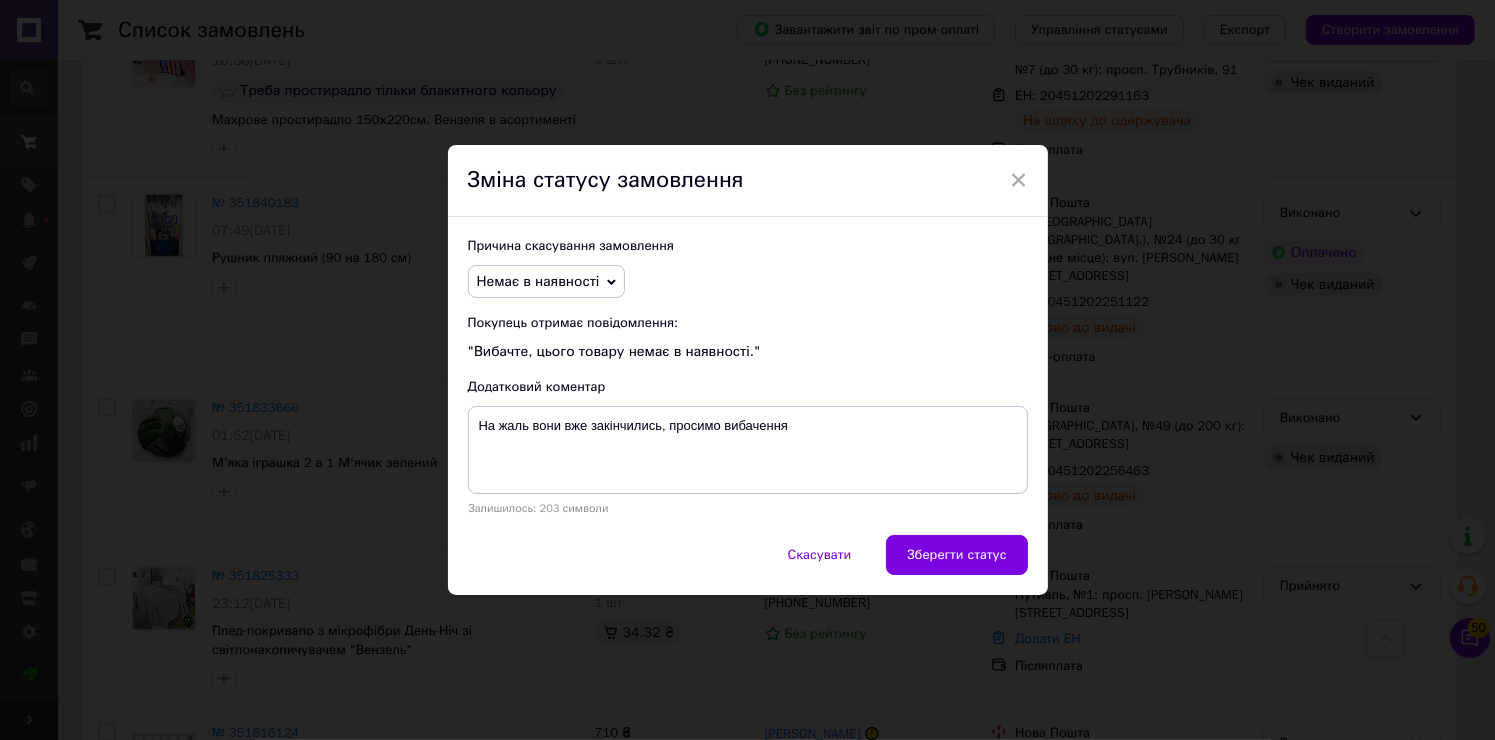 click on "Зберегти статус" at bounding box center [956, 555] 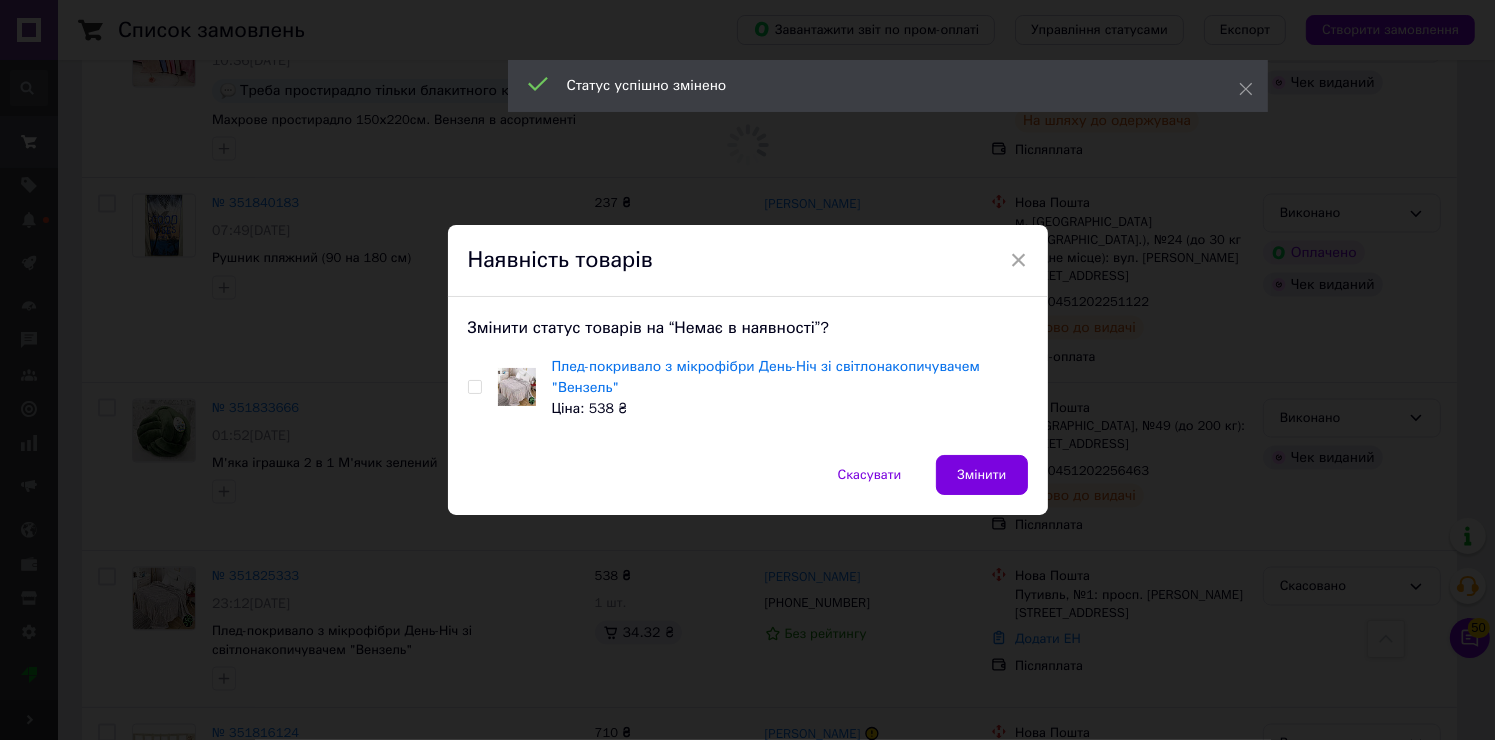 click on "× Наявність товарів Змінити статус товарів на “Немає в наявності”? Плед-покривало з мікрофібри День-Ніч зі світлонакопичувачем "Вензель" Ціна: 538 ₴ Скасувати   Змінити" at bounding box center [747, 370] 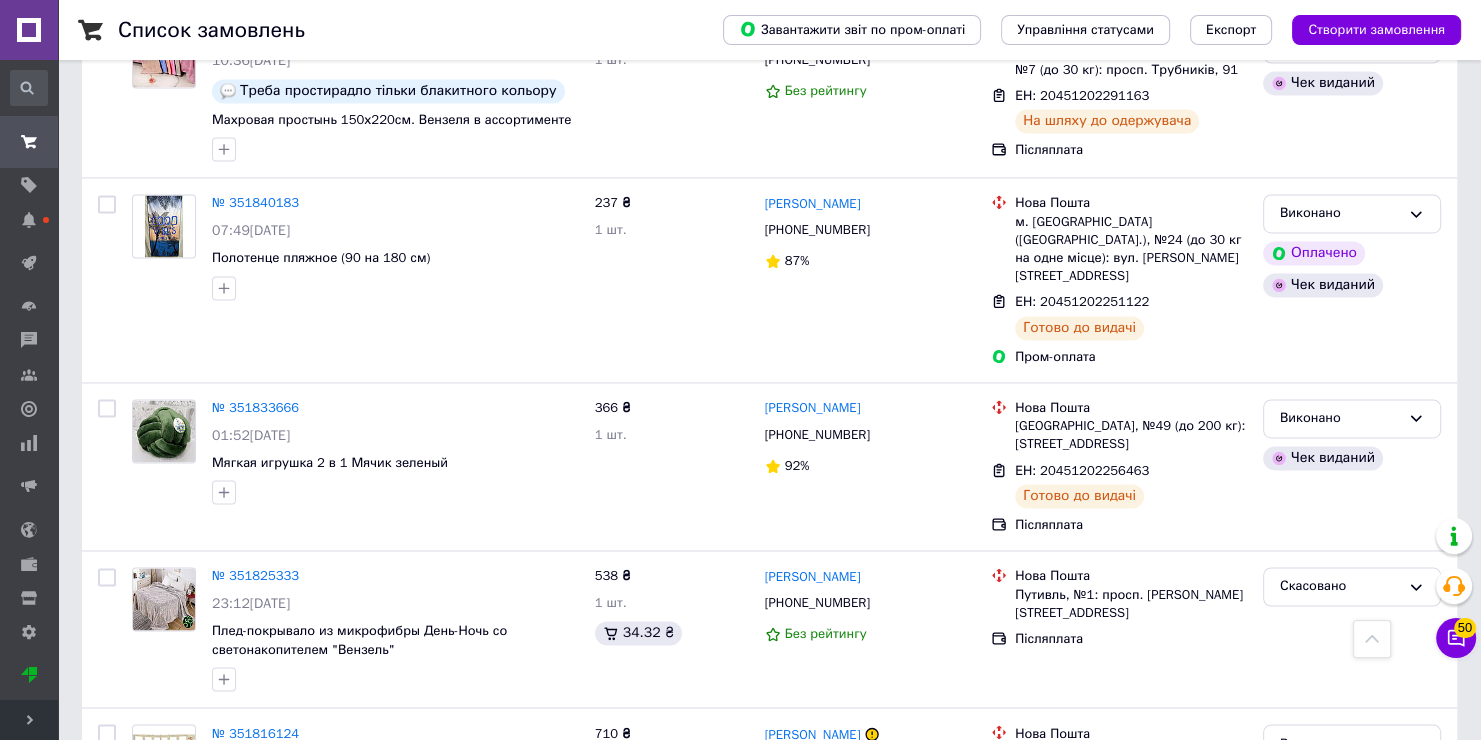click on "2" at bounding box center [145, 920] 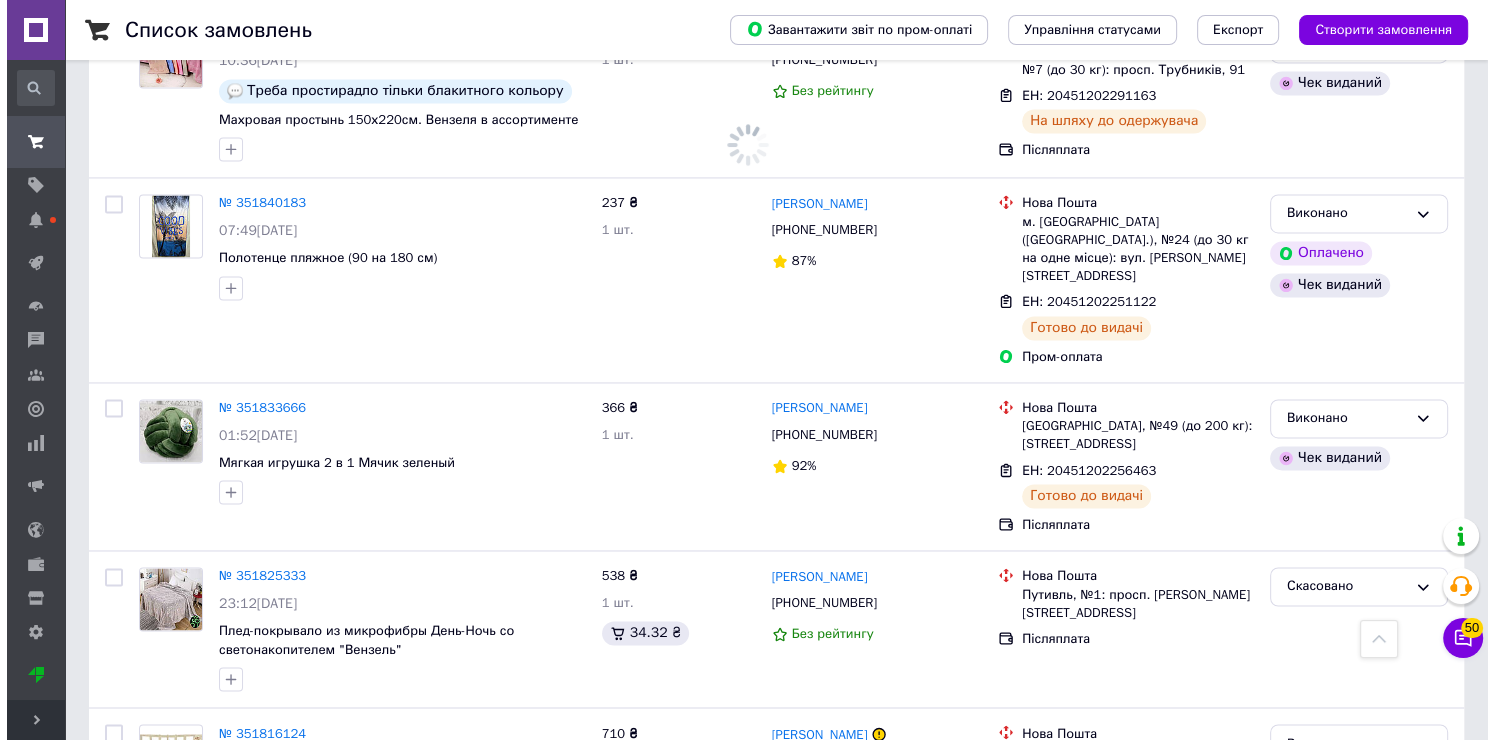 scroll, scrollTop: 0, scrollLeft: 0, axis: both 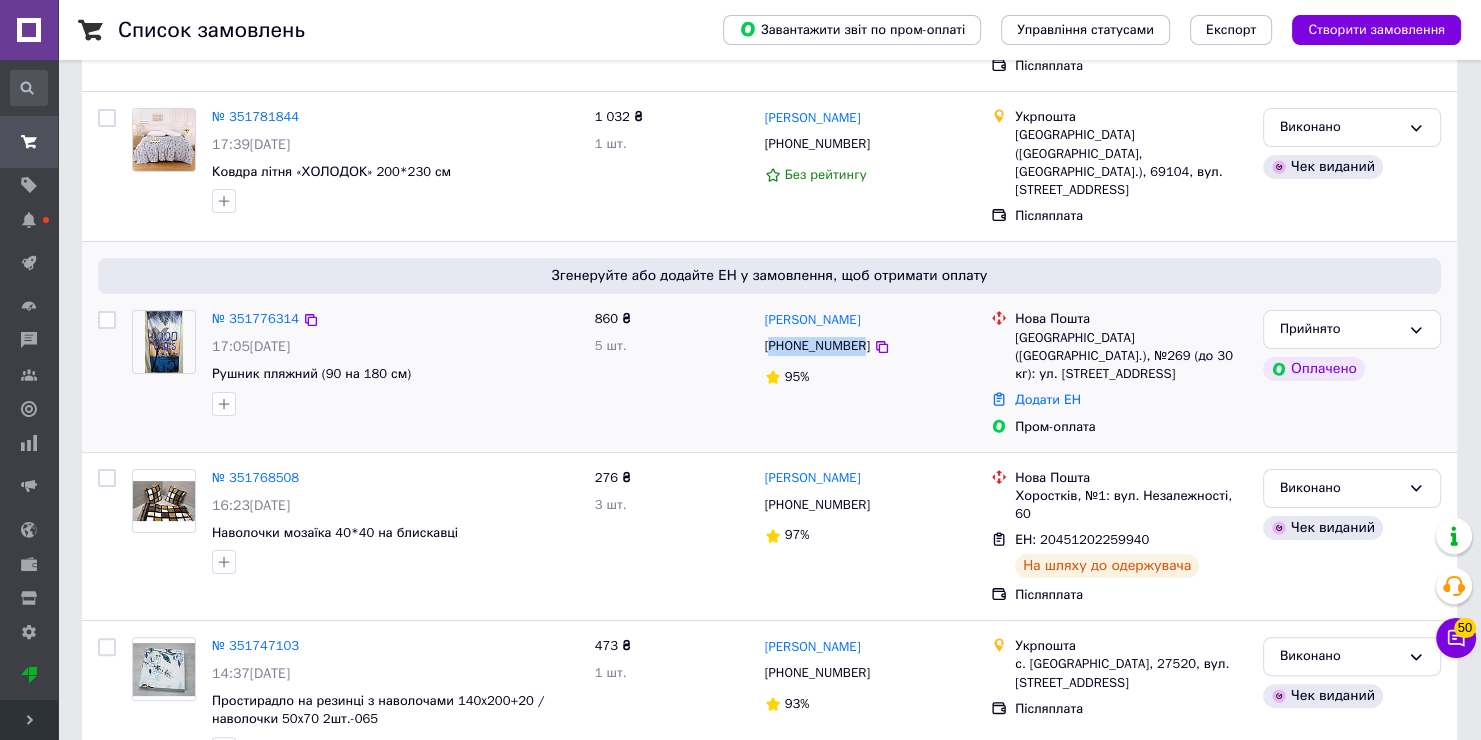 drag, startPoint x: 851, startPoint y: 300, endPoint x: 775, endPoint y: 303, distance: 76.05919 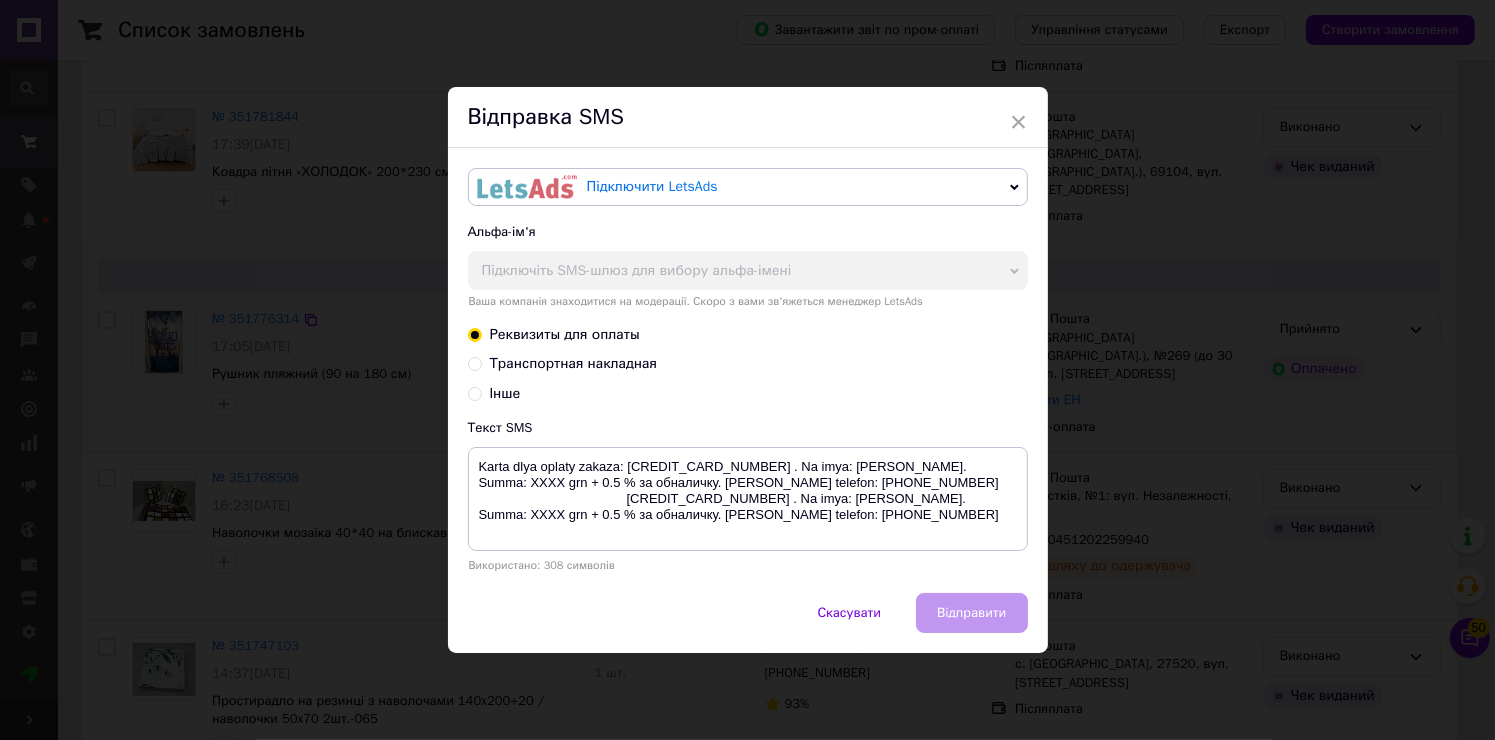 click on "× Відправка SMS Підключити LetsAds Підключити SMSClub Альфа-ім'я  Підключіть SMS-шлюз для вибору альфа-імені [PERSON_NAME] компанія знаходитися на модерації.
Скоро з вами зв'яжеться менеджер LetsAds Реквизиты для оплаты Транспортная накладная Інше Текст SMS Karta dlya oplaty zakaza: [CREDIT_CARD_NUMBER] . Na imya: [PERSON_NAME]. Summa: XXXX grn + 0.5 % за обналичку. [PERSON_NAME] telefon: [PHONE_NUMBER]
[CREDIT_CARD_NUMBER] . Na imya: [PERSON_NAME]. Summa: XXXX grn + 0.5 % за обналичку. [PERSON_NAME] telefon: [PHONE_NUMBER] Використано: 308 символів Скасувати   Відправити" at bounding box center [747, 370] 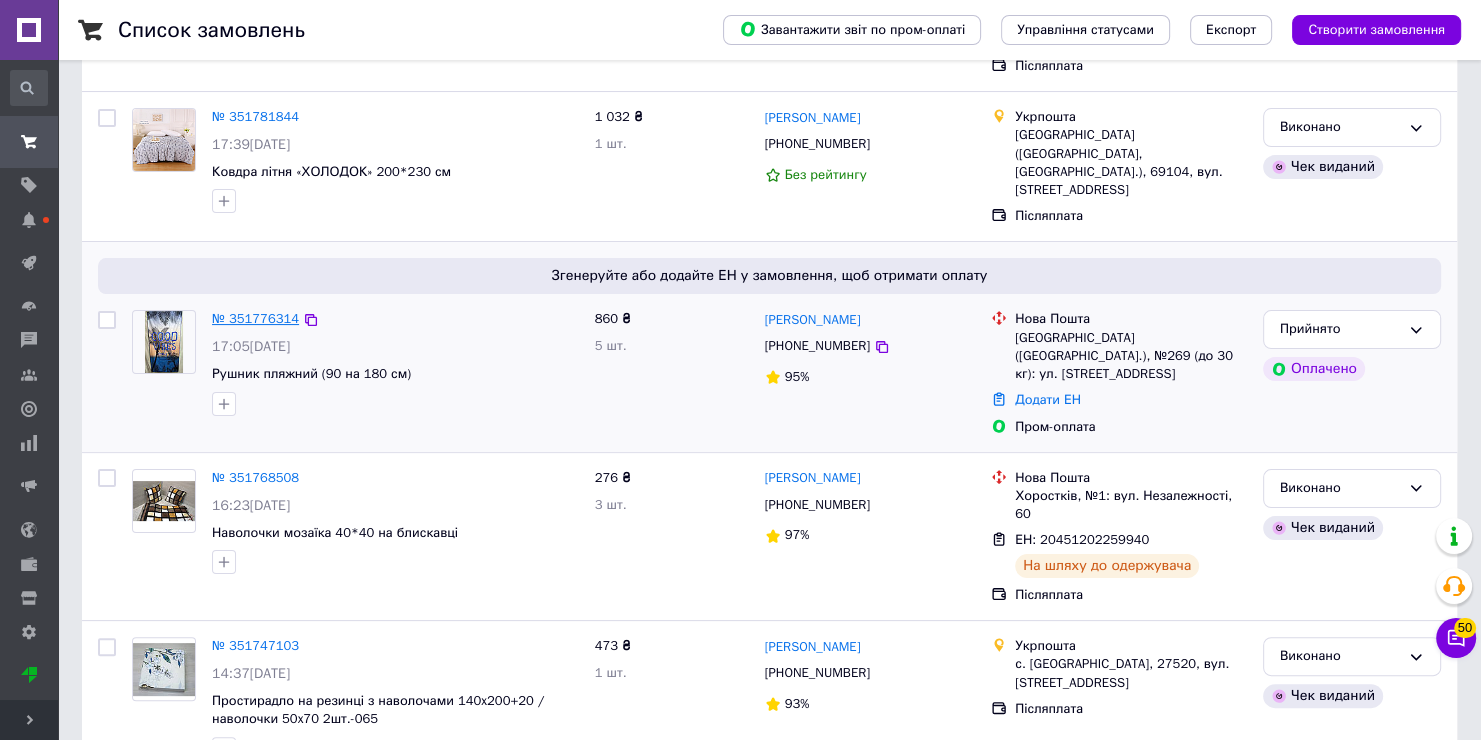 click on "№ 351776314" at bounding box center (255, 318) 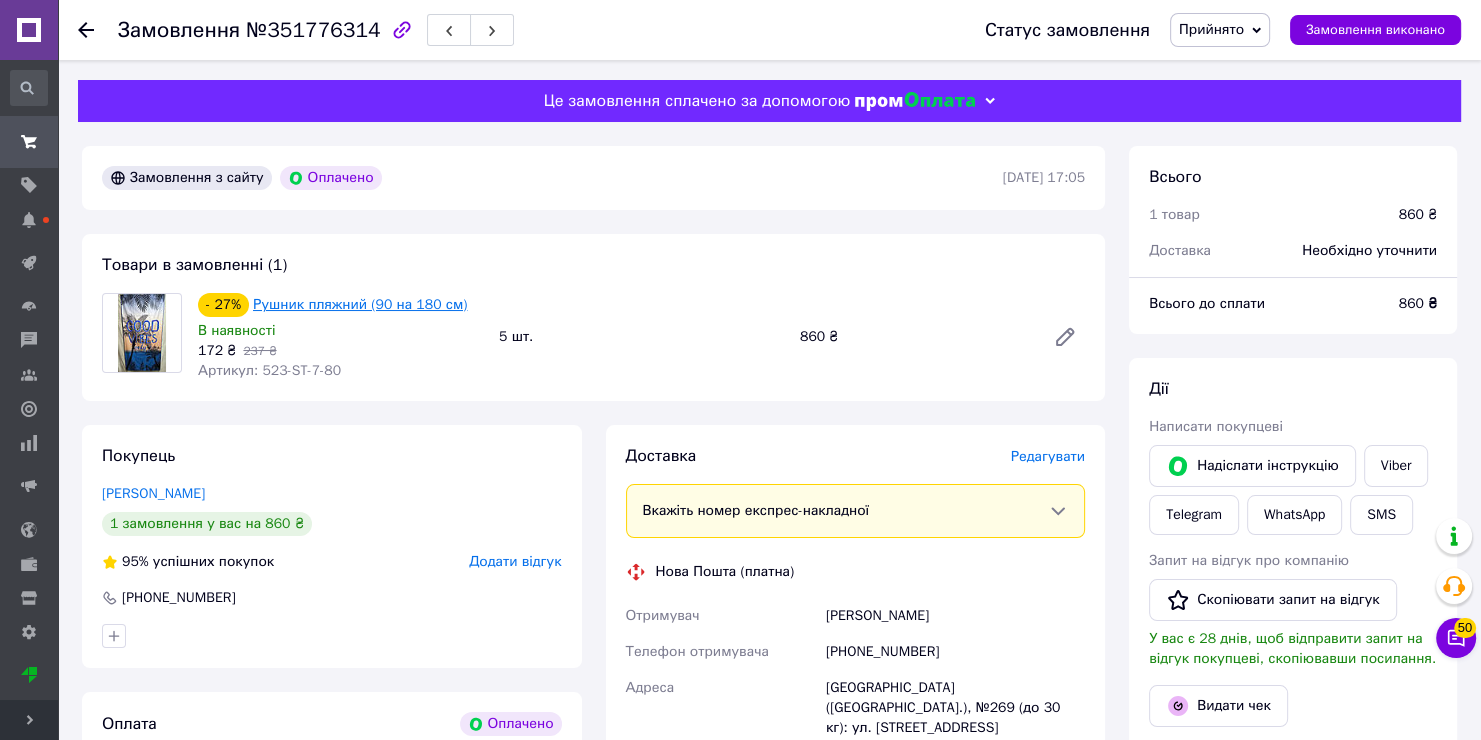 click on "Рушник пляжний (90 на 180 см)" at bounding box center (360, 304) 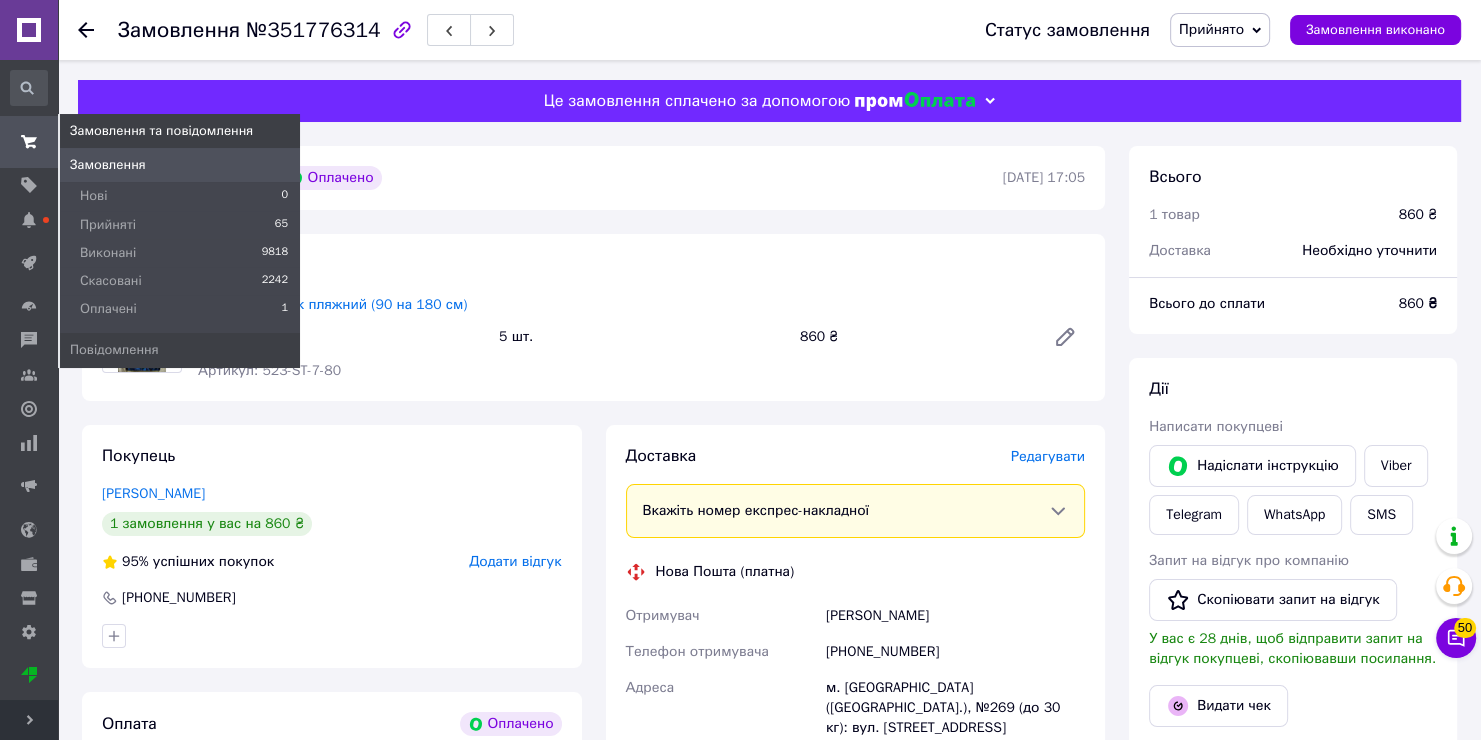 click on "Замовлення" at bounding box center (108, 165) 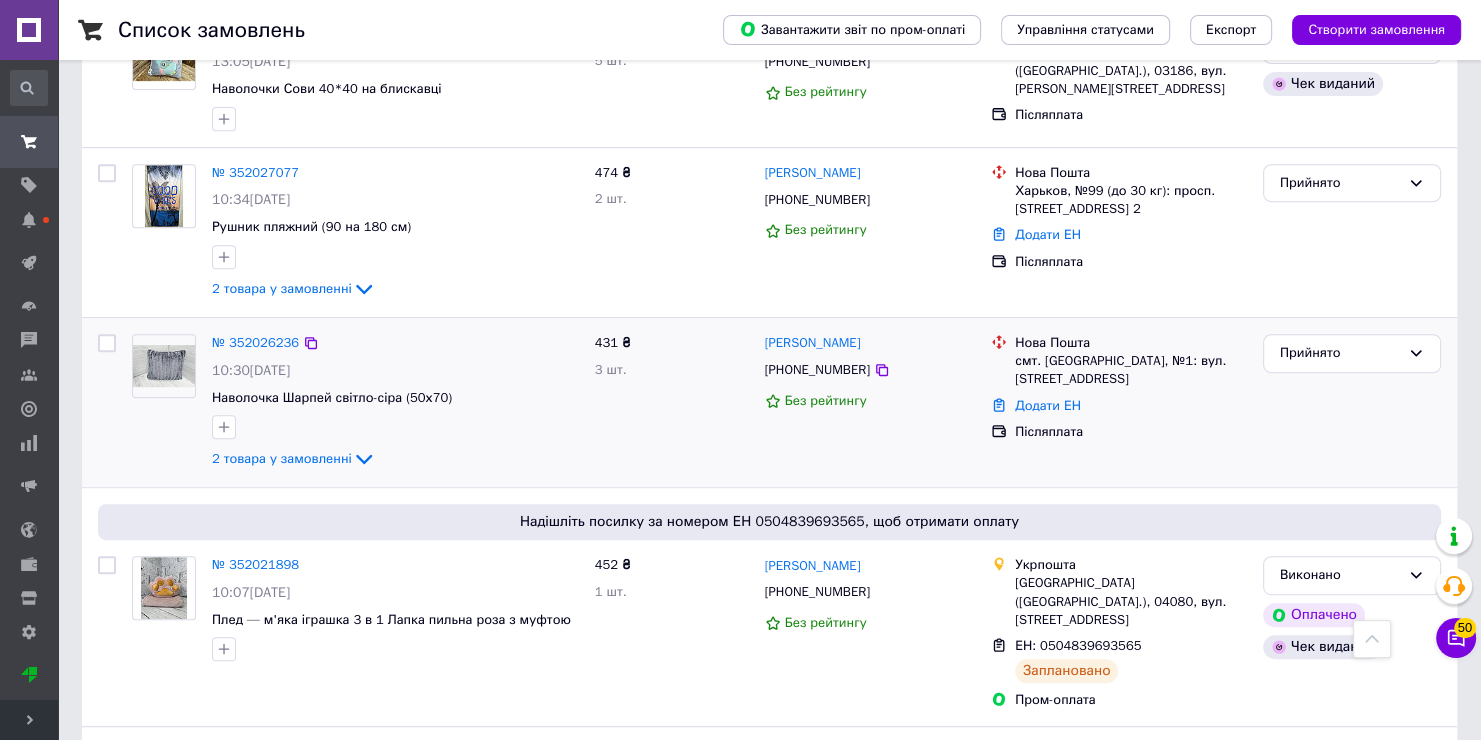 scroll, scrollTop: 800, scrollLeft: 0, axis: vertical 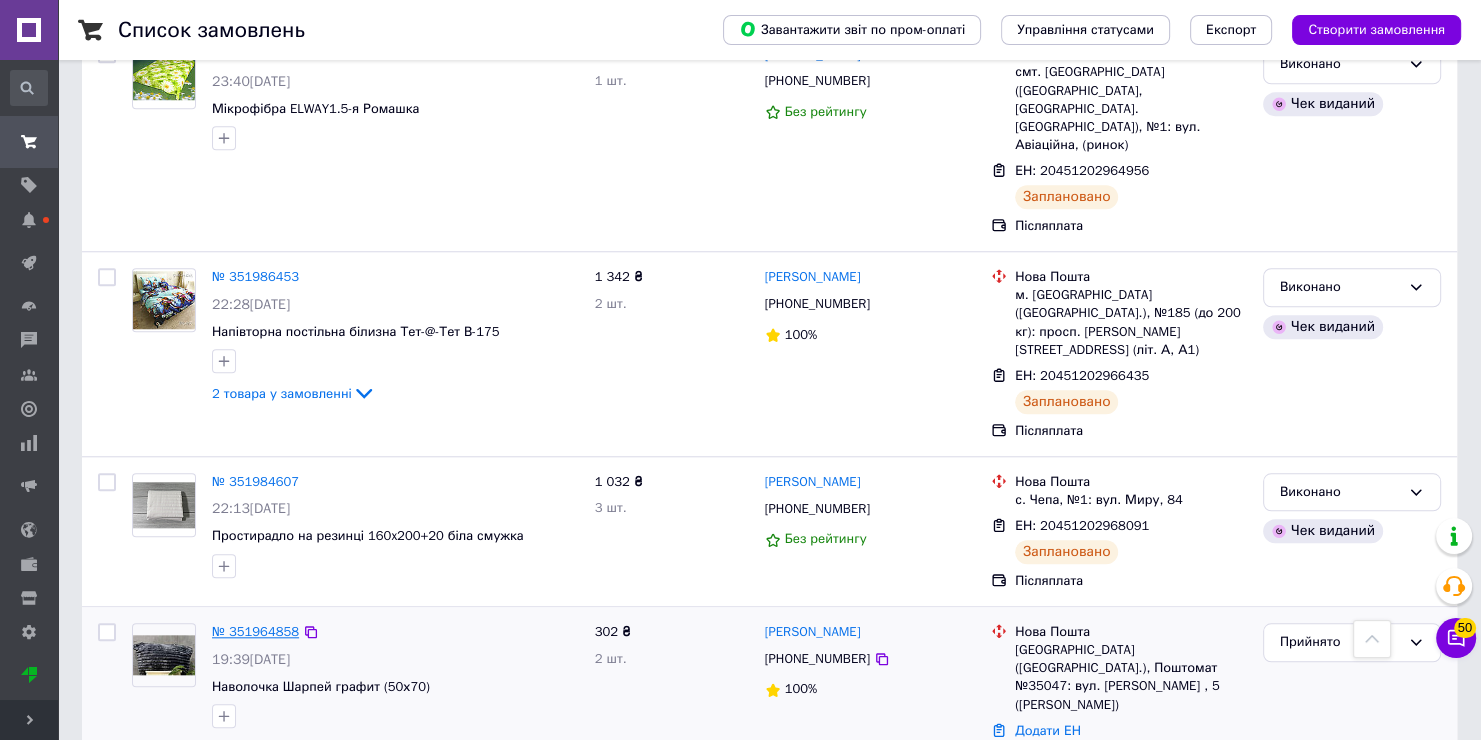 click on "№ 351964858" at bounding box center (255, 631) 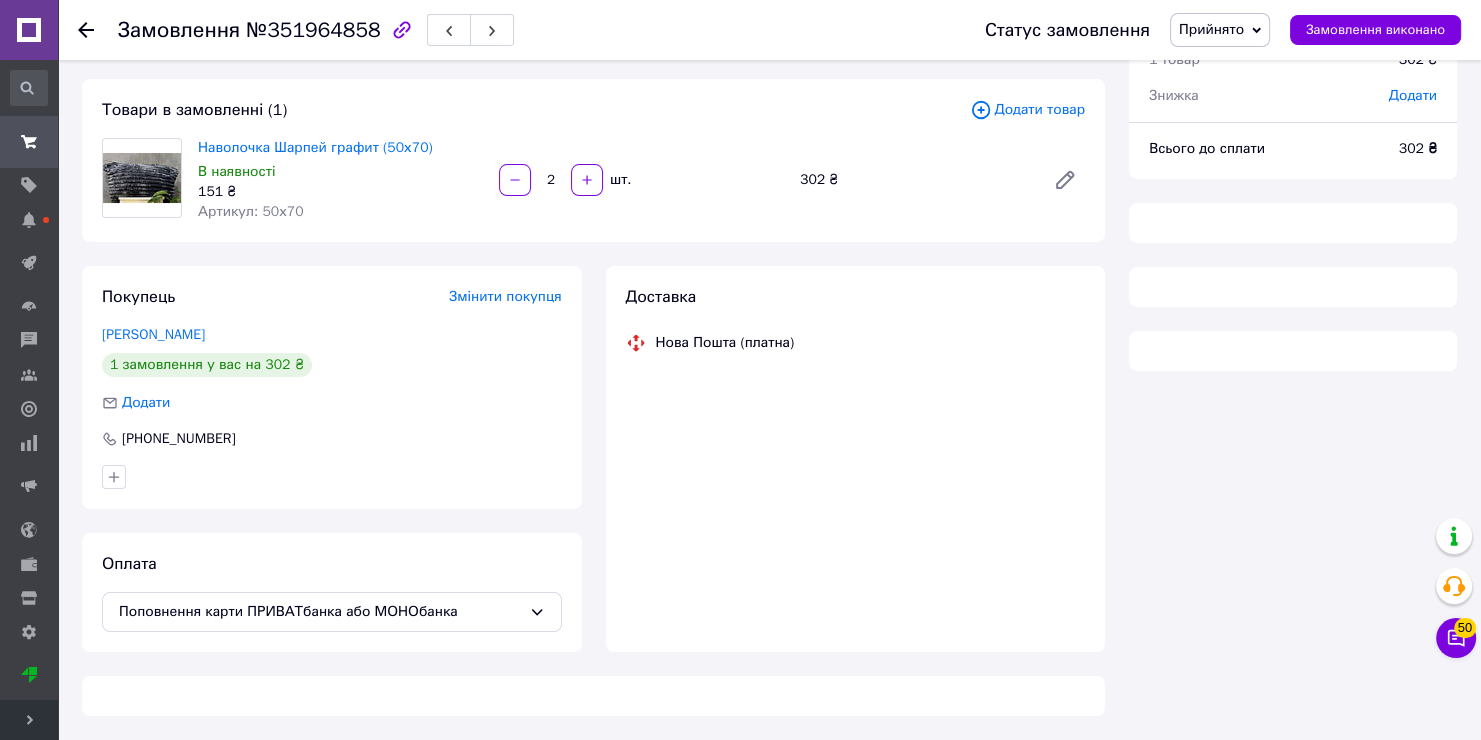 scroll, scrollTop: 0, scrollLeft: 0, axis: both 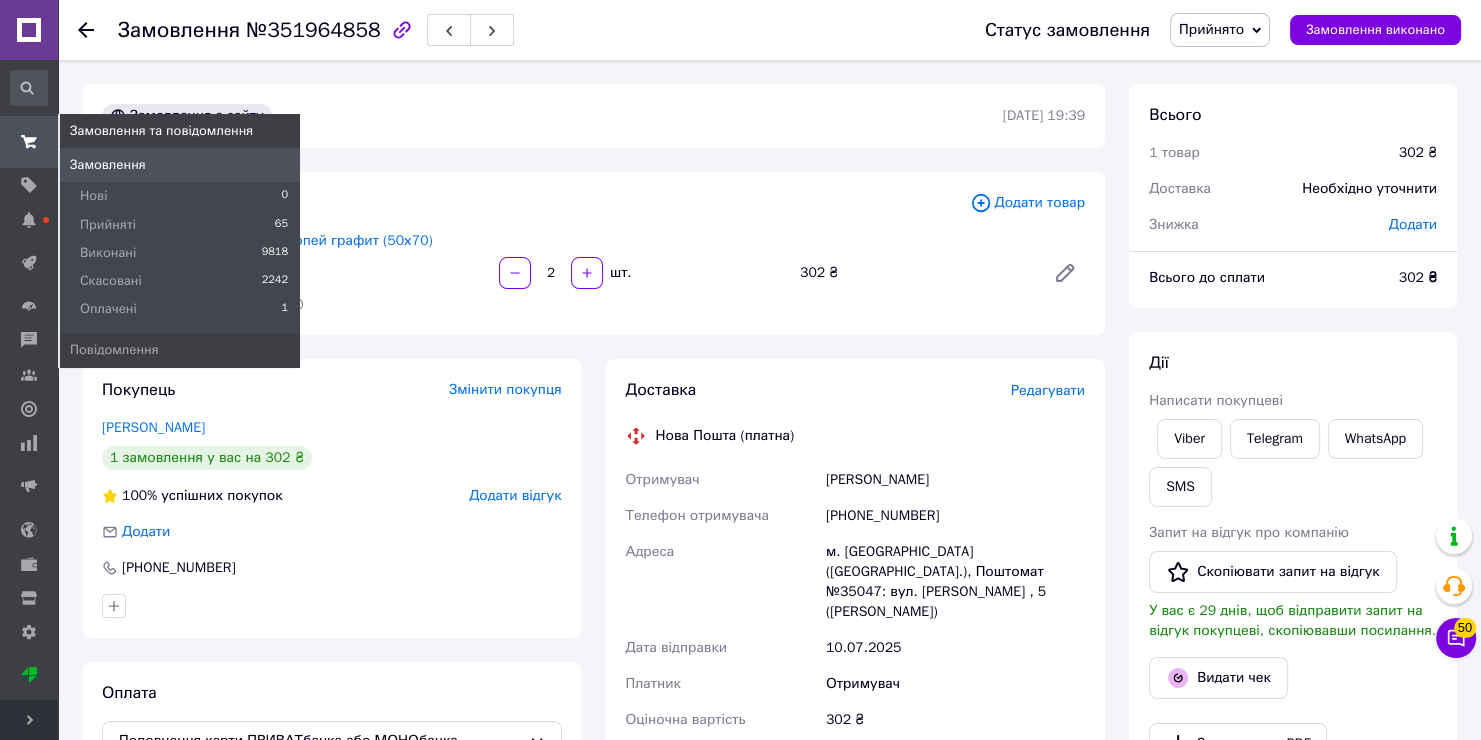 click on "Замовлення" at bounding box center (108, 165) 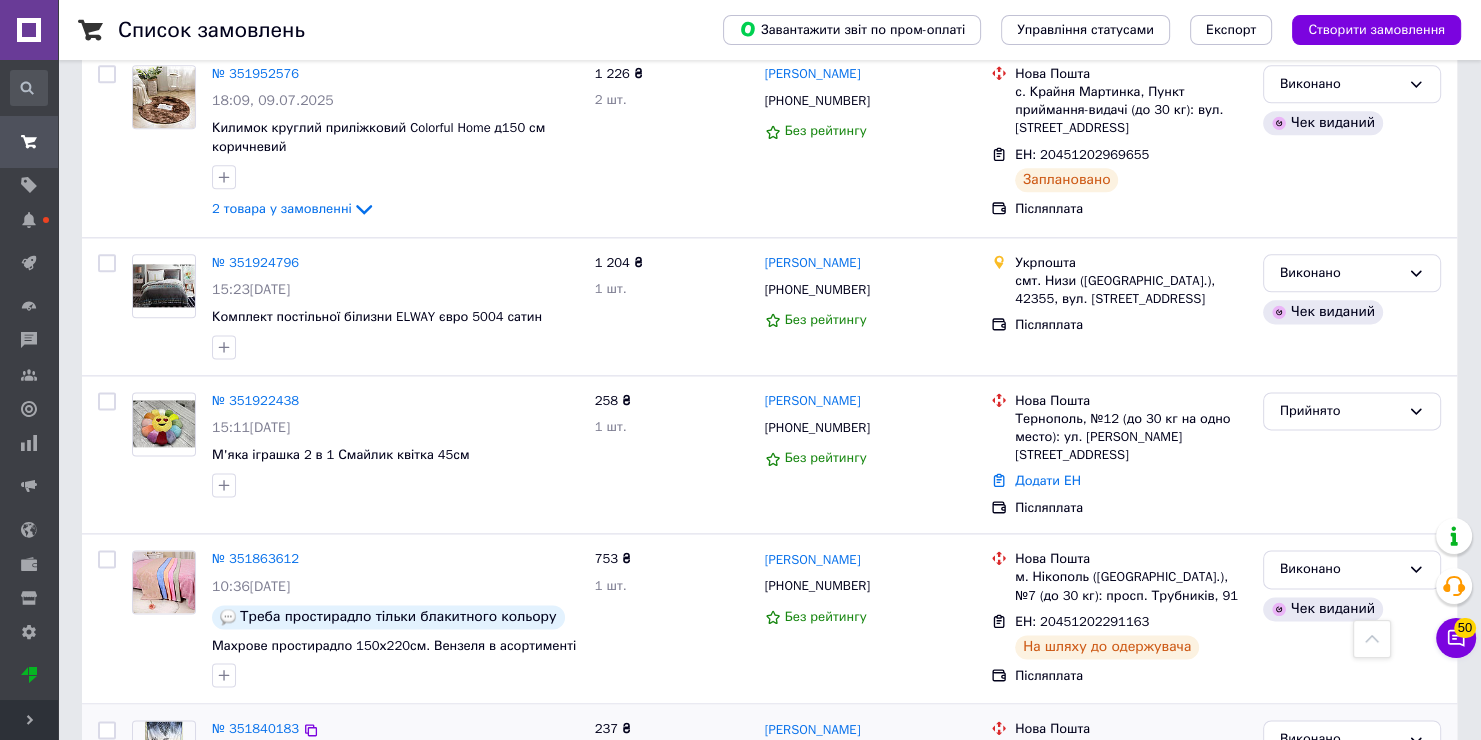 scroll, scrollTop: 2379, scrollLeft: 0, axis: vertical 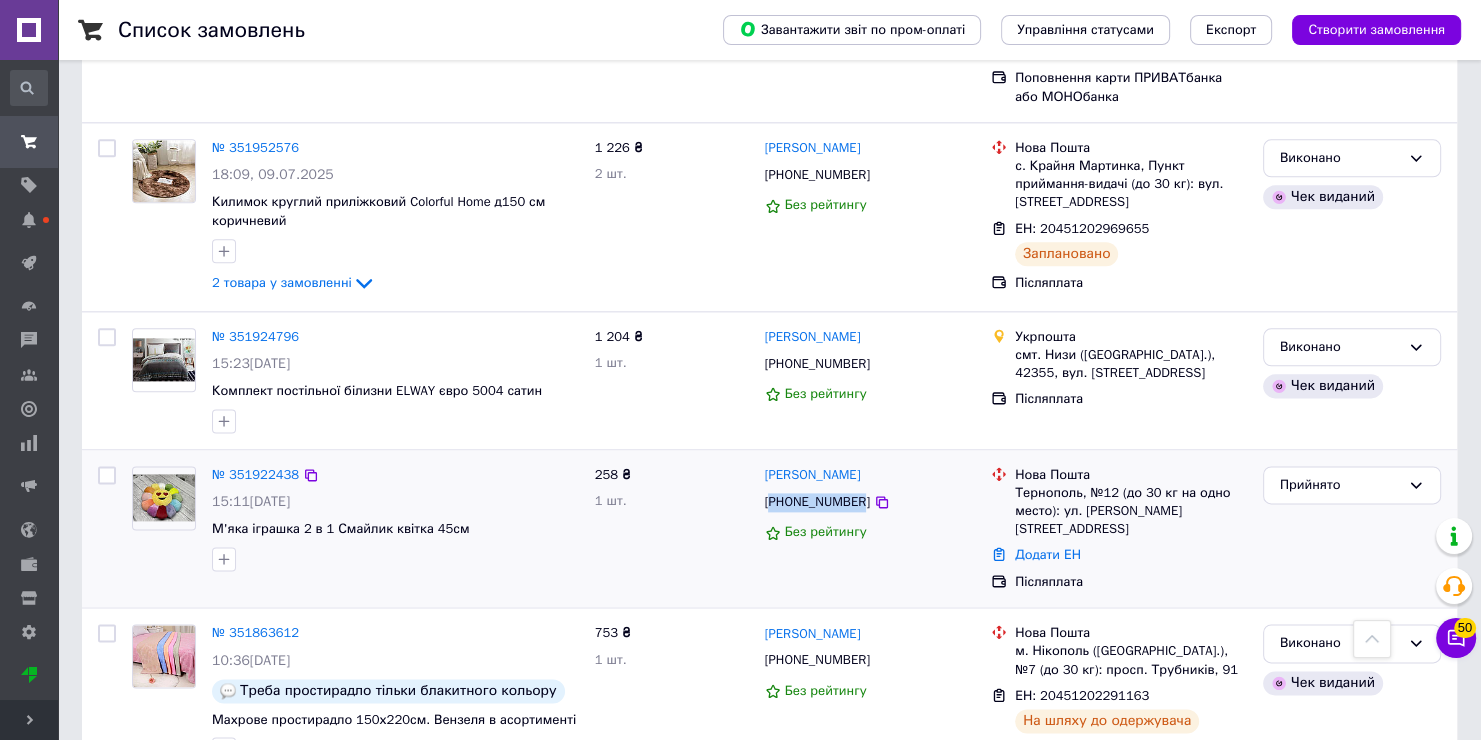 drag, startPoint x: 855, startPoint y: 319, endPoint x: 775, endPoint y: 320, distance: 80.00625 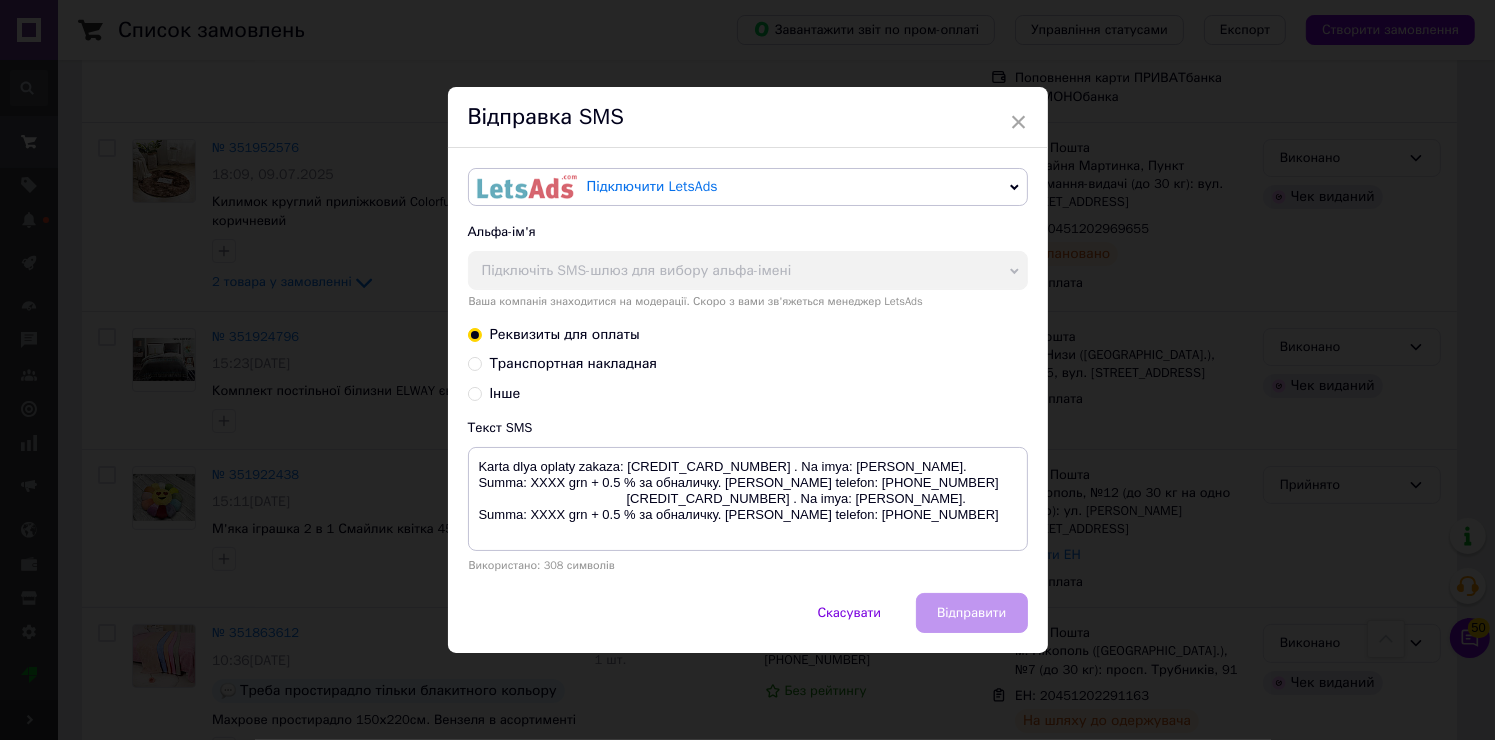 click on "× Відправка SMS Підключити LetsAds Підключити SMSClub Альфа-ім'я  Підключіть SMS-шлюз для вибору альфа-імені [PERSON_NAME] компанія знаходитися на модерації.
Скоро з вами зв'яжеться менеджер LetsAds Реквизиты для оплаты Транспортная накладная Інше Текст SMS Karta dlya oplaty zakaza: [CREDIT_CARD_NUMBER] . Na imya: [PERSON_NAME]. Summa: XXXX grn + 0.5 % за обналичку. [PERSON_NAME] telefon: [PHONE_NUMBER]
[CREDIT_CARD_NUMBER] . Na imya: [PERSON_NAME]. Summa: XXXX grn + 0.5 % за обналичку. [PERSON_NAME] telefon: [PHONE_NUMBER] Використано: 308 символів Скасувати   Відправити" at bounding box center [747, 370] 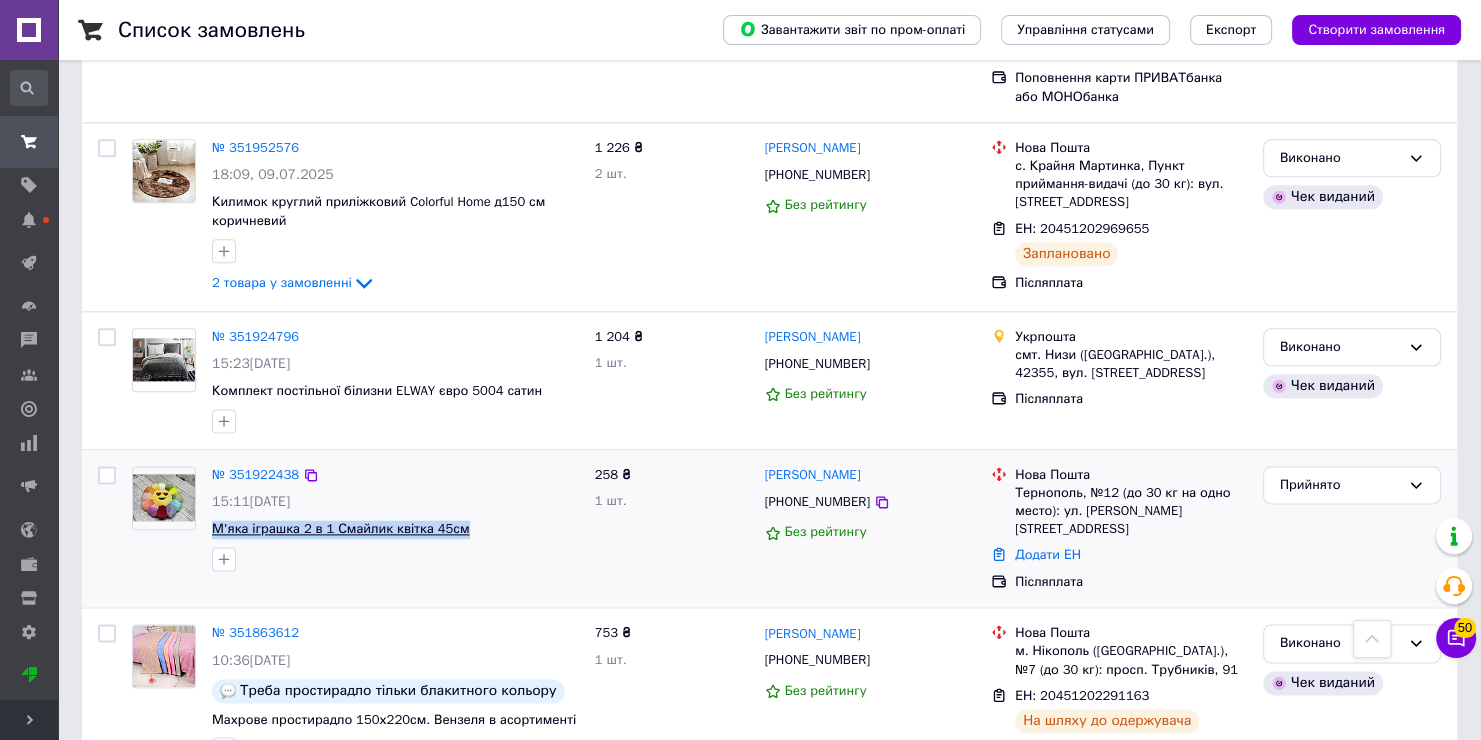 drag, startPoint x: 464, startPoint y: 347, endPoint x: 214, endPoint y: 345, distance: 250.008 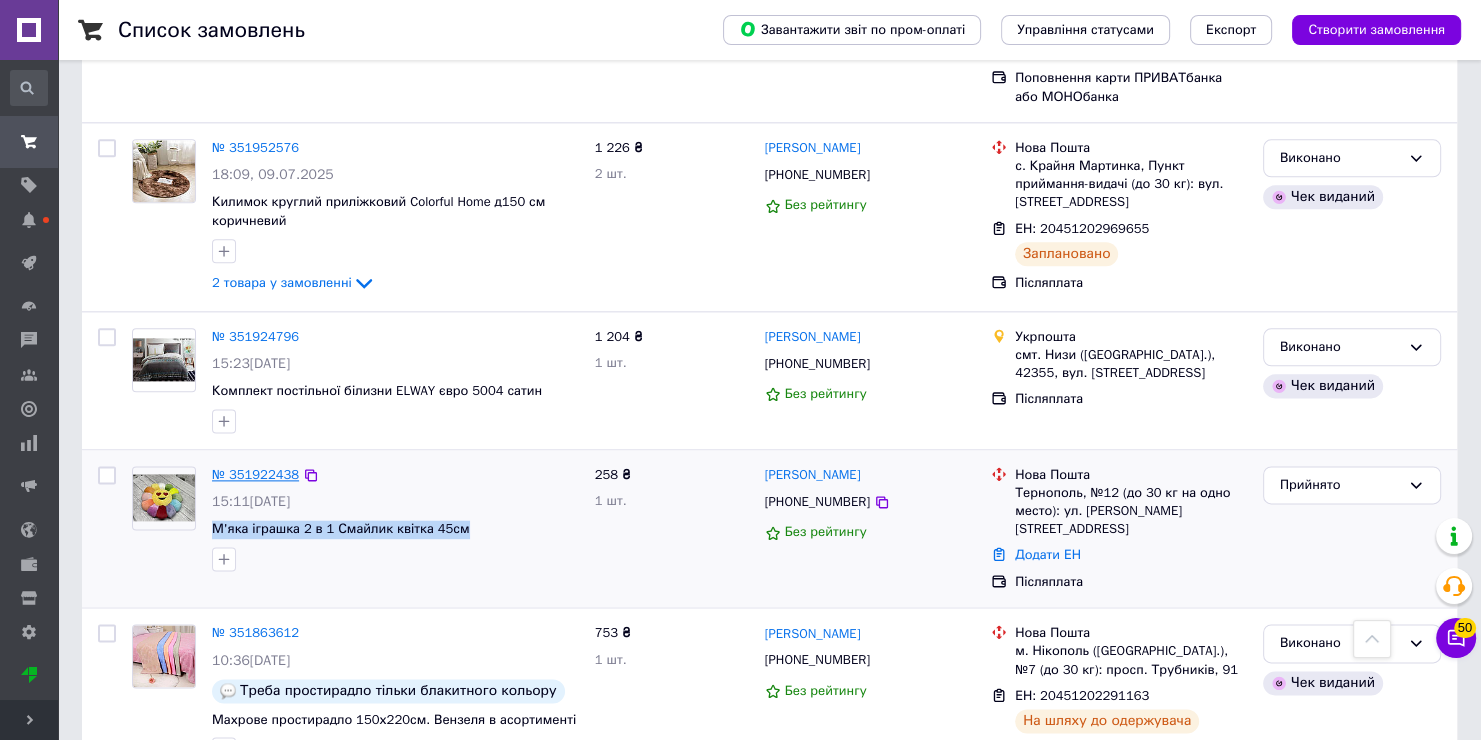 click on "№ 351922438" at bounding box center (255, 474) 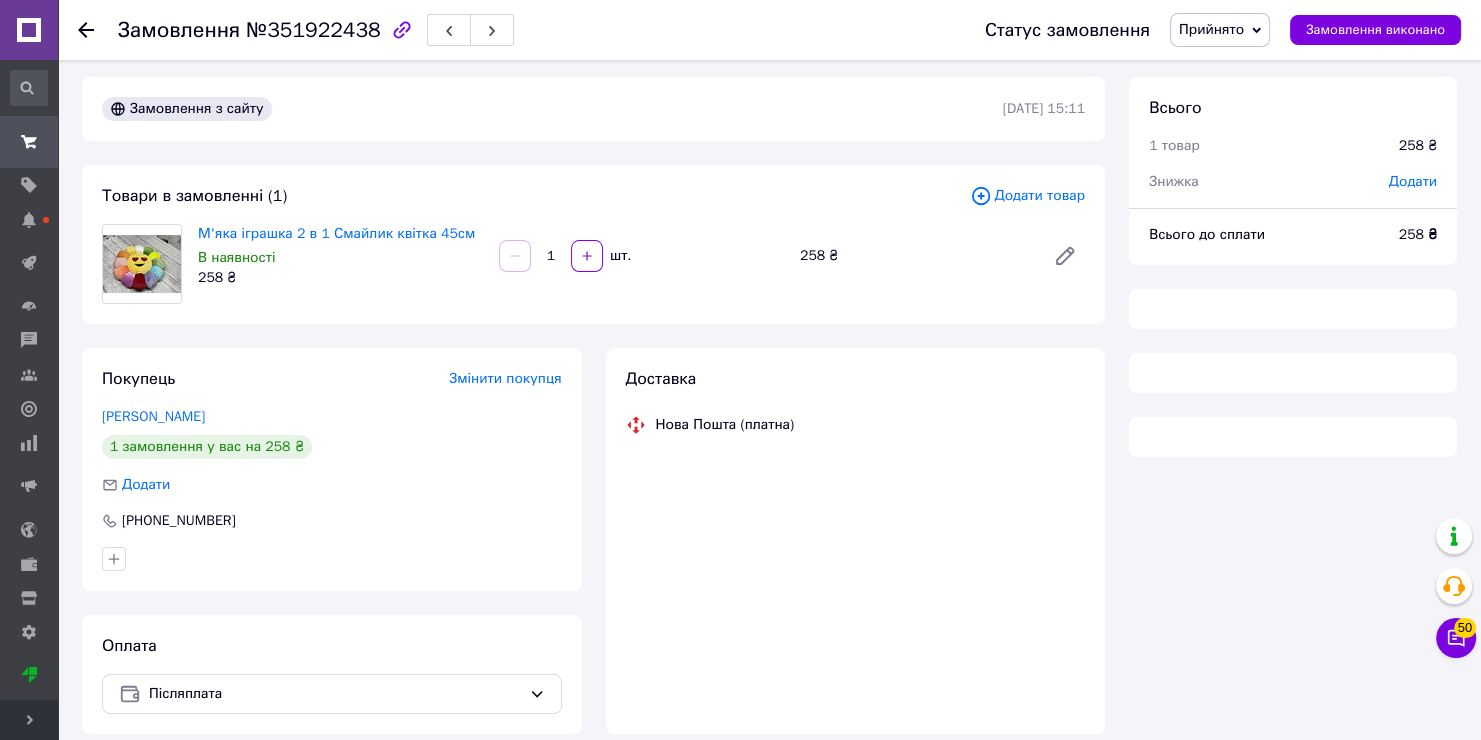 scroll, scrollTop: 0, scrollLeft: 0, axis: both 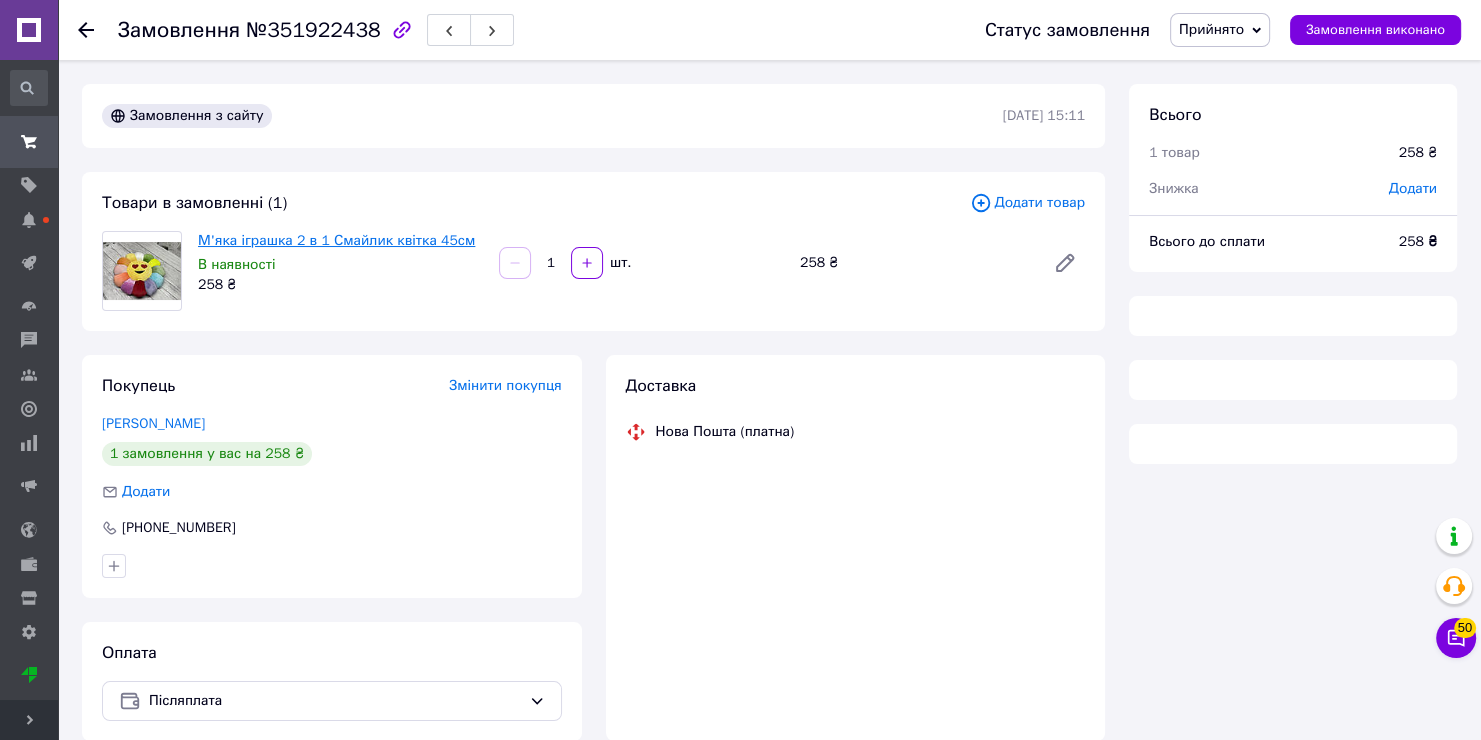 click on "М'яка іграшка 2 в 1 Смайлик квітка 45см" at bounding box center (336, 240) 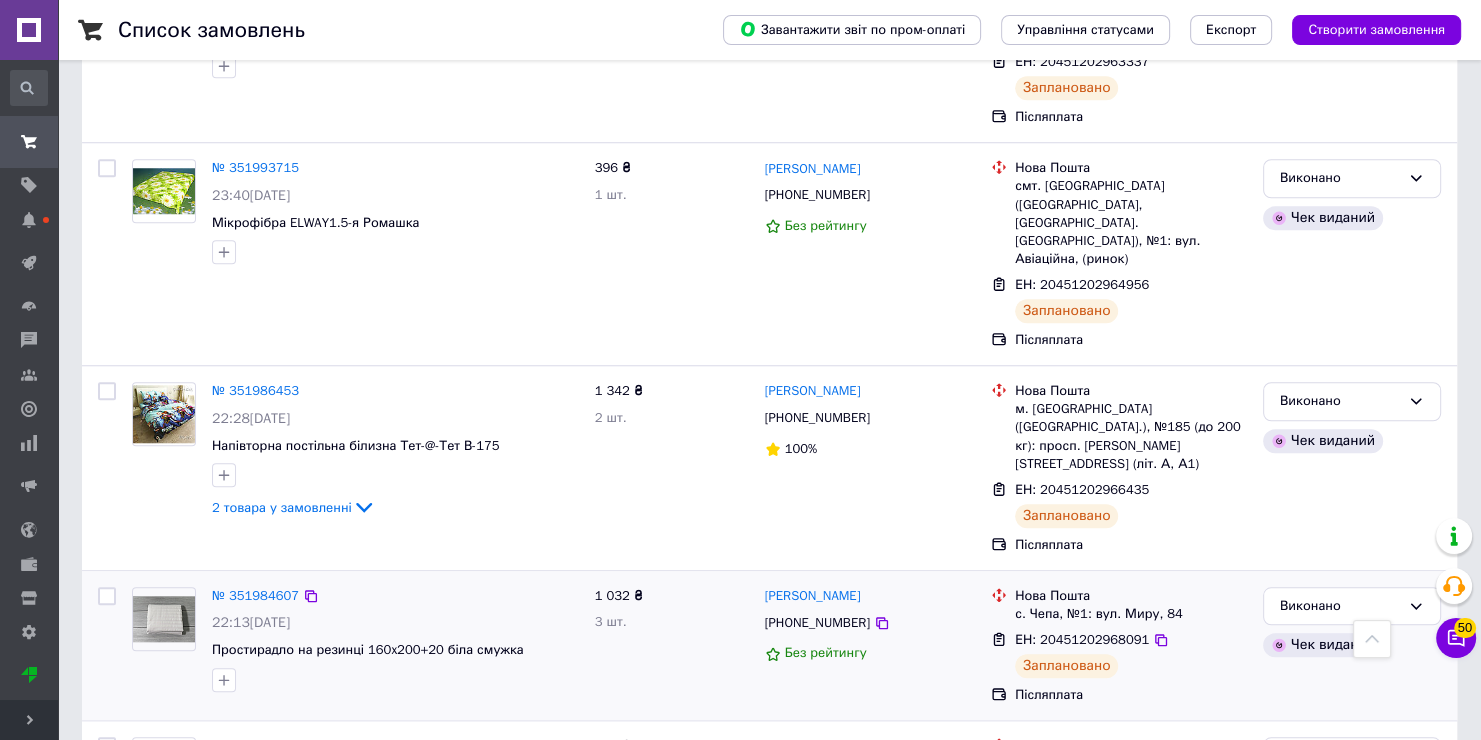 scroll, scrollTop: 1600, scrollLeft: 0, axis: vertical 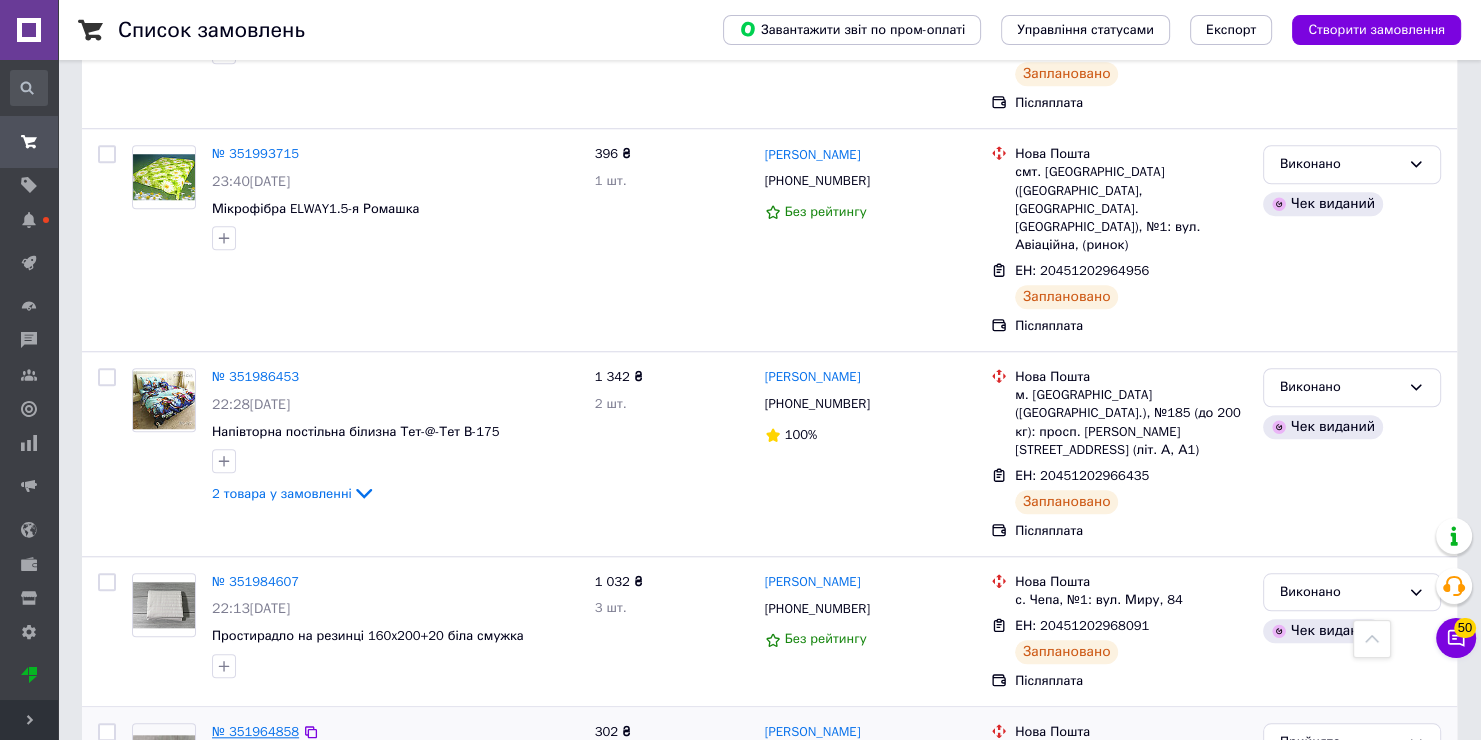 click on "№ 351964858" at bounding box center [255, 731] 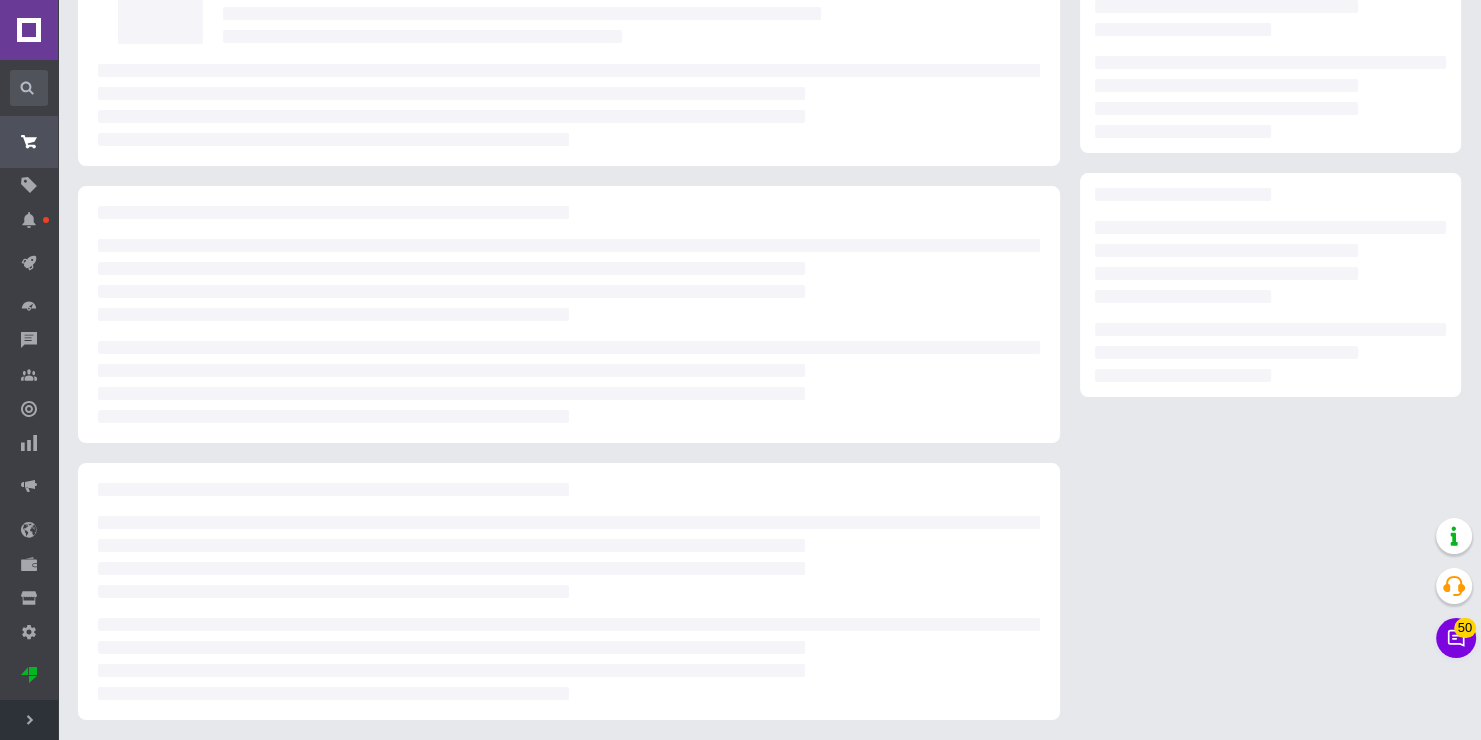 scroll, scrollTop: 93, scrollLeft: 0, axis: vertical 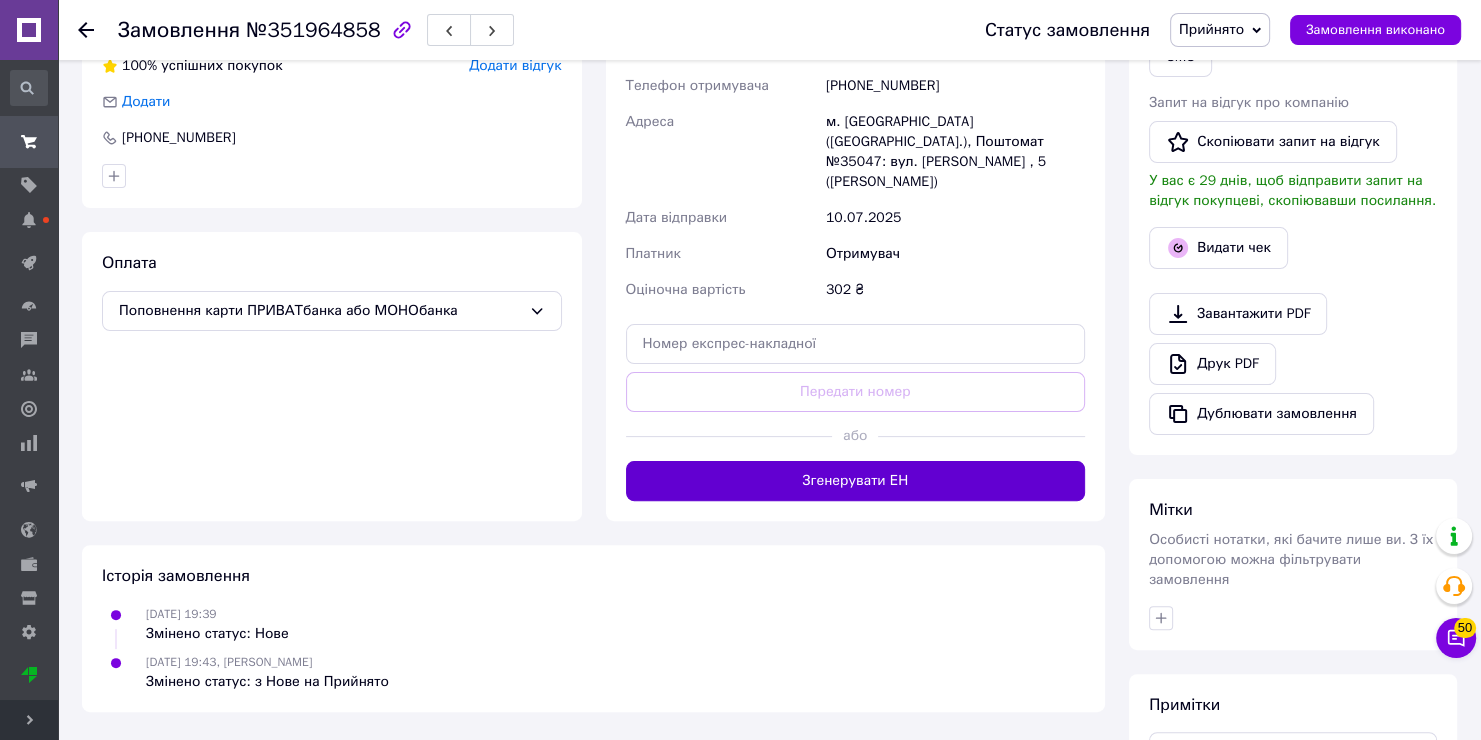 click on "Згенерувати ЕН" at bounding box center (856, 481) 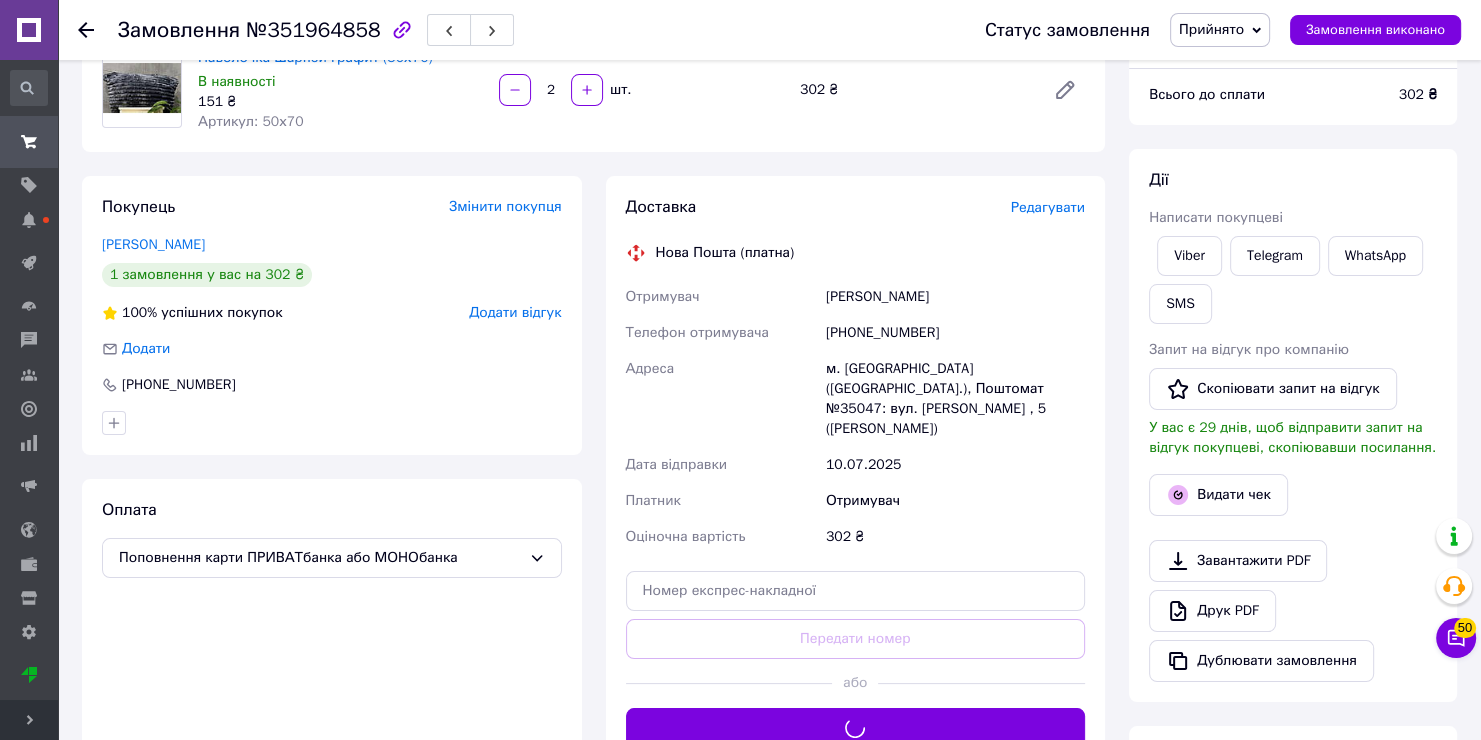 scroll, scrollTop: 130, scrollLeft: 0, axis: vertical 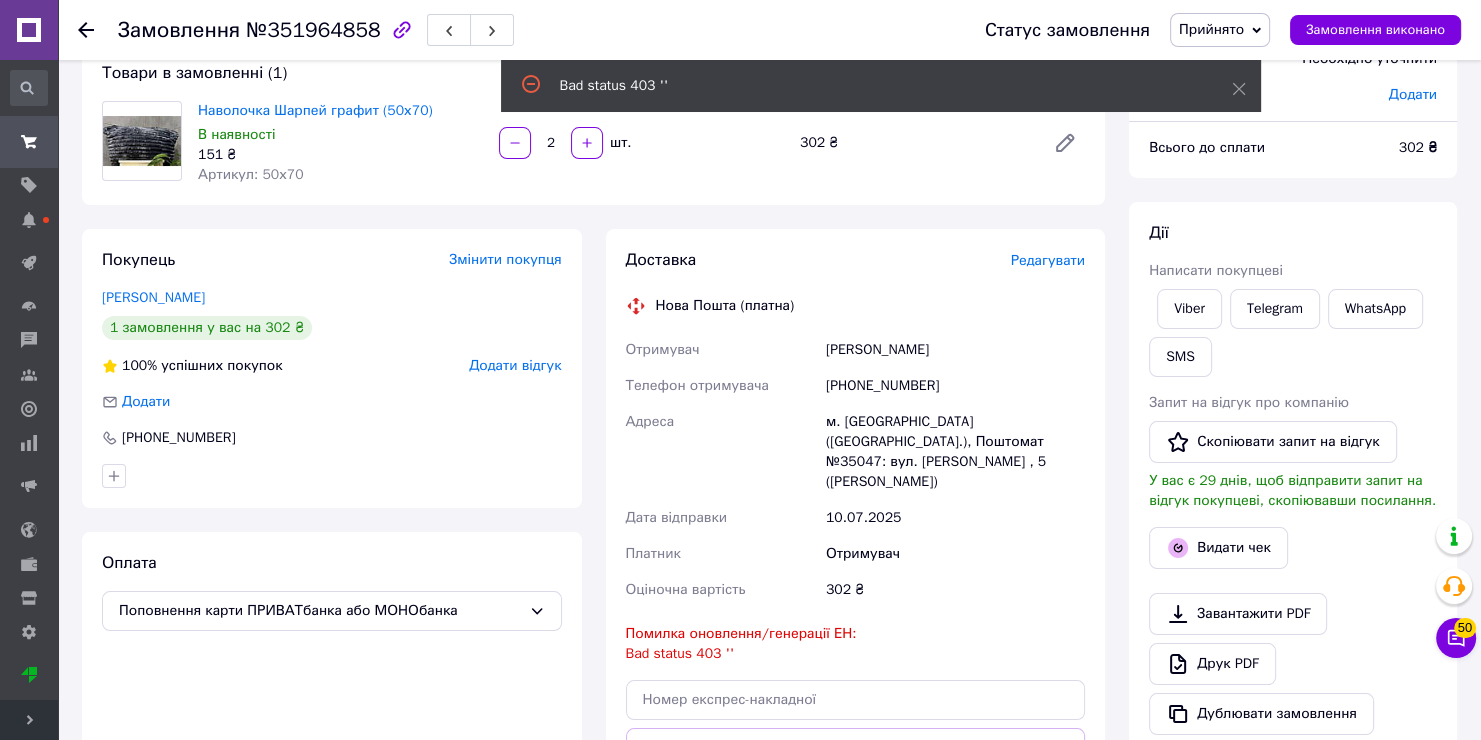 type 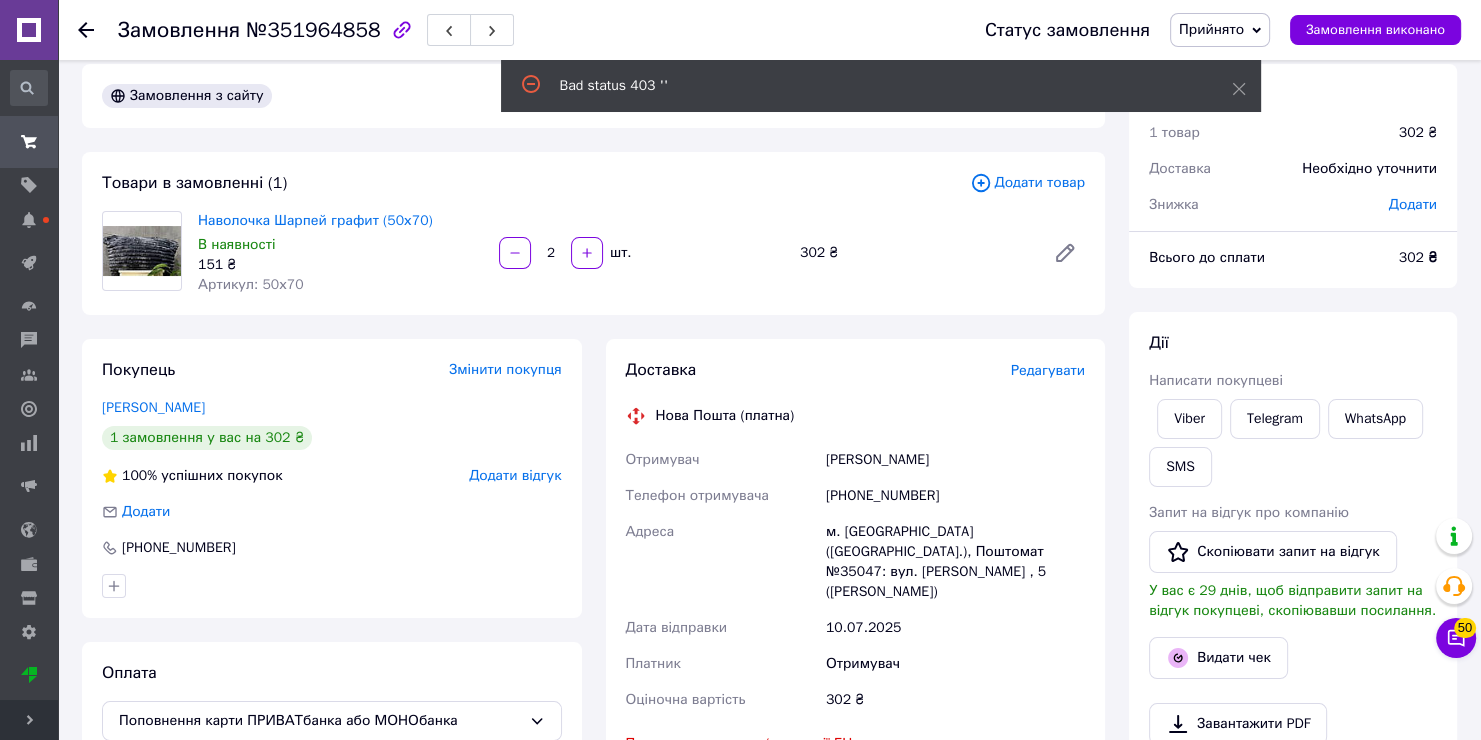 scroll, scrollTop: 0, scrollLeft: 0, axis: both 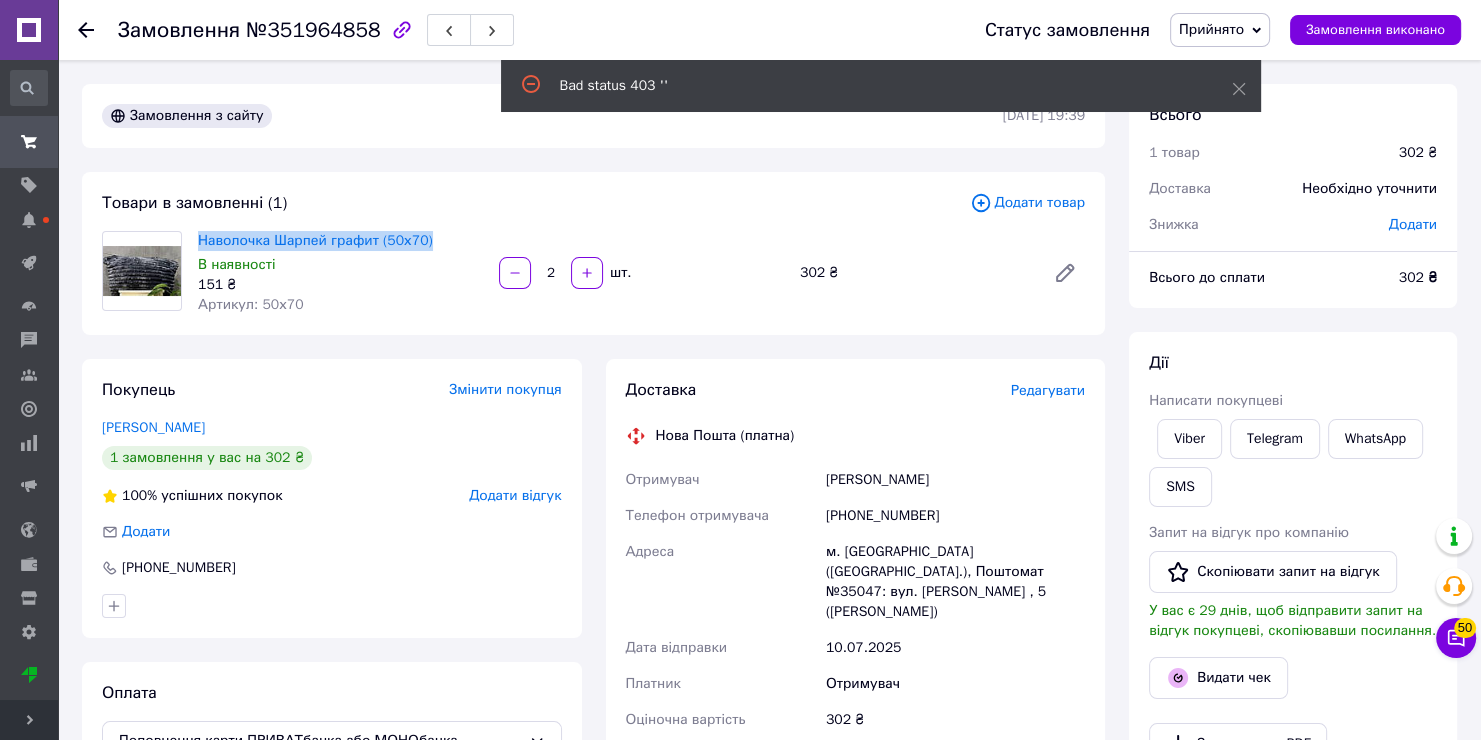 copy on "Наволочка Шарпей графит (50х70)" 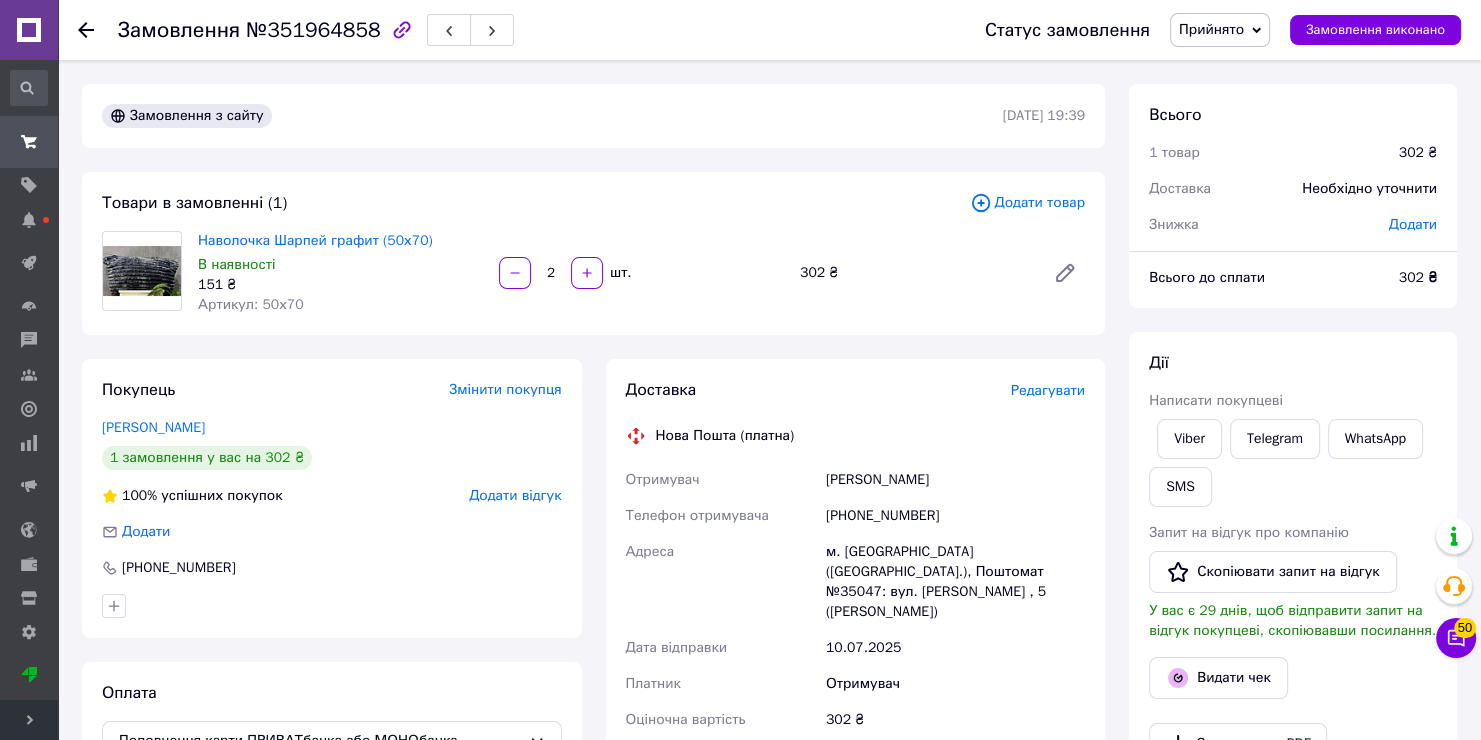 click on "[PHONE_NUMBER]" at bounding box center (955, 516) 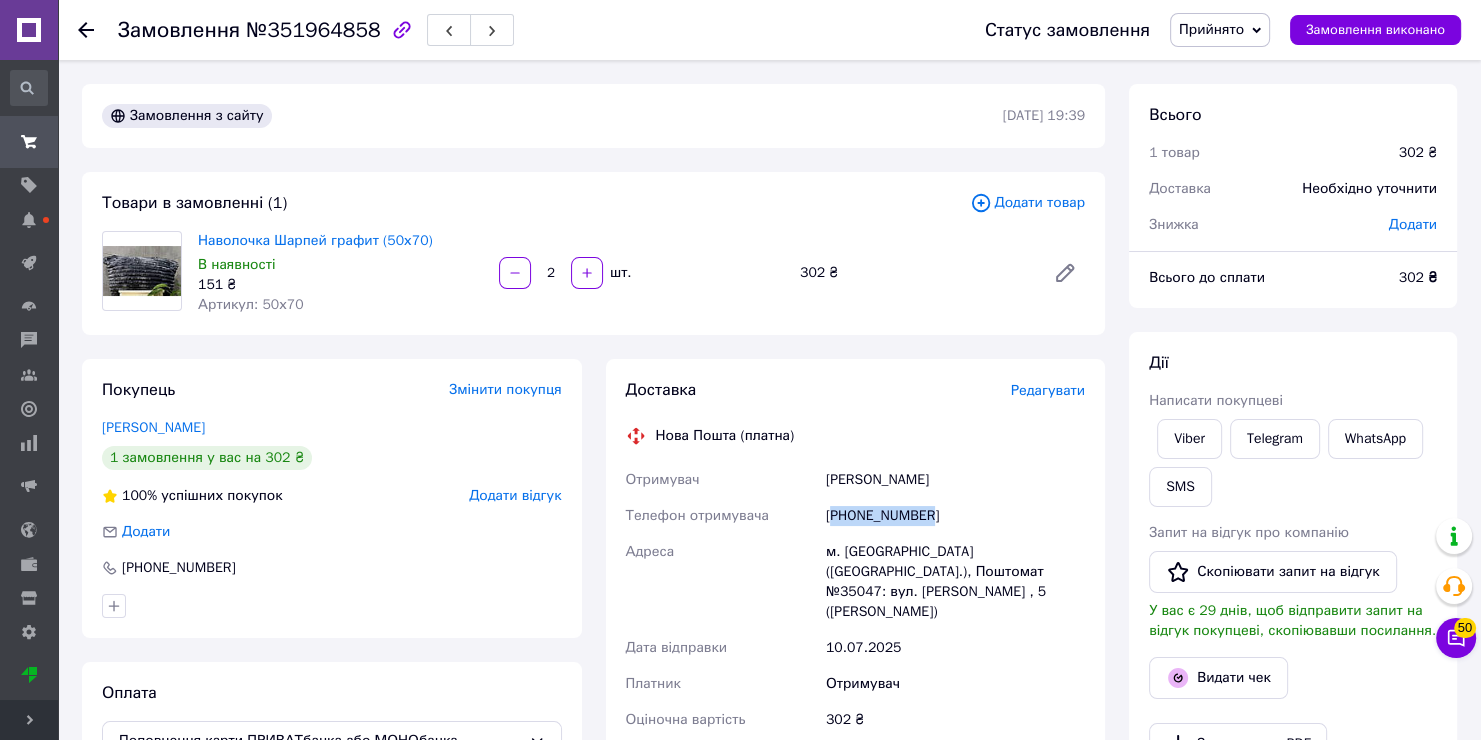 copy on "380663893833" 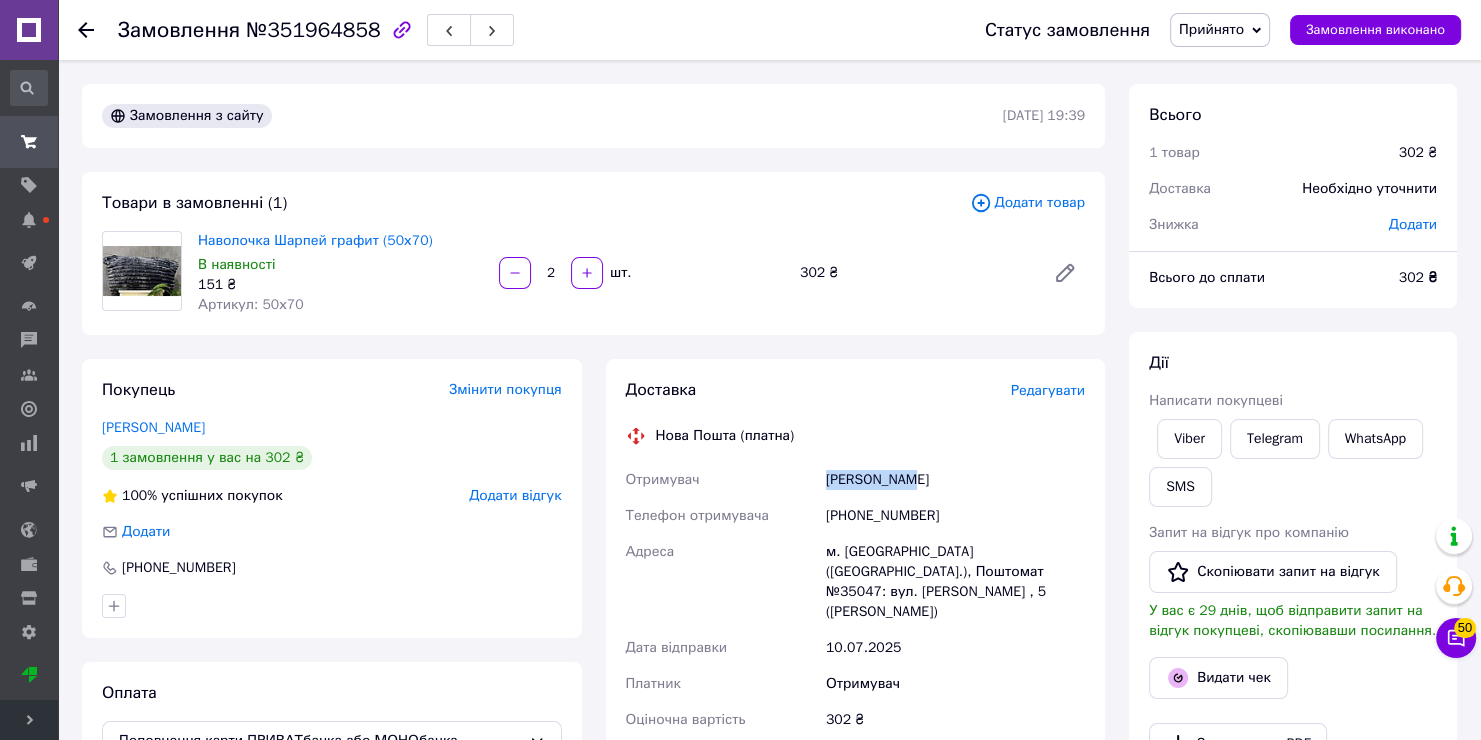 drag, startPoint x: 889, startPoint y: 472, endPoint x: 770, endPoint y: 490, distance: 120.353645 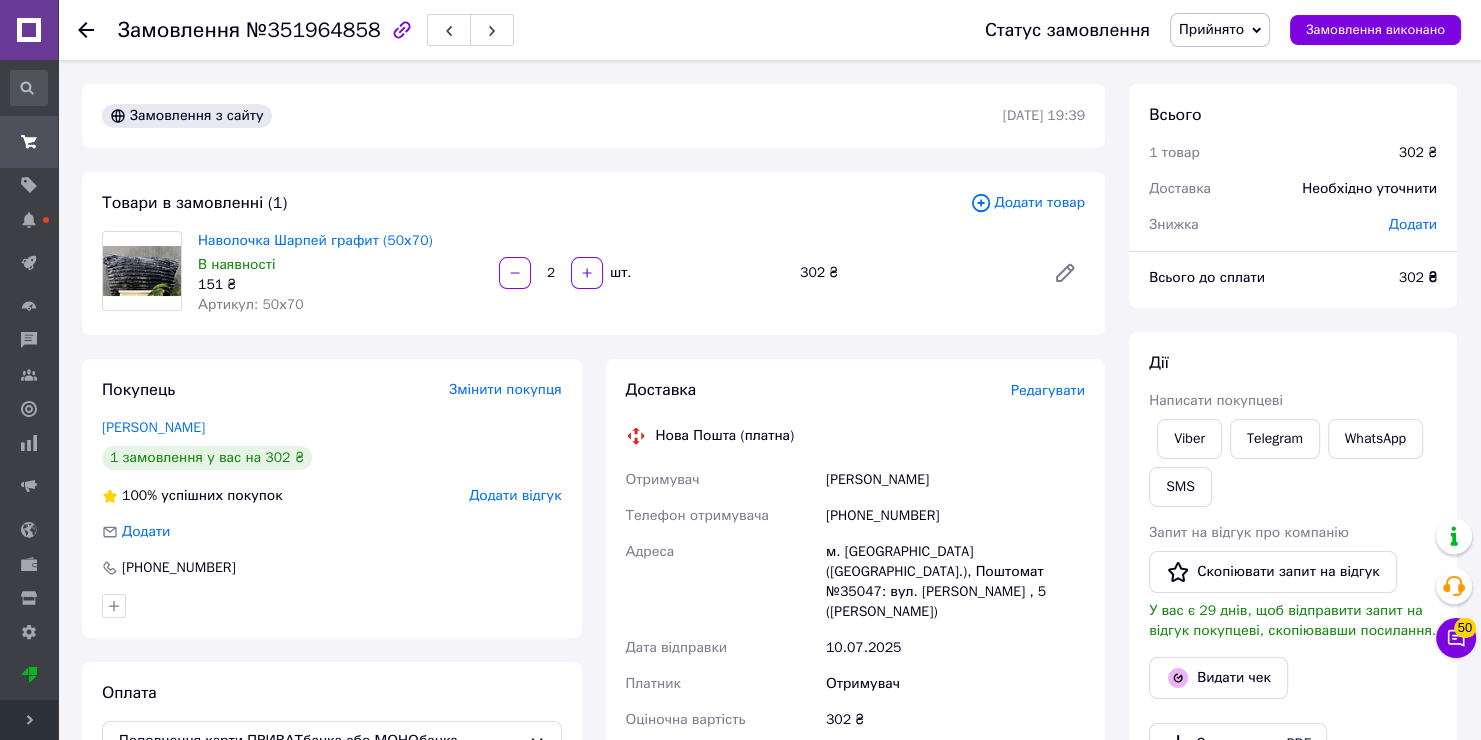 click on "м. [GEOGRAPHIC_DATA] ([GEOGRAPHIC_DATA].), Поштомат №35047: вул. [PERSON_NAME] , 5 ([PERSON_NAME])" at bounding box center (955, 582) 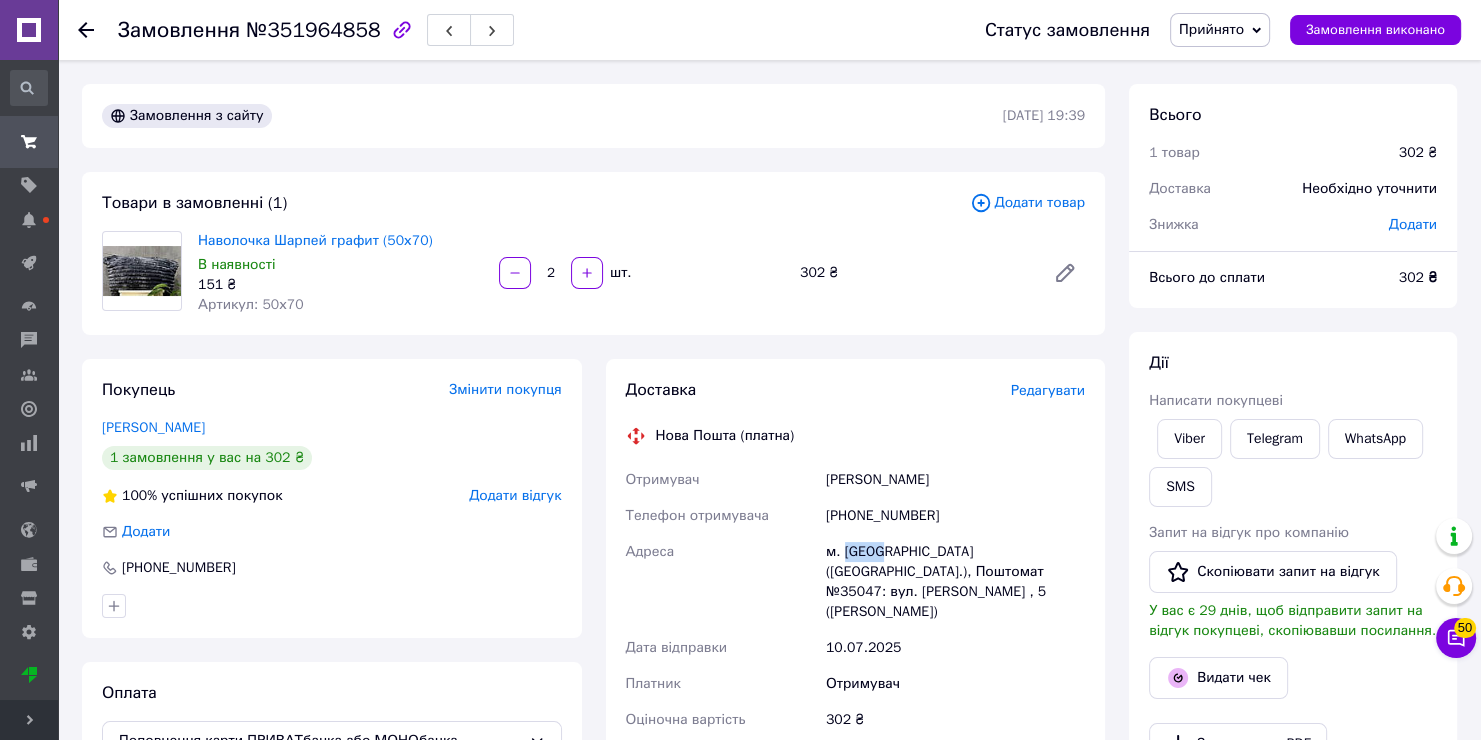 click on "м. [GEOGRAPHIC_DATA] ([GEOGRAPHIC_DATA].), Поштомат №35047: вул. [PERSON_NAME] , 5 ([PERSON_NAME])" at bounding box center [955, 582] 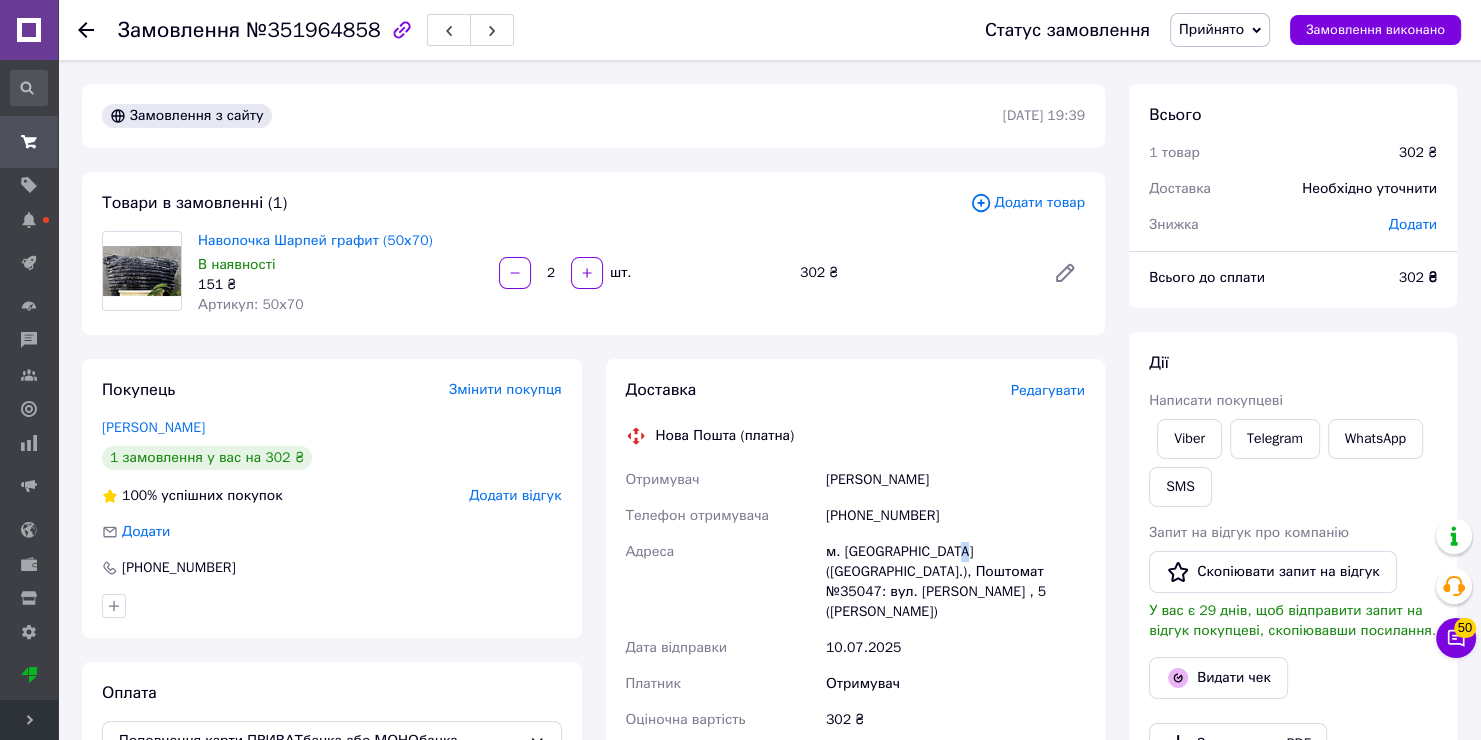 click on "м. [GEOGRAPHIC_DATA] ([GEOGRAPHIC_DATA].), Поштомат №35047: вул. [PERSON_NAME] , 5 ([PERSON_NAME])" at bounding box center [955, 582] 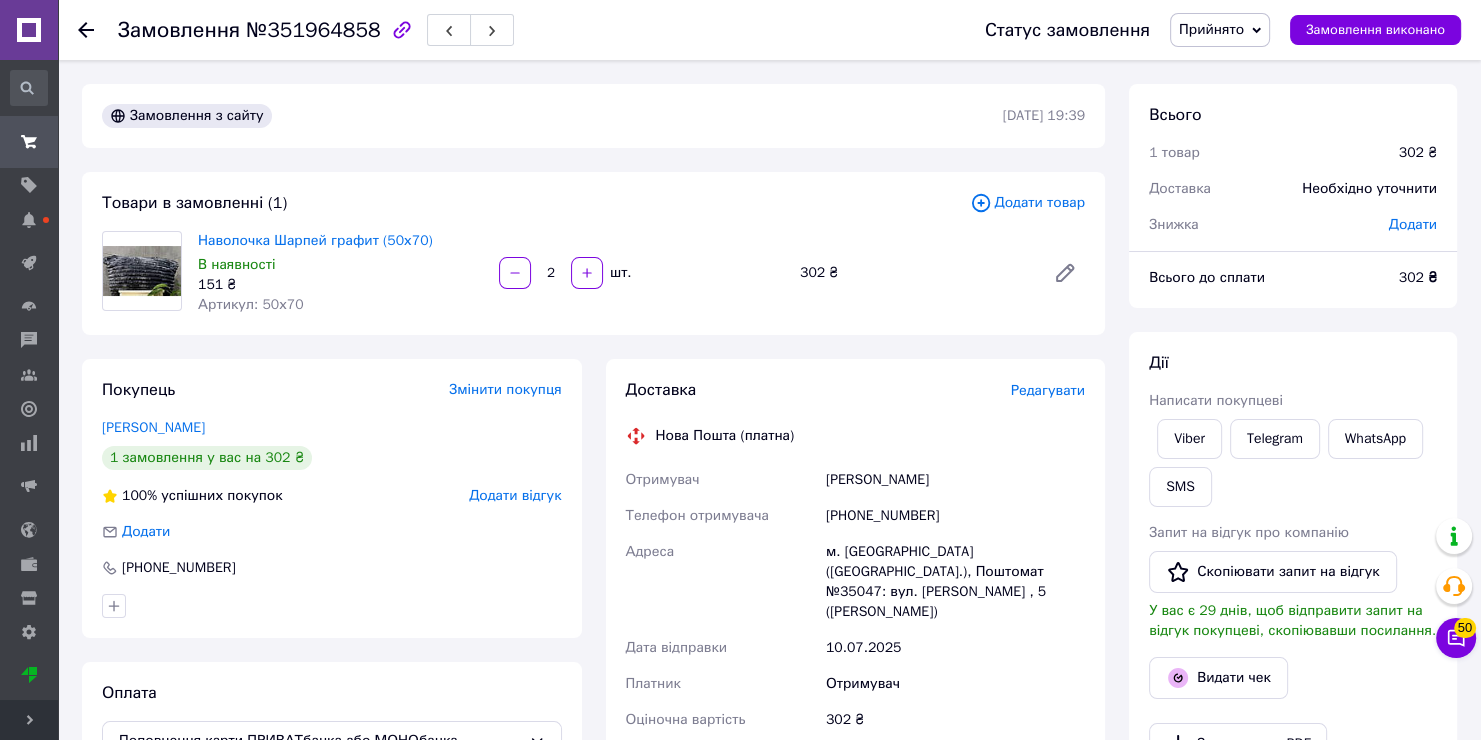 click on "м. [GEOGRAPHIC_DATA] ([GEOGRAPHIC_DATA].), Поштомат №35047: вул. [PERSON_NAME] , 5 ([PERSON_NAME])" at bounding box center [955, 582] 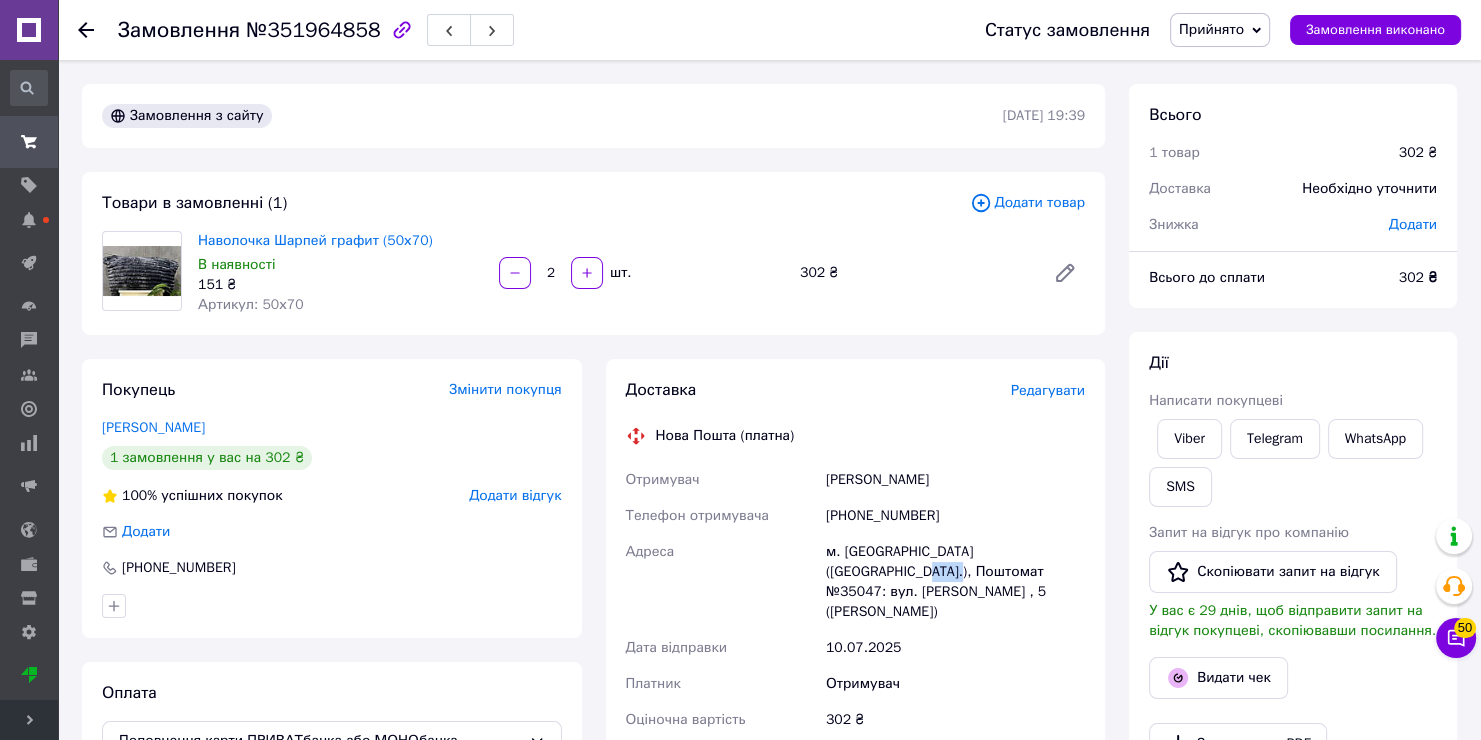 click on "м. [GEOGRAPHIC_DATA] ([GEOGRAPHIC_DATA].), Поштомат №35047: вул. [PERSON_NAME] , 5 ([PERSON_NAME])" at bounding box center (955, 582) 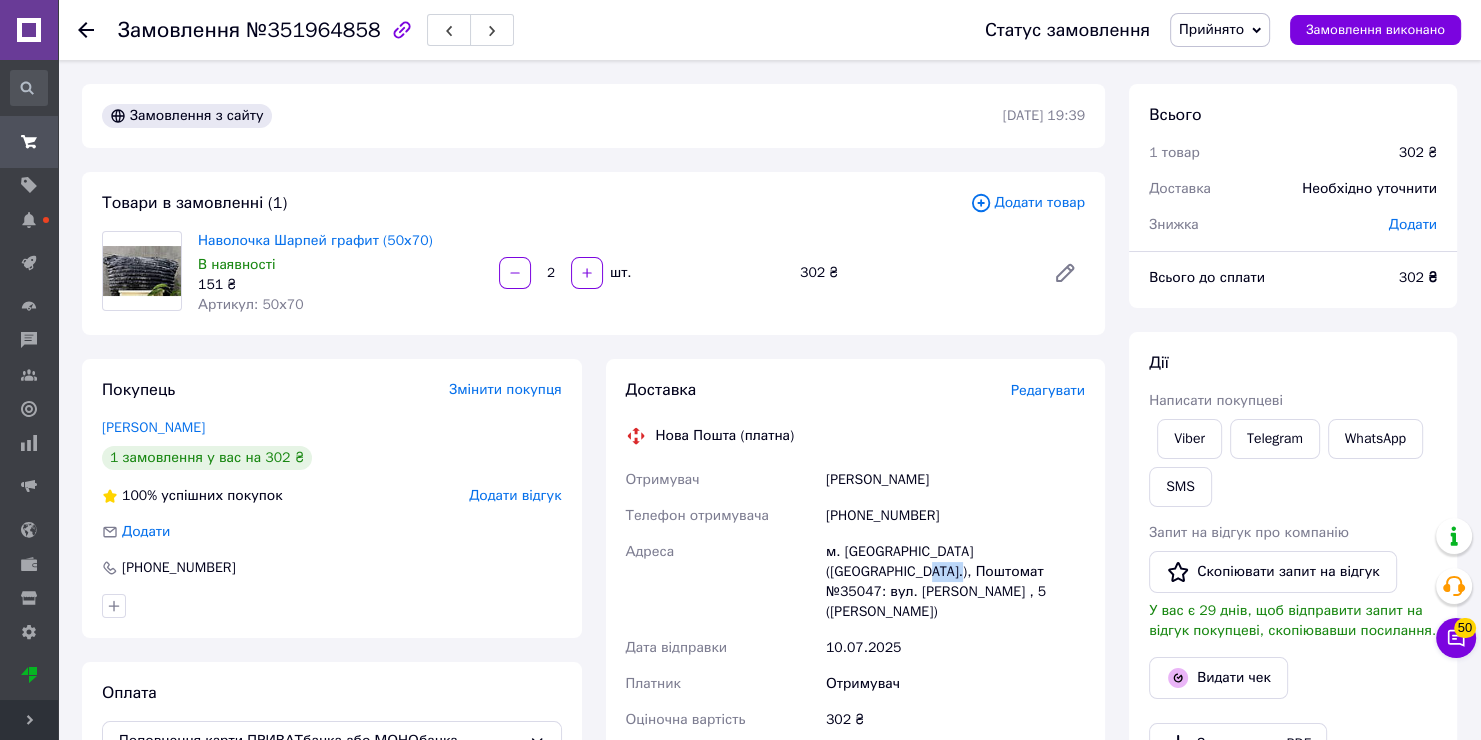 scroll, scrollTop: 300, scrollLeft: 0, axis: vertical 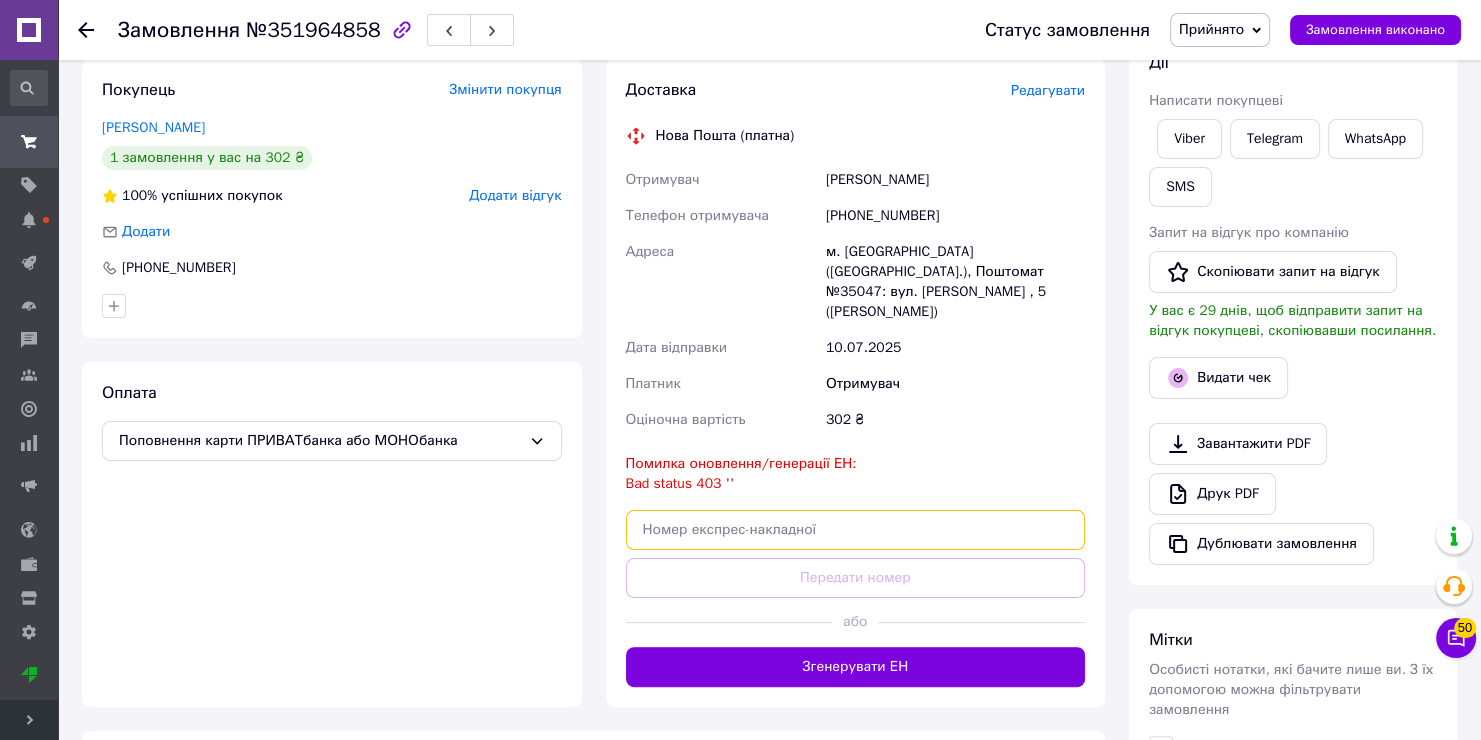 click at bounding box center [856, 530] 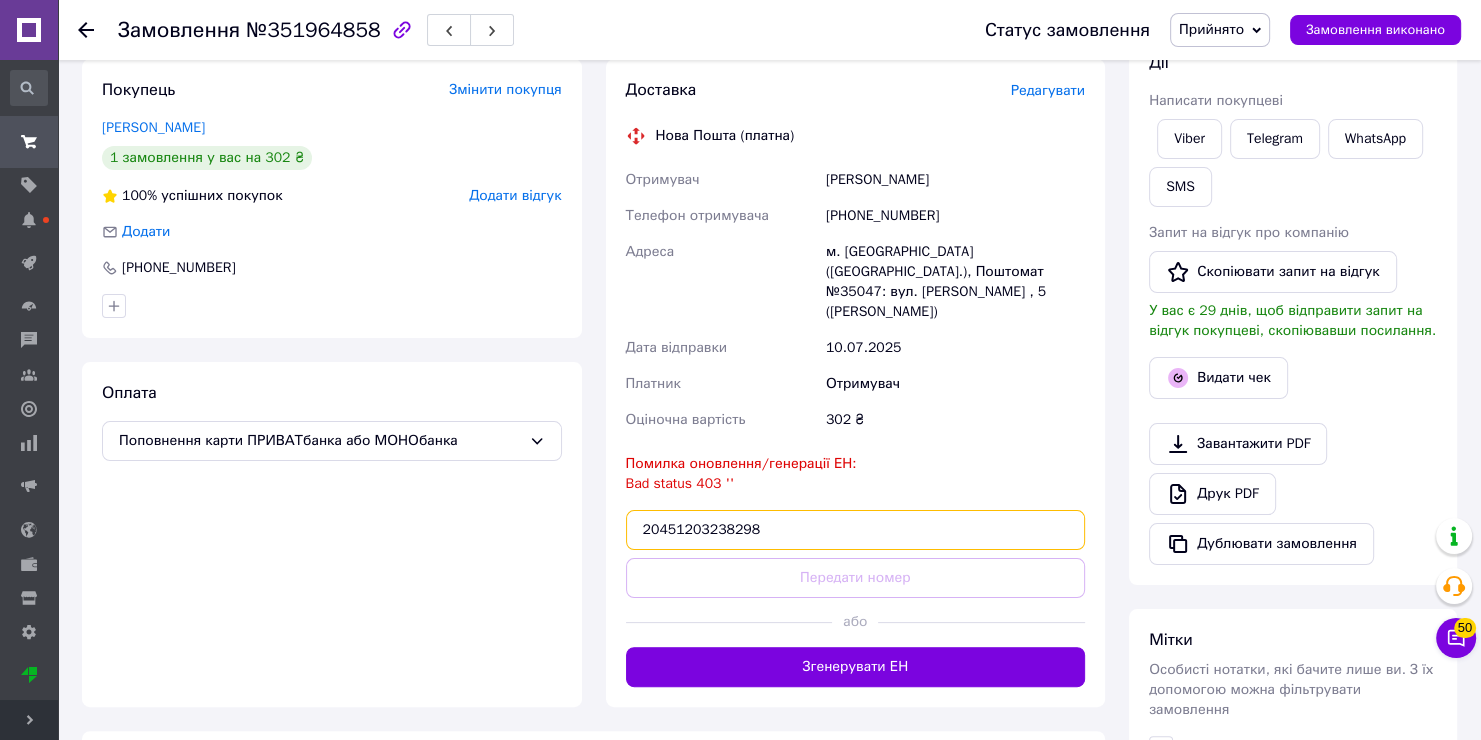 type on "20451203238298" 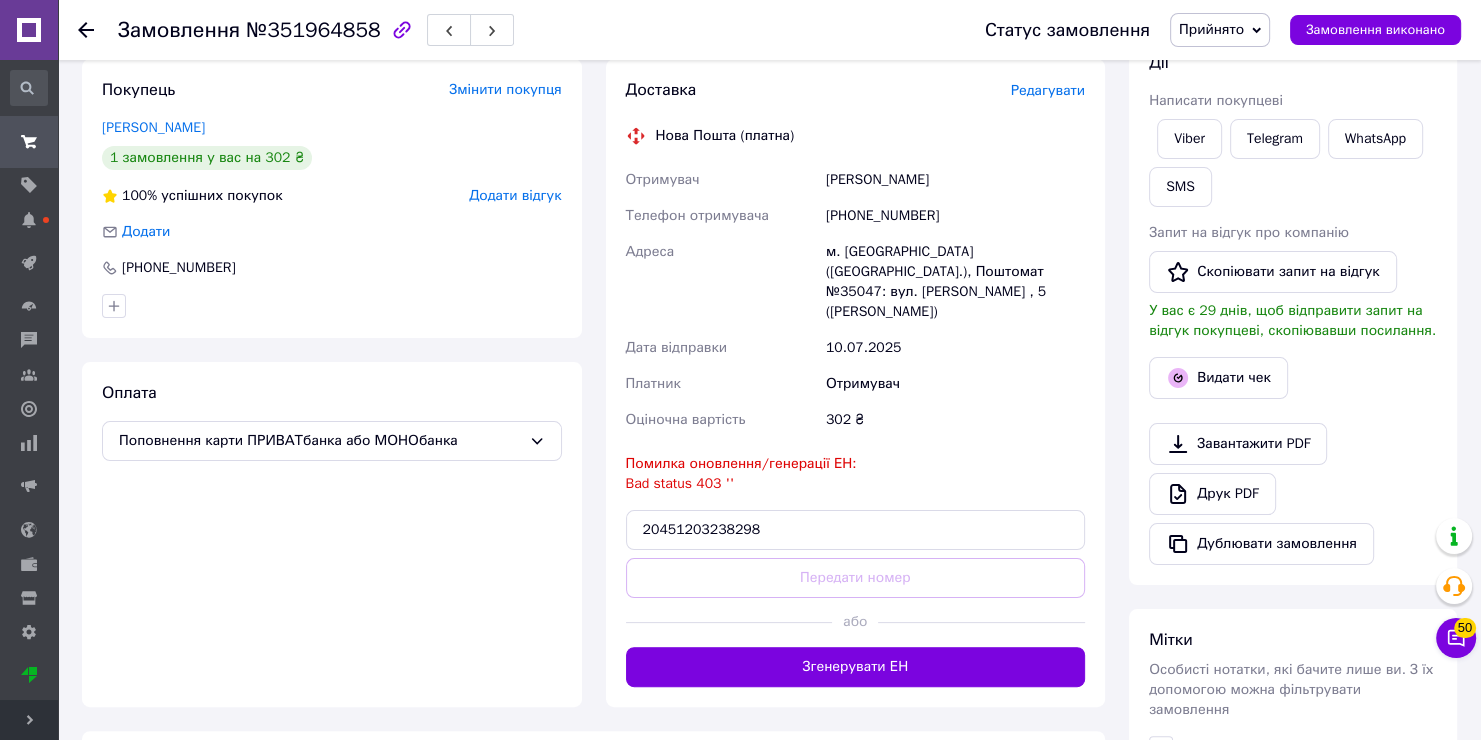 type 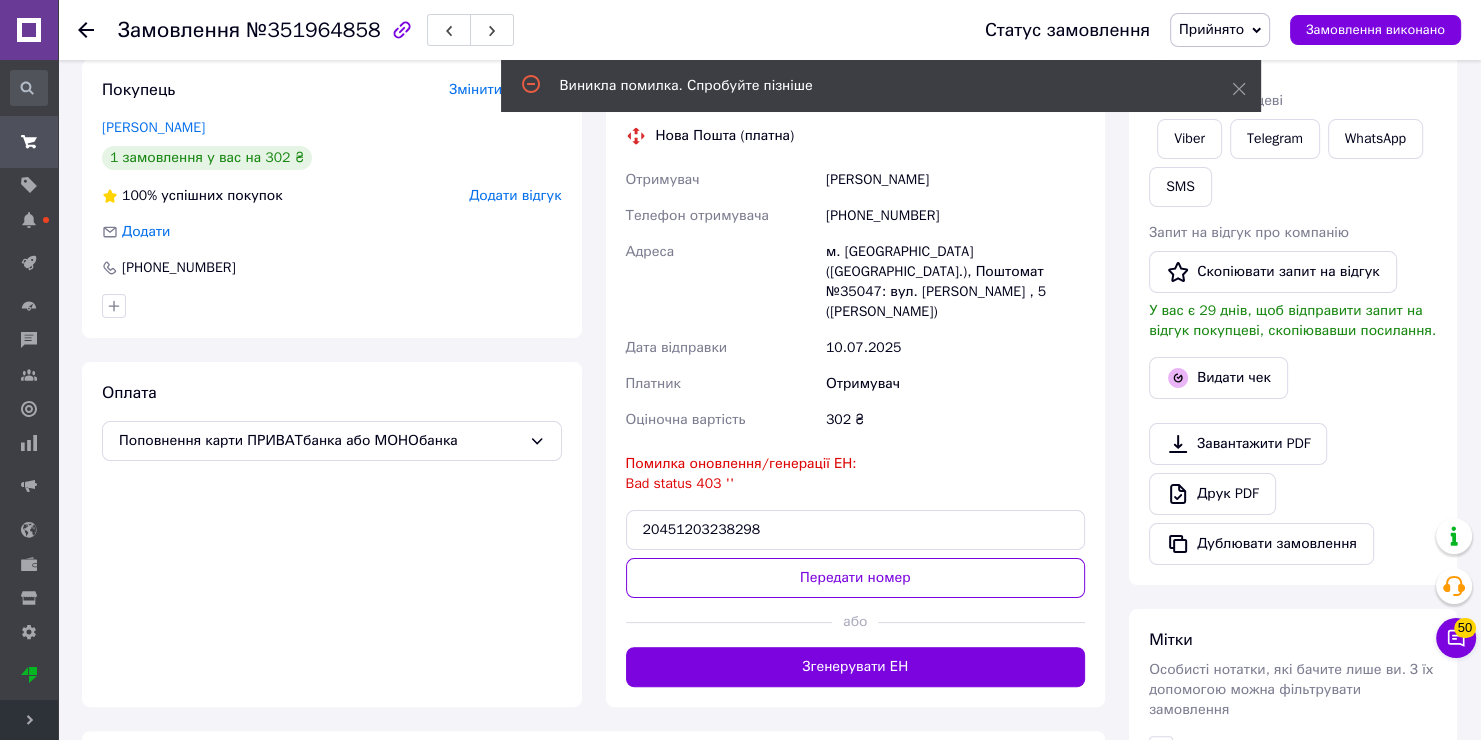 drag, startPoint x: 888, startPoint y: 196, endPoint x: 887, endPoint y: 213, distance: 17.029387 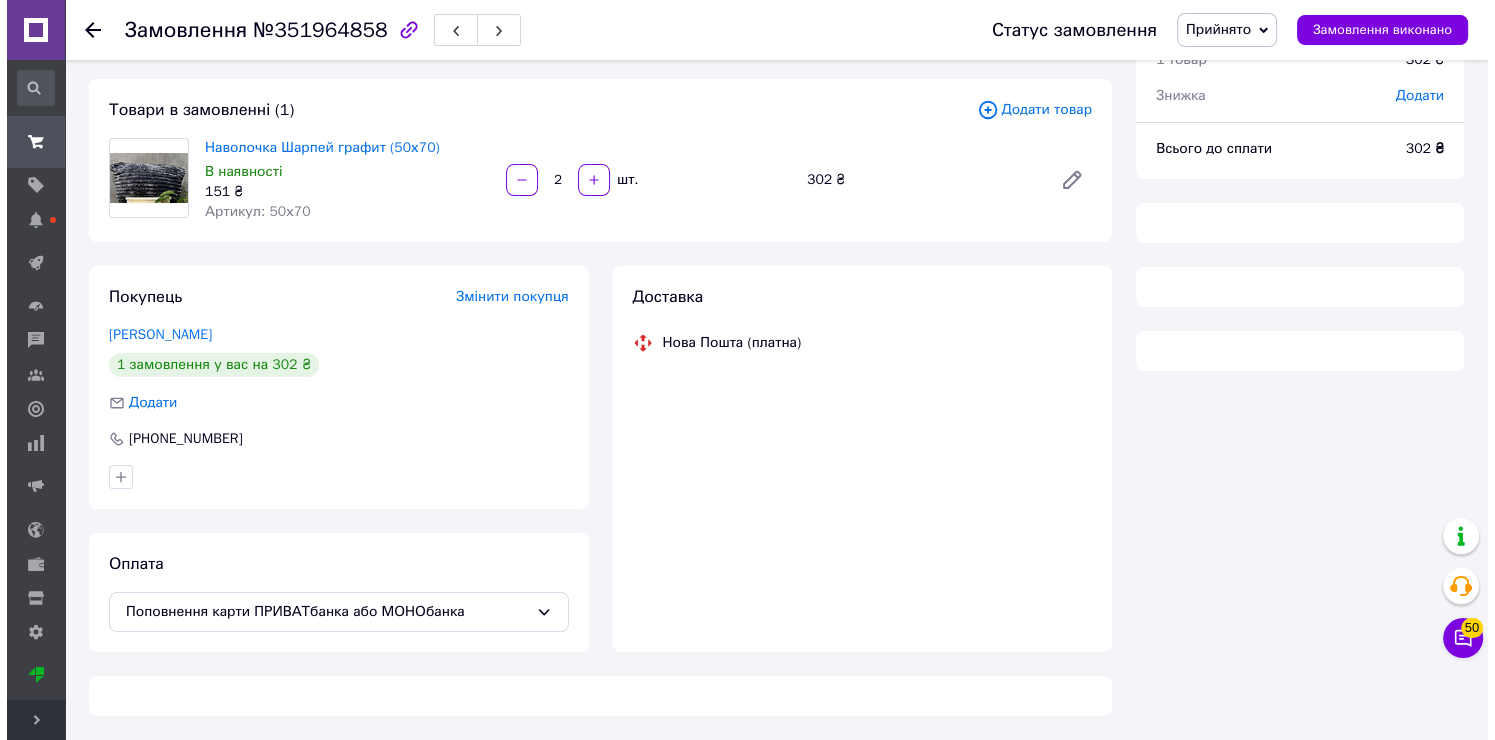 scroll, scrollTop: 174, scrollLeft: 0, axis: vertical 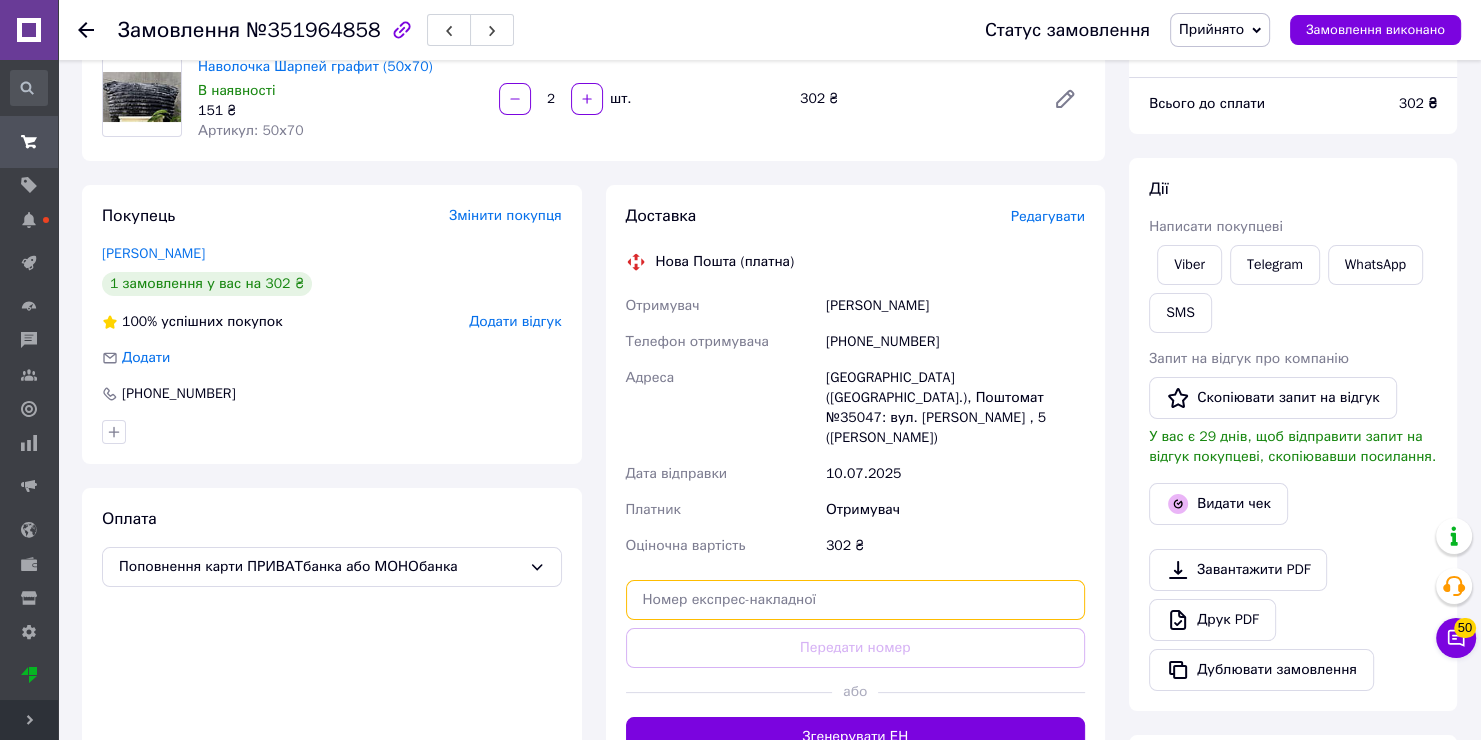 click at bounding box center [856, 600] 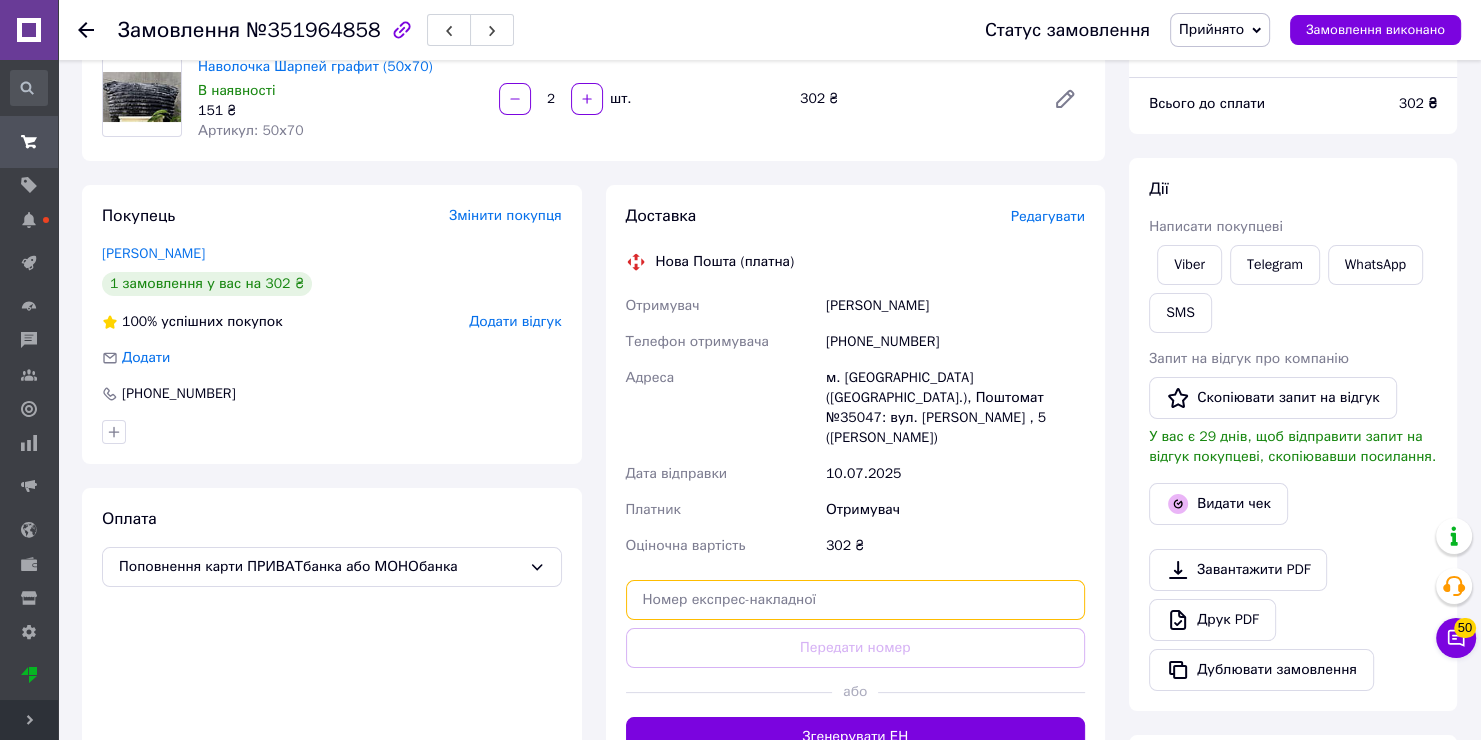 paste on "20451203238298" 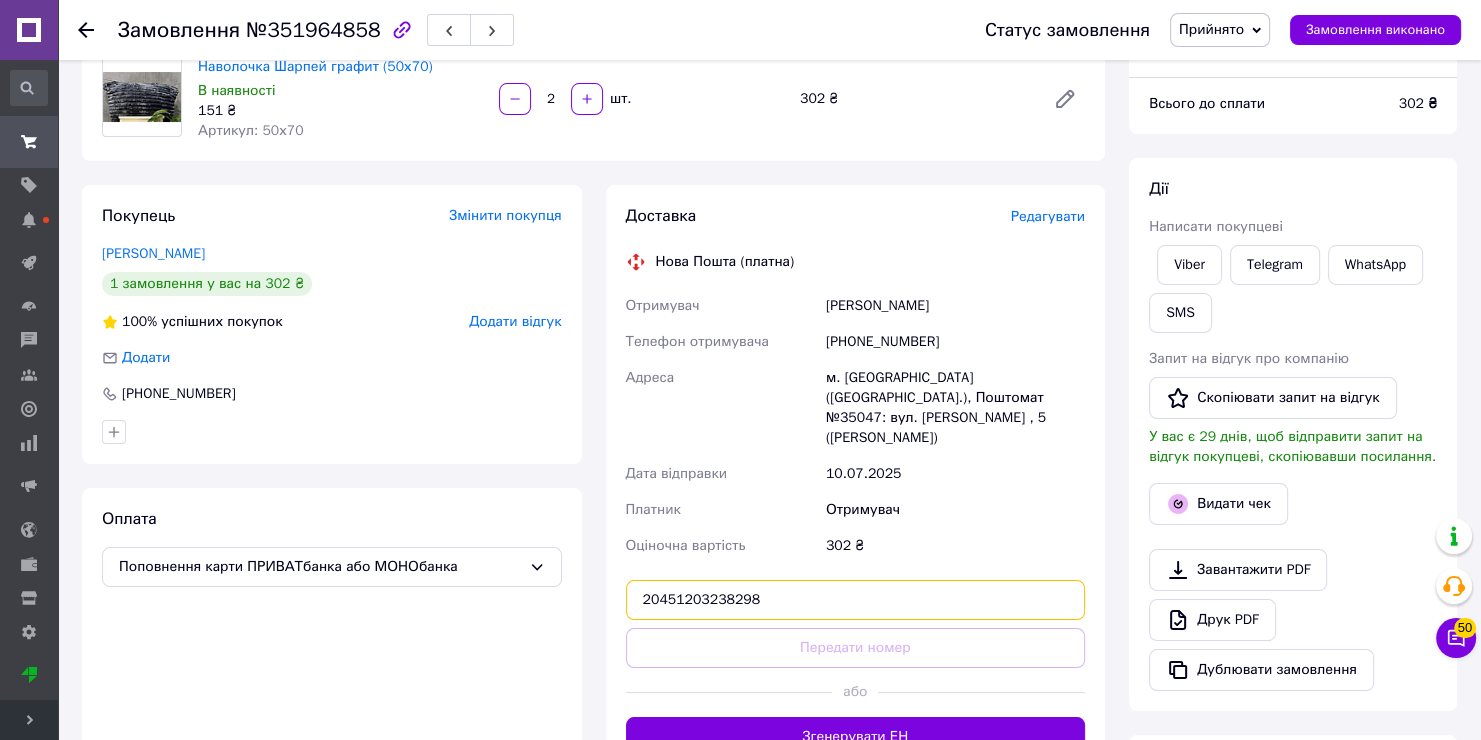 type on "20451203238298" 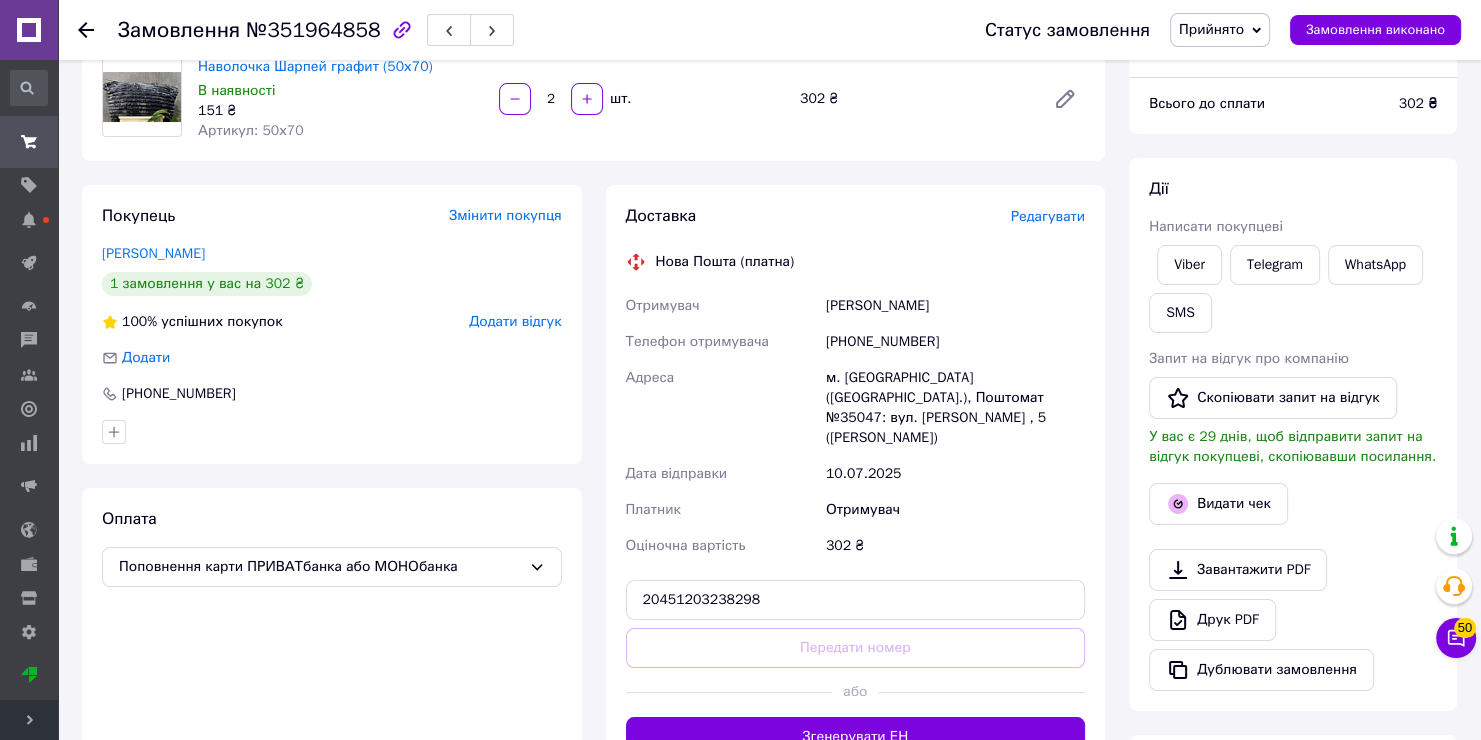 type 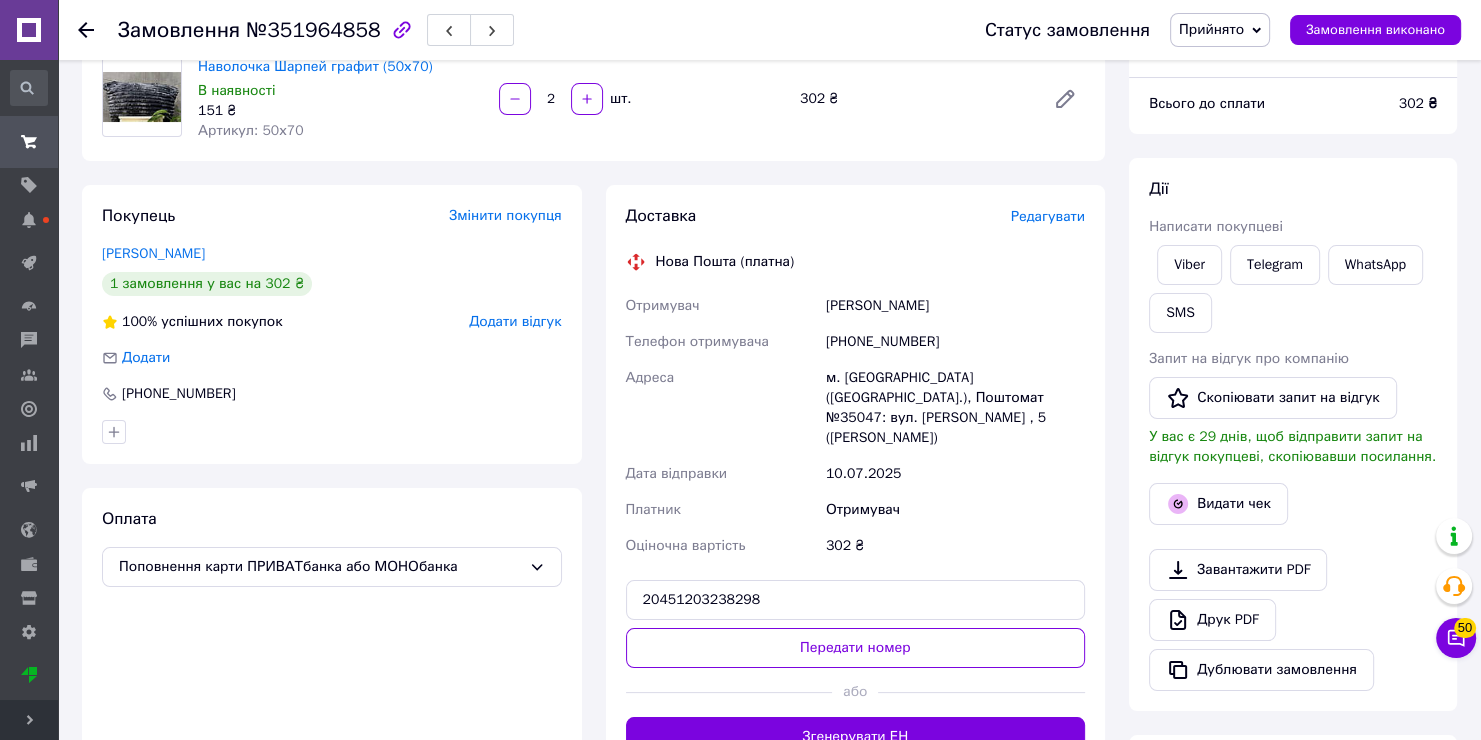 click on "Передати номер" at bounding box center (856, 648) 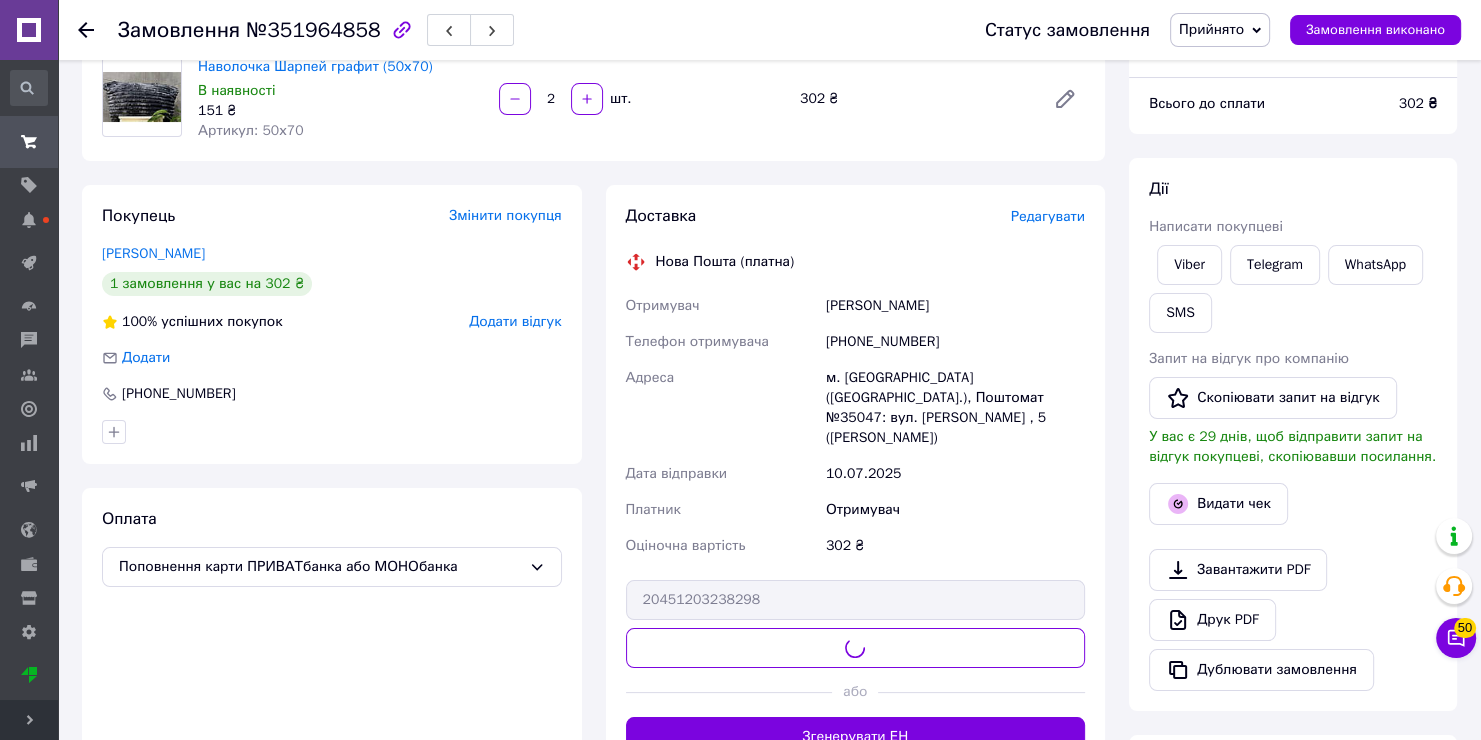 click on "[PHONE_NUMBER]" at bounding box center [955, 342] 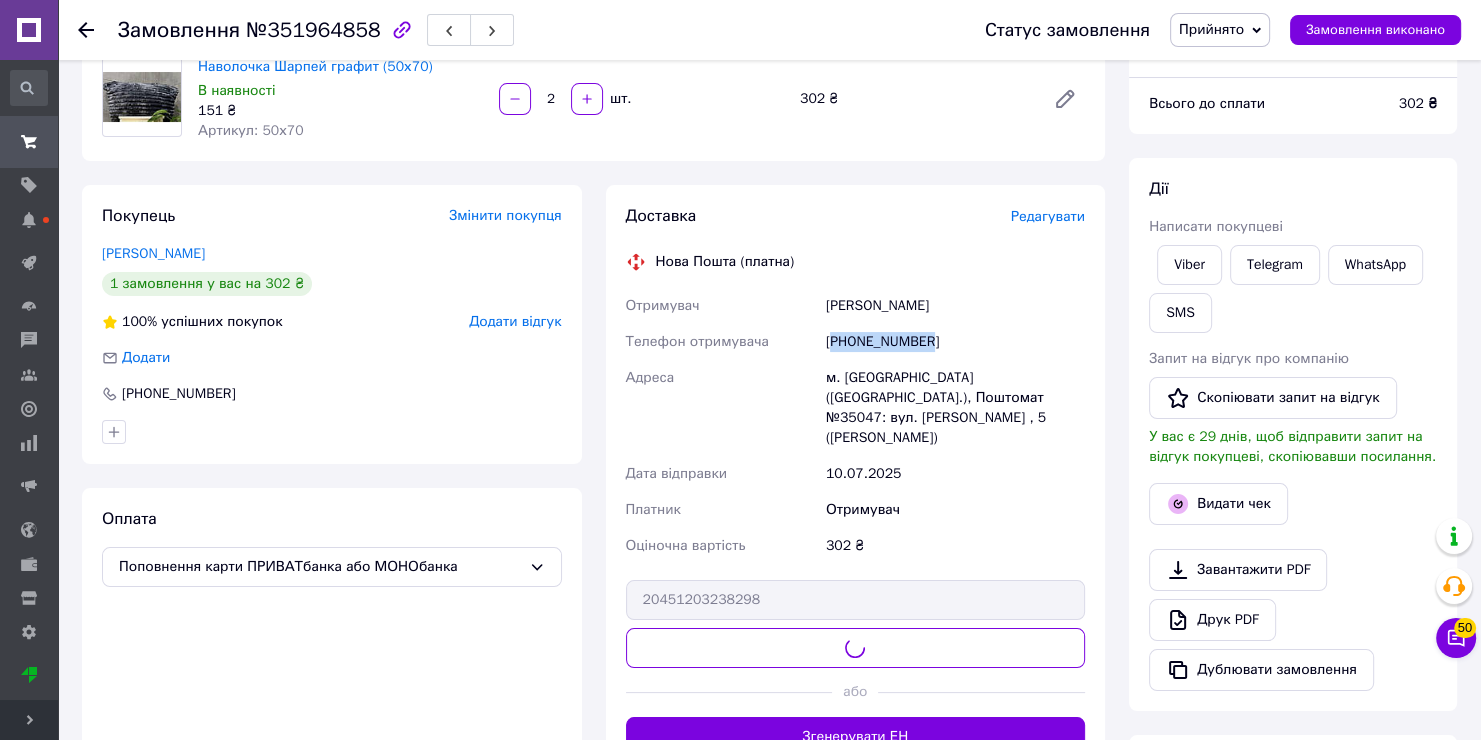 click on "[PHONE_NUMBER]" at bounding box center (955, 342) 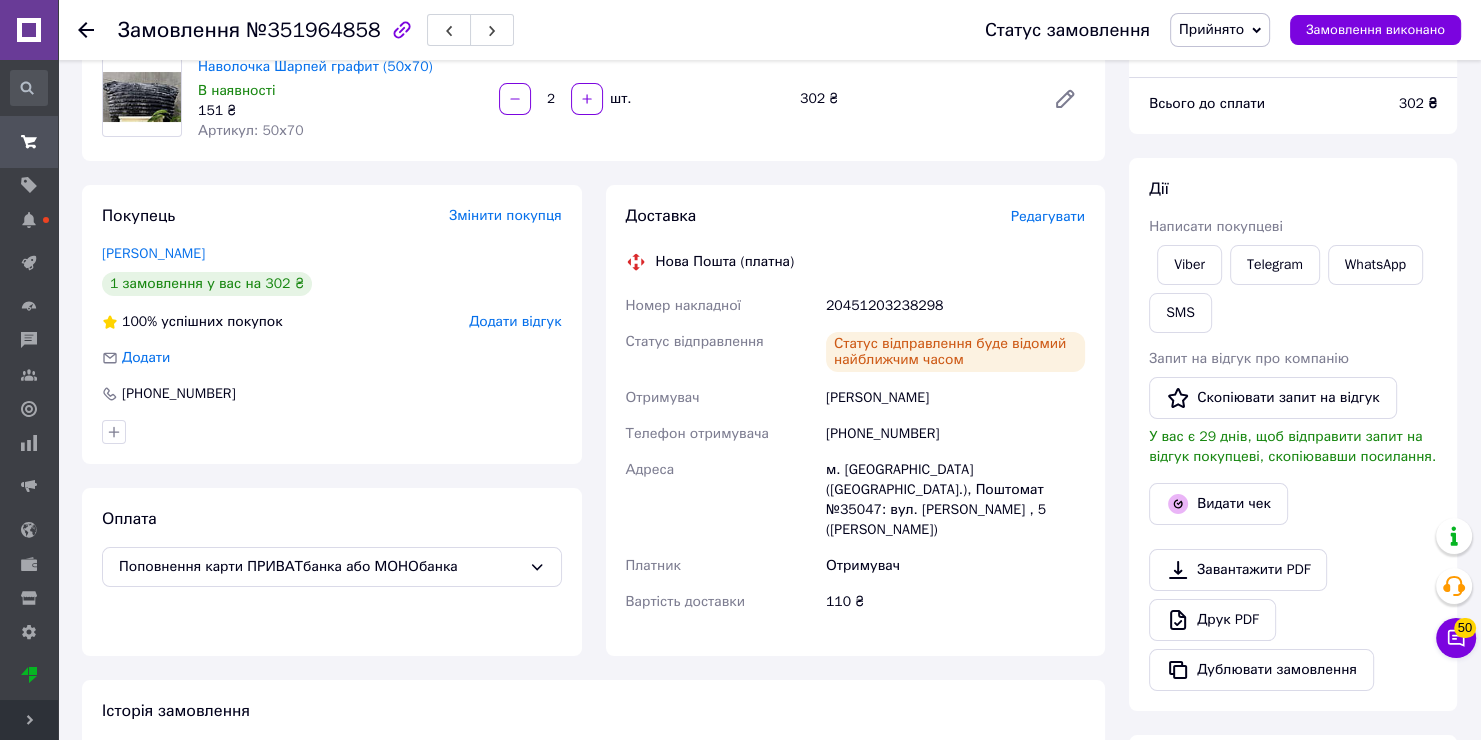 click on "20451203238298" at bounding box center [955, 306] 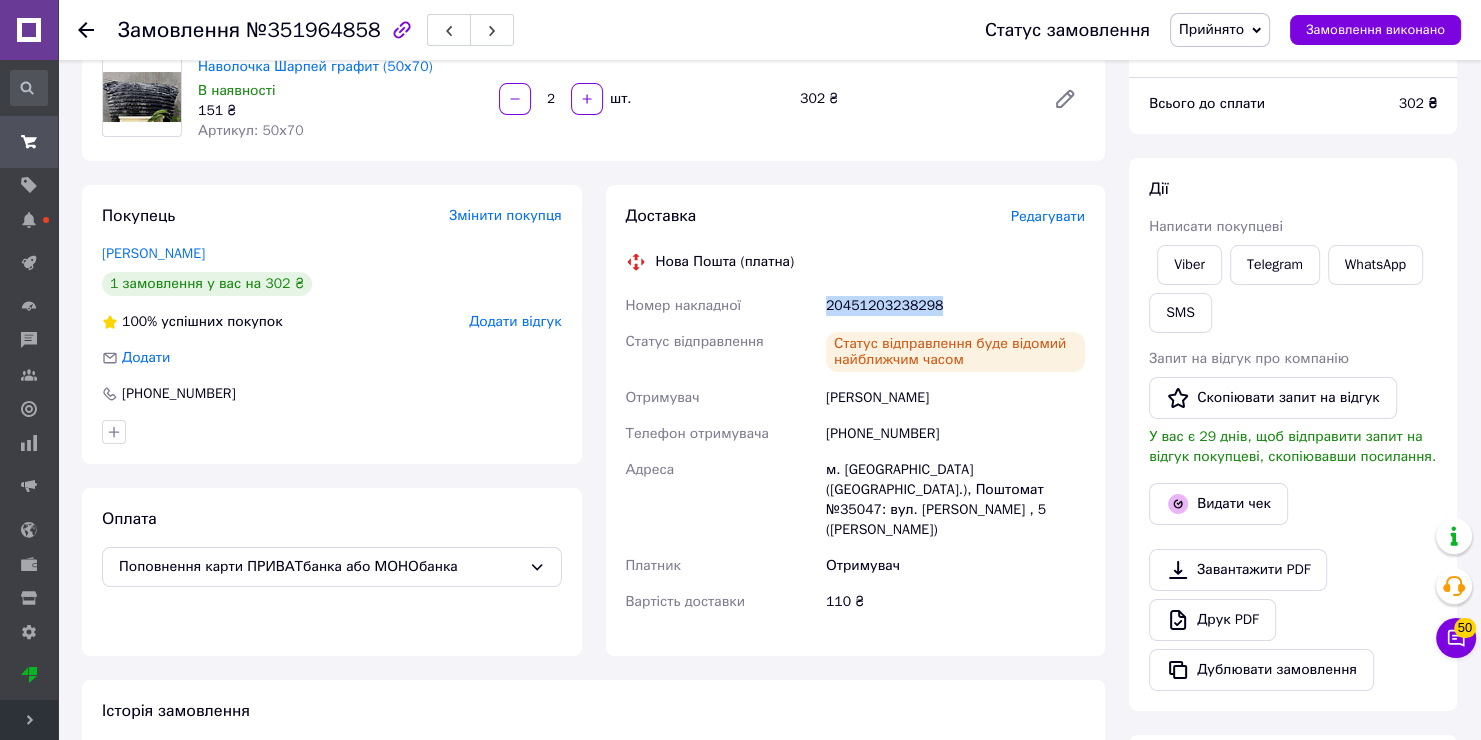 click on "20451203238298" at bounding box center (955, 306) 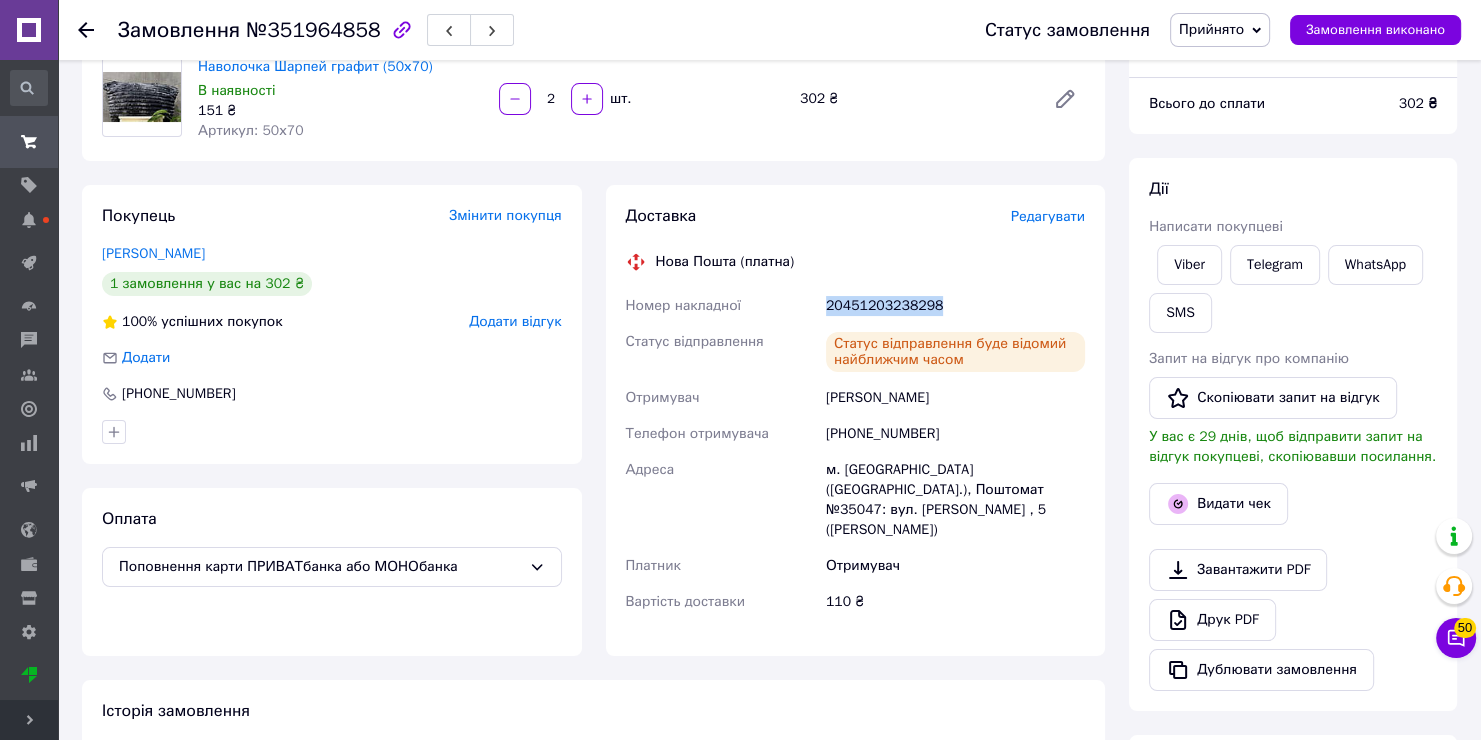 copy on "20451203238298" 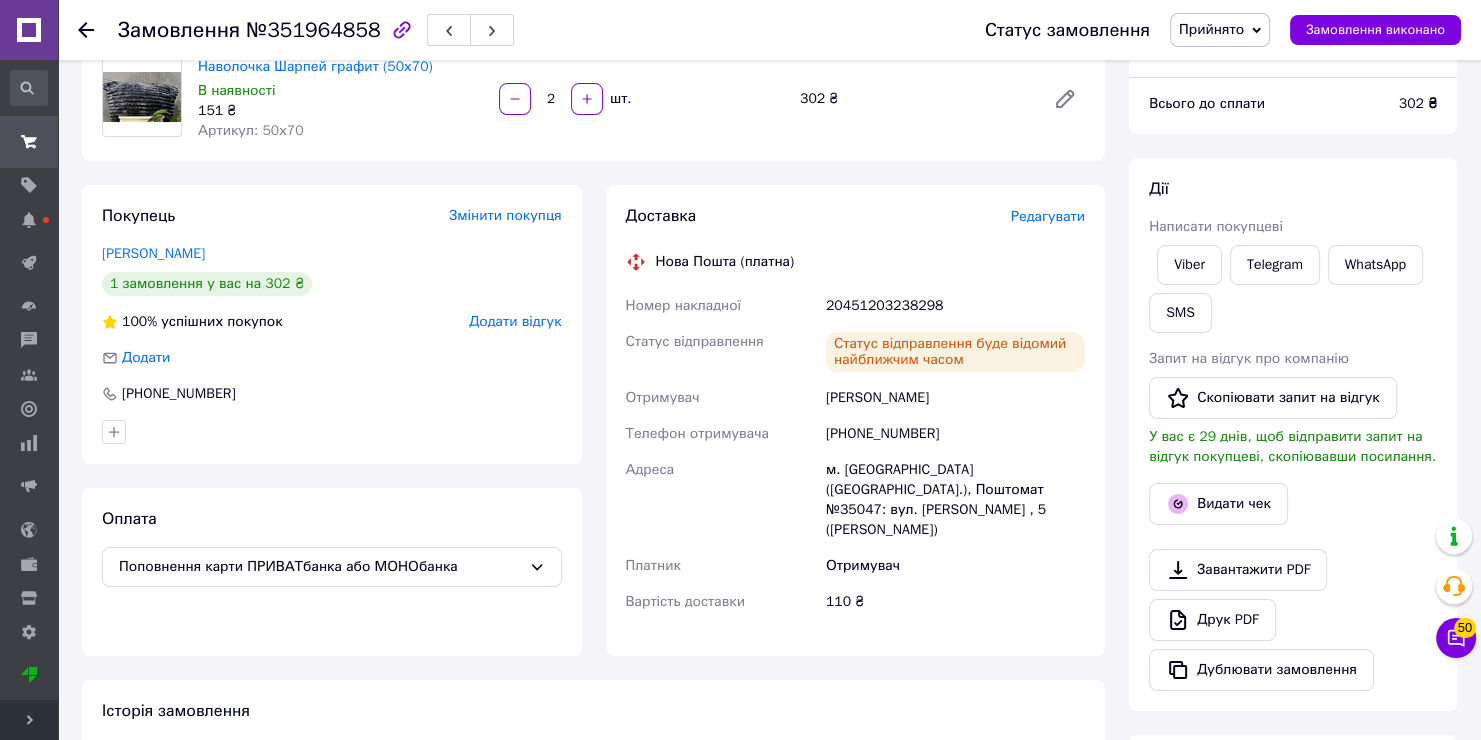 click on "[PERSON_NAME]" at bounding box center [955, 398] 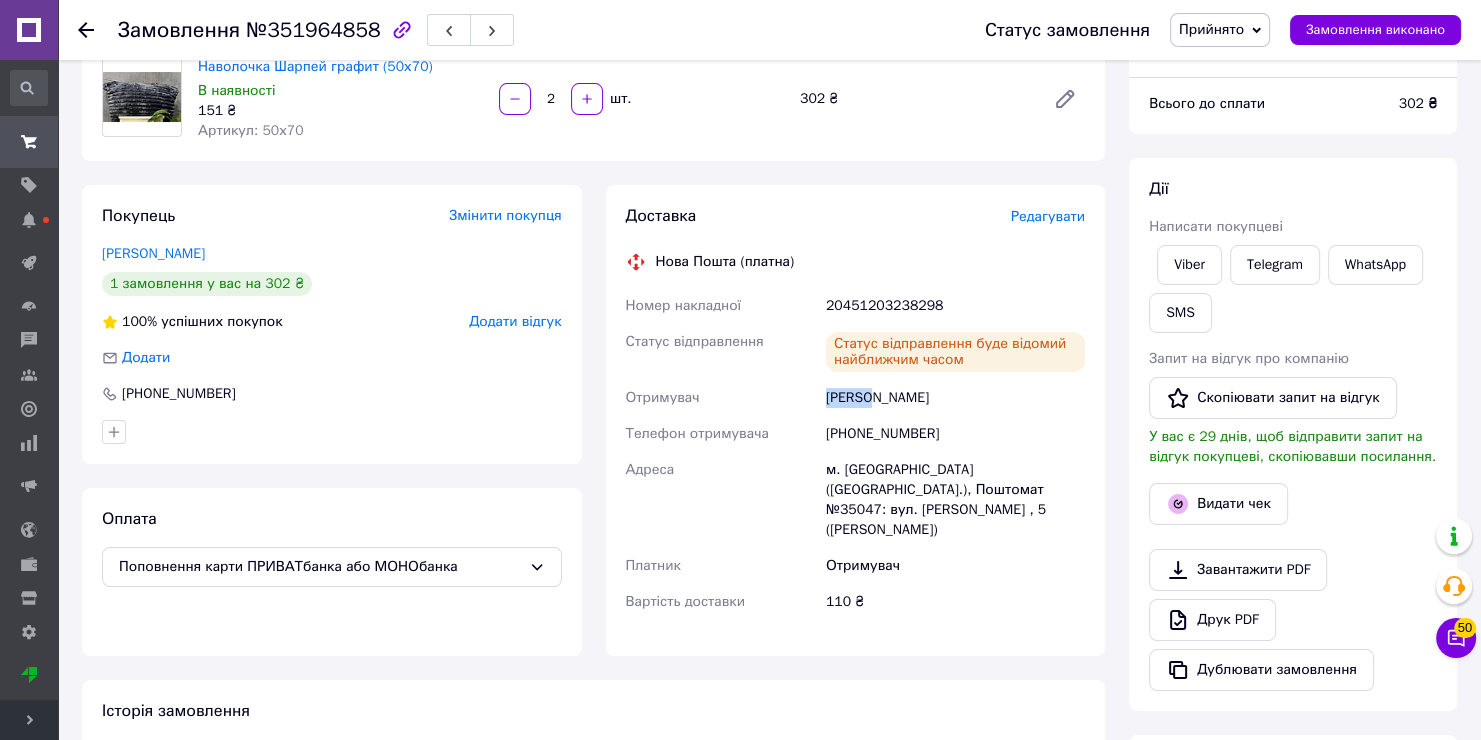 click on "[PERSON_NAME]" at bounding box center [955, 398] 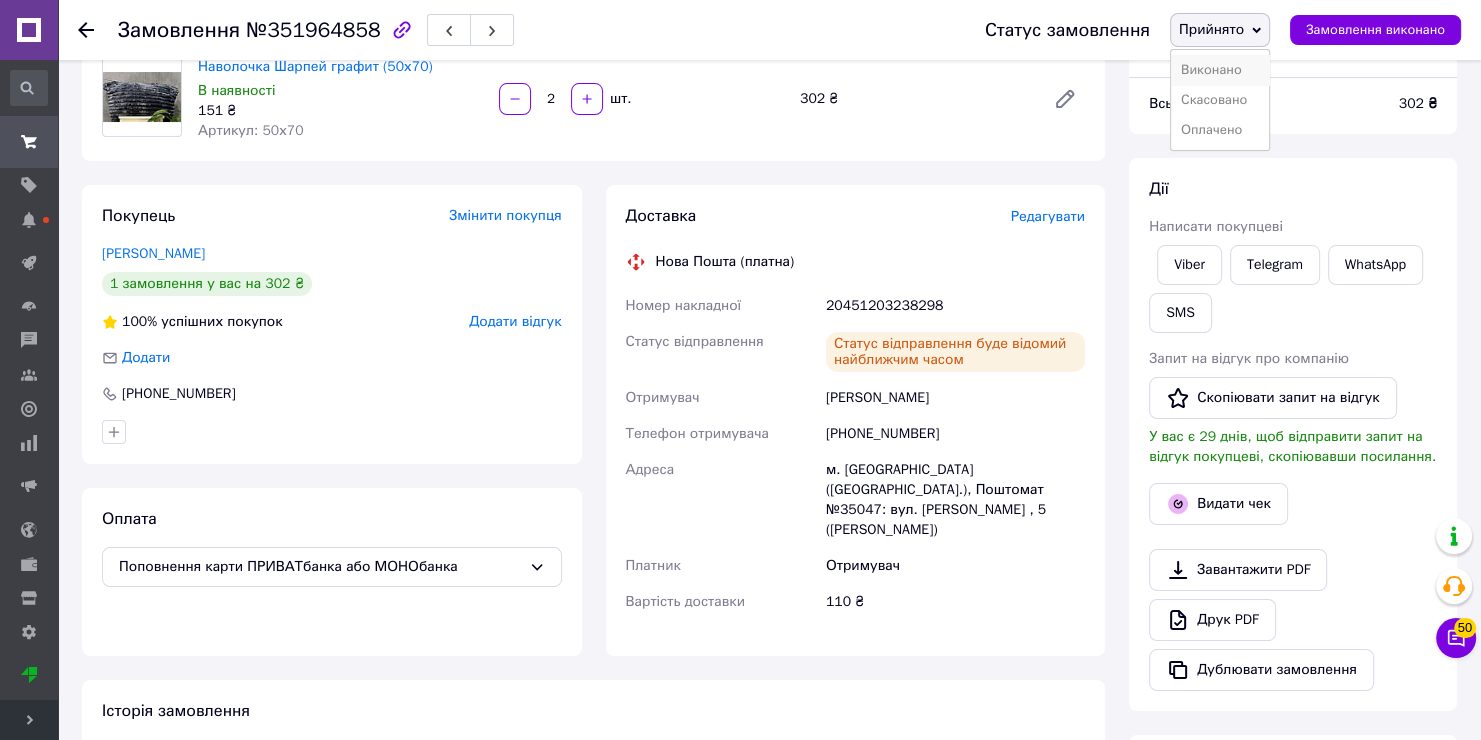 click on "Виконано" at bounding box center [1220, 70] 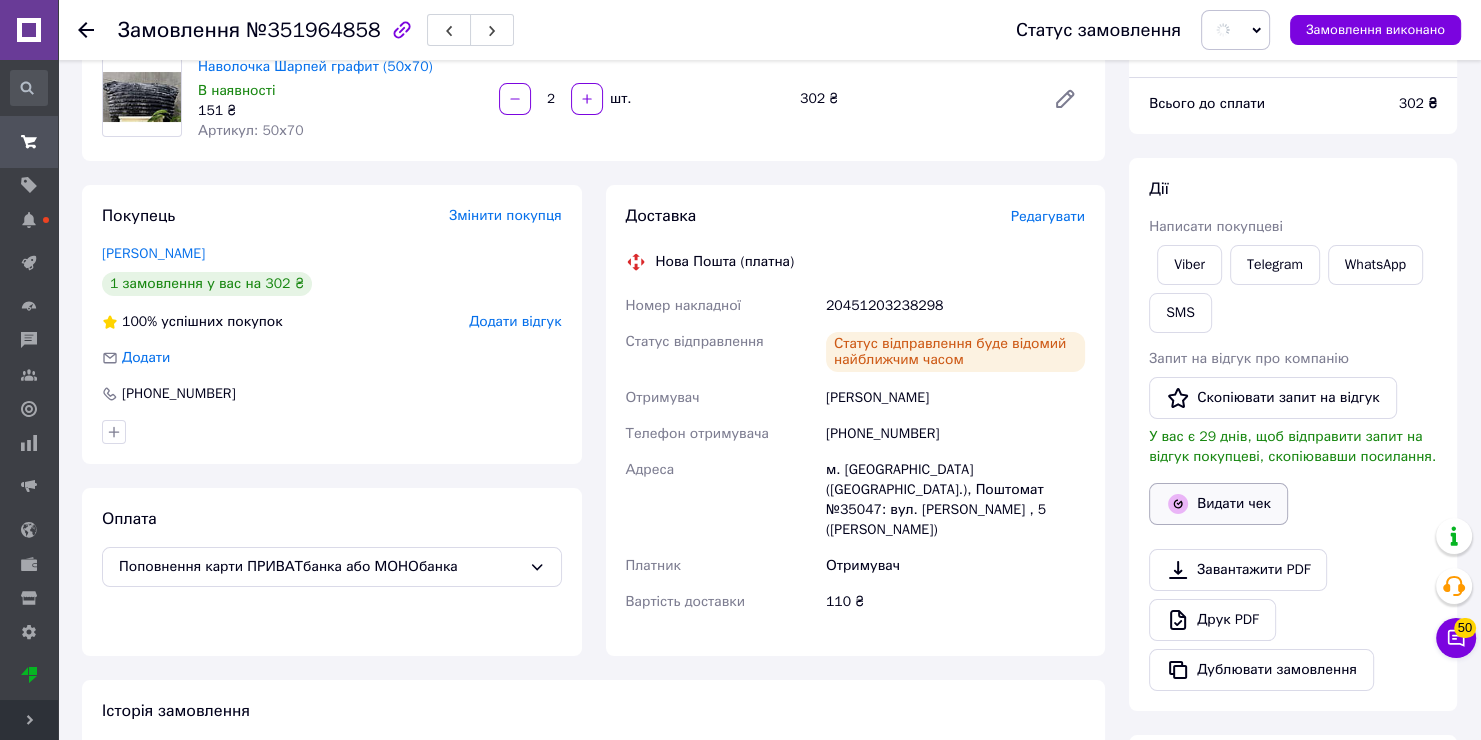 click on "Видати чек" at bounding box center (1218, 504) 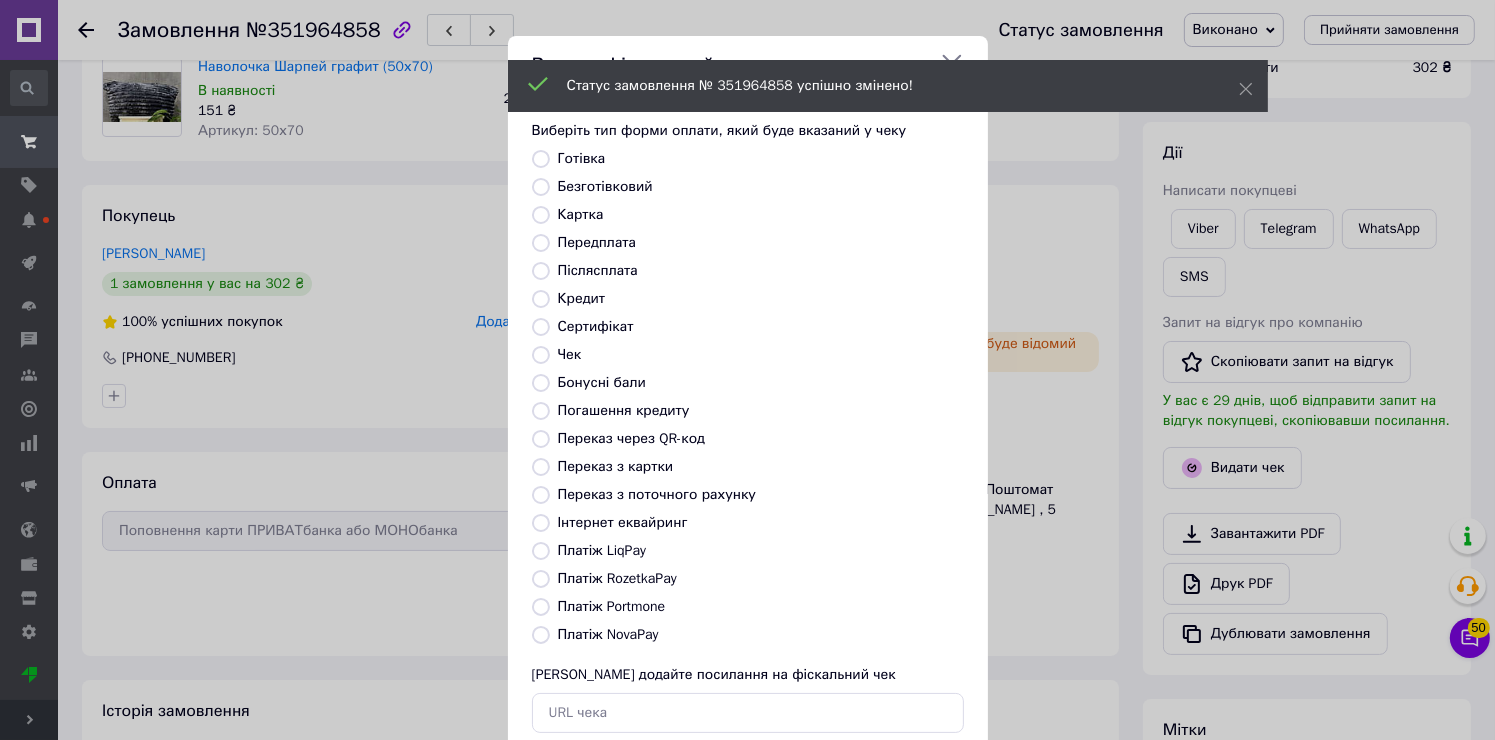 click on "Картка" at bounding box center (541, 215) 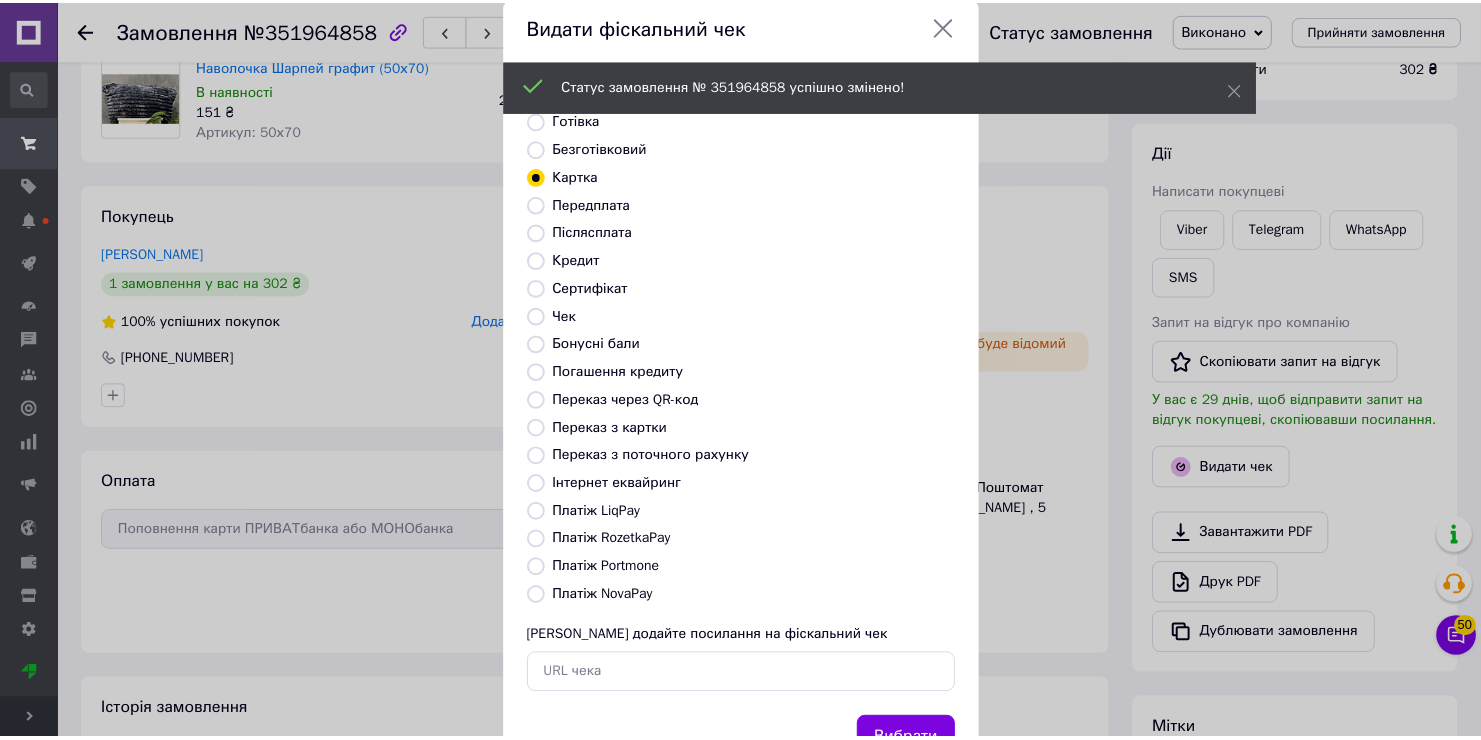 scroll, scrollTop: 118, scrollLeft: 0, axis: vertical 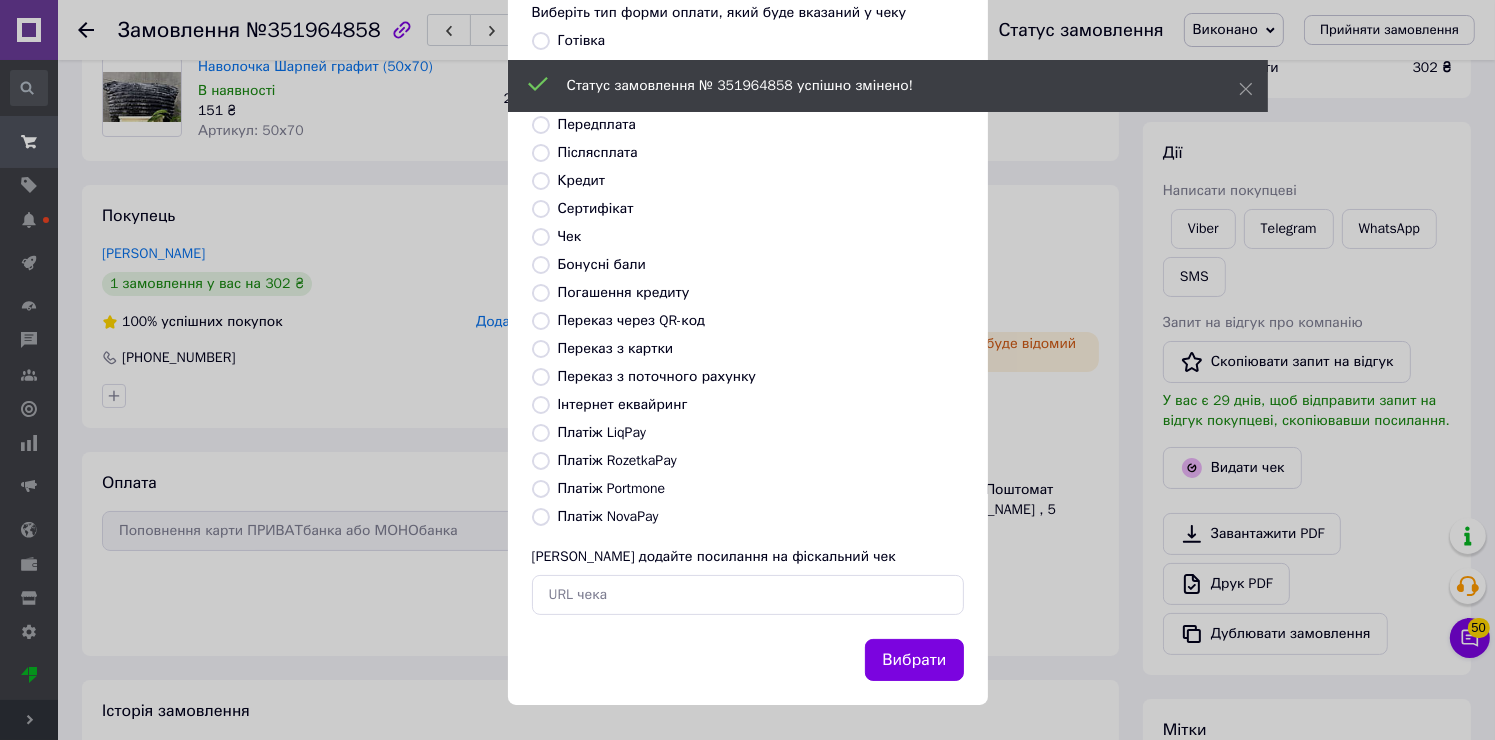 drag, startPoint x: 899, startPoint y: 649, endPoint x: 945, endPoint y: 624, distance: 52.35456 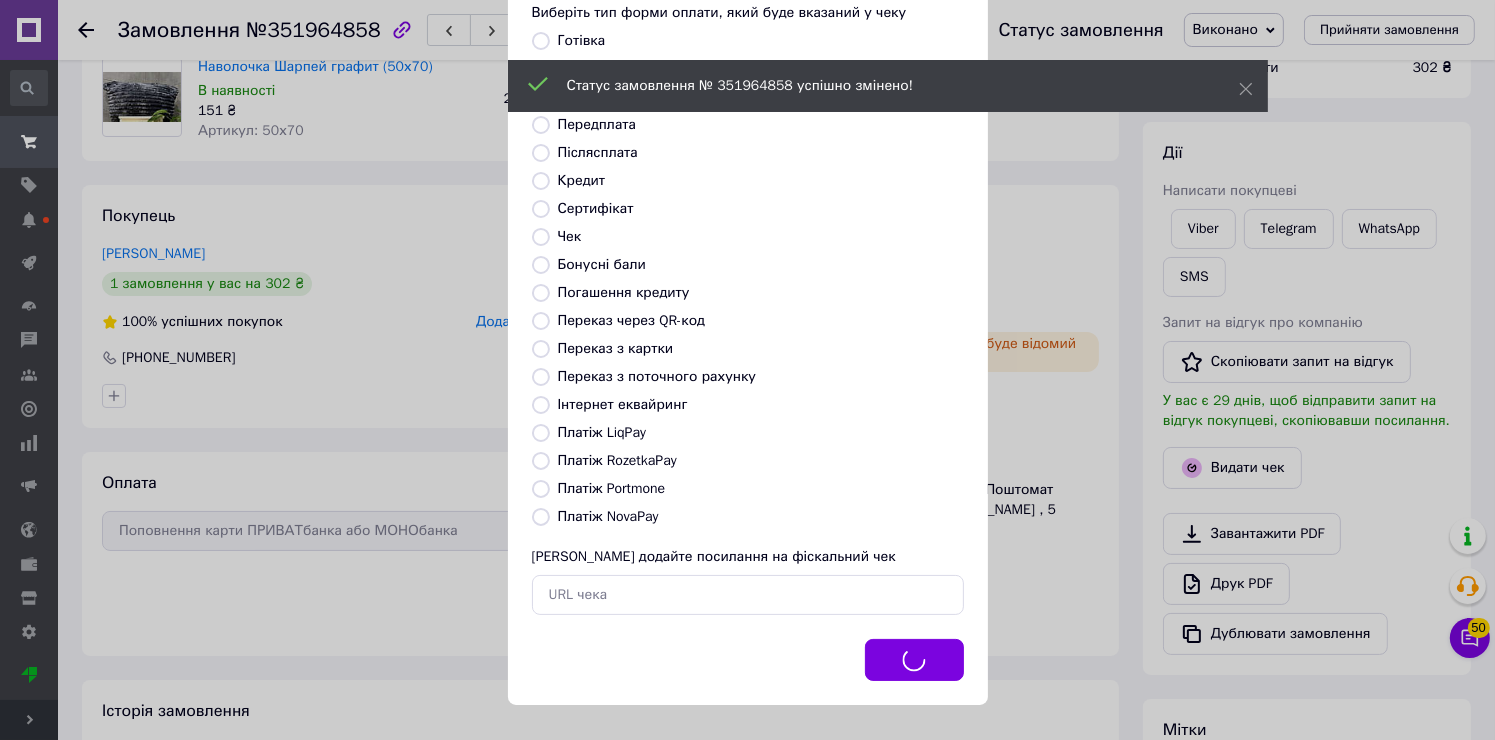 click on "Видати фіскальний чек Виберіть тип форми оплати, який буде вказаний у чеку Готівка Безготівковий Картка Передплата Післясплата Кредит Сертифікат Чек Бонусні бали Погашення кредиту Переказ через QR-код [GEOGRAPHIC_DATA] з картки Переказ з поточного рахунку Інтернет еквайринг Платіж LiqPay Платіж RozetkaPay Платіж Portmone Платіж NovaPay Або додайте посилання на фіскальний чек Вибрати" at bounding box center (747, 311) 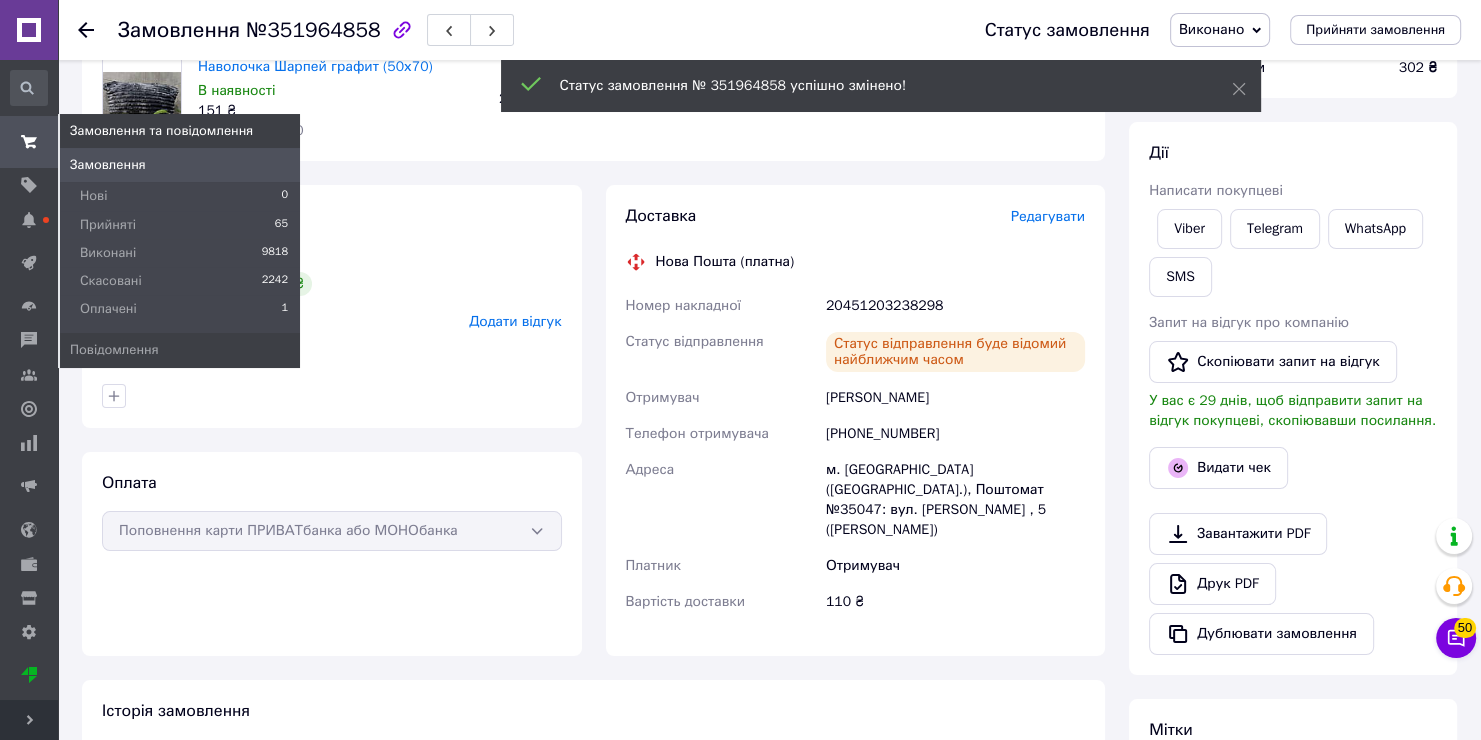 click on "Замовлення" at bounding box center [108, 165] 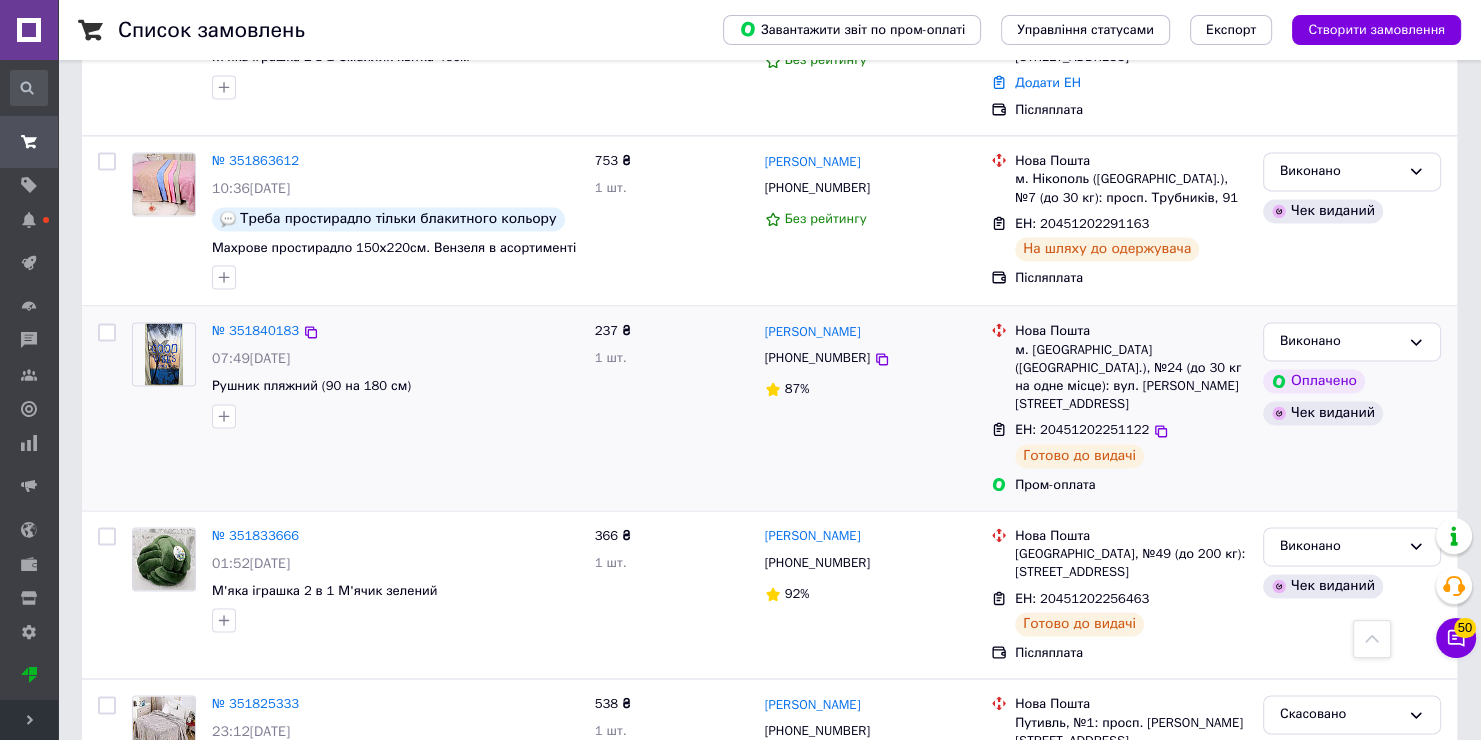 scroll, scrollTop: 2623, scrollLeft: 0, axis: vertical 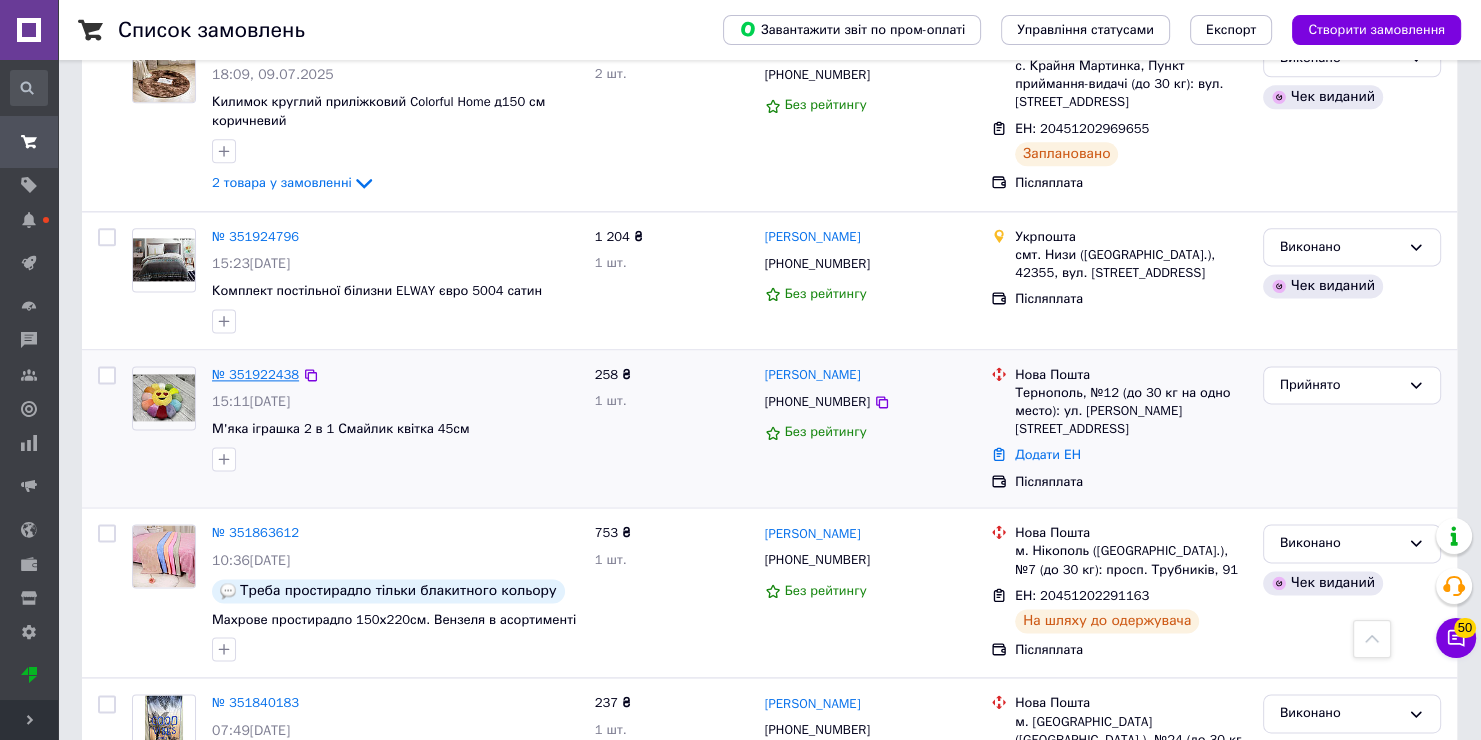 click on "№ 351922438" at bounding box center (255, 374) 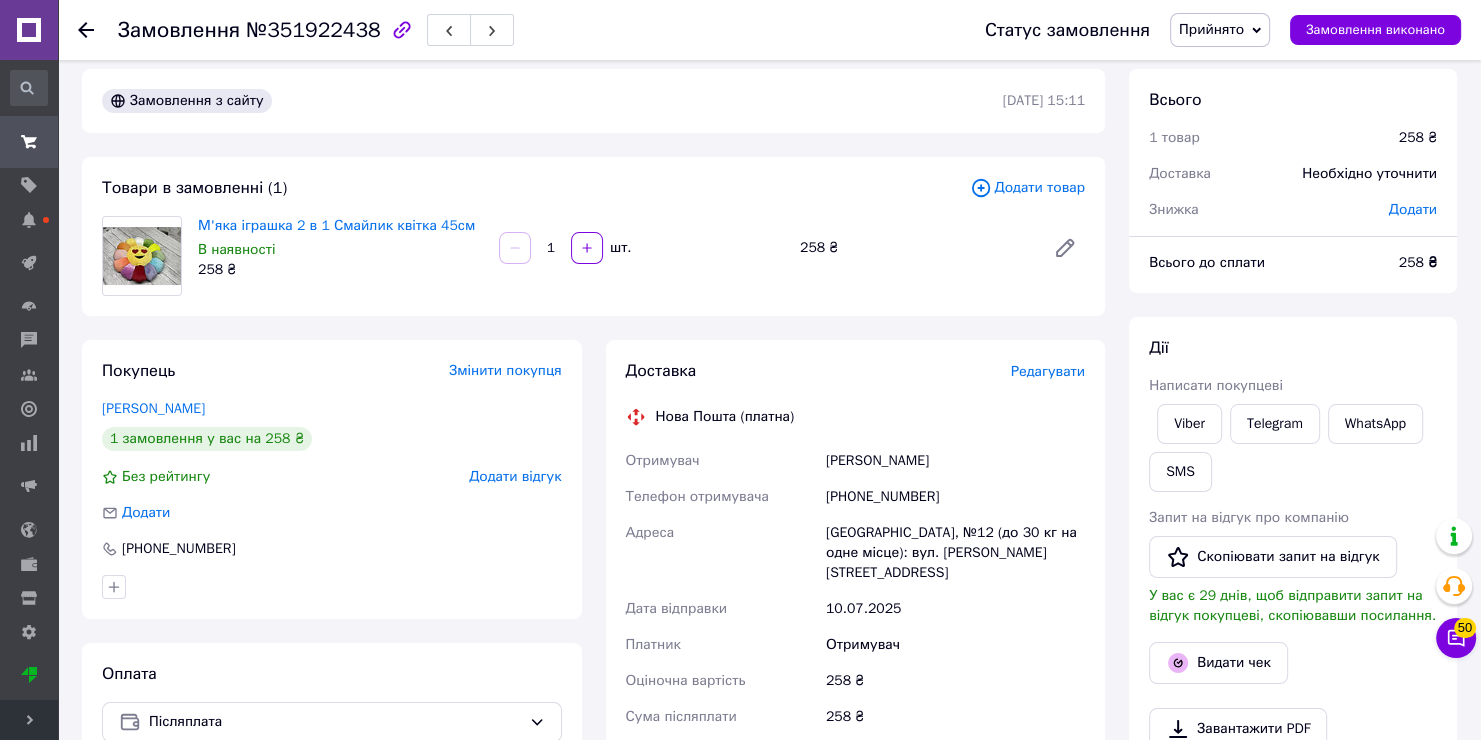 scroll, scrollTop: 0, scrollLeft: 0, axis: both 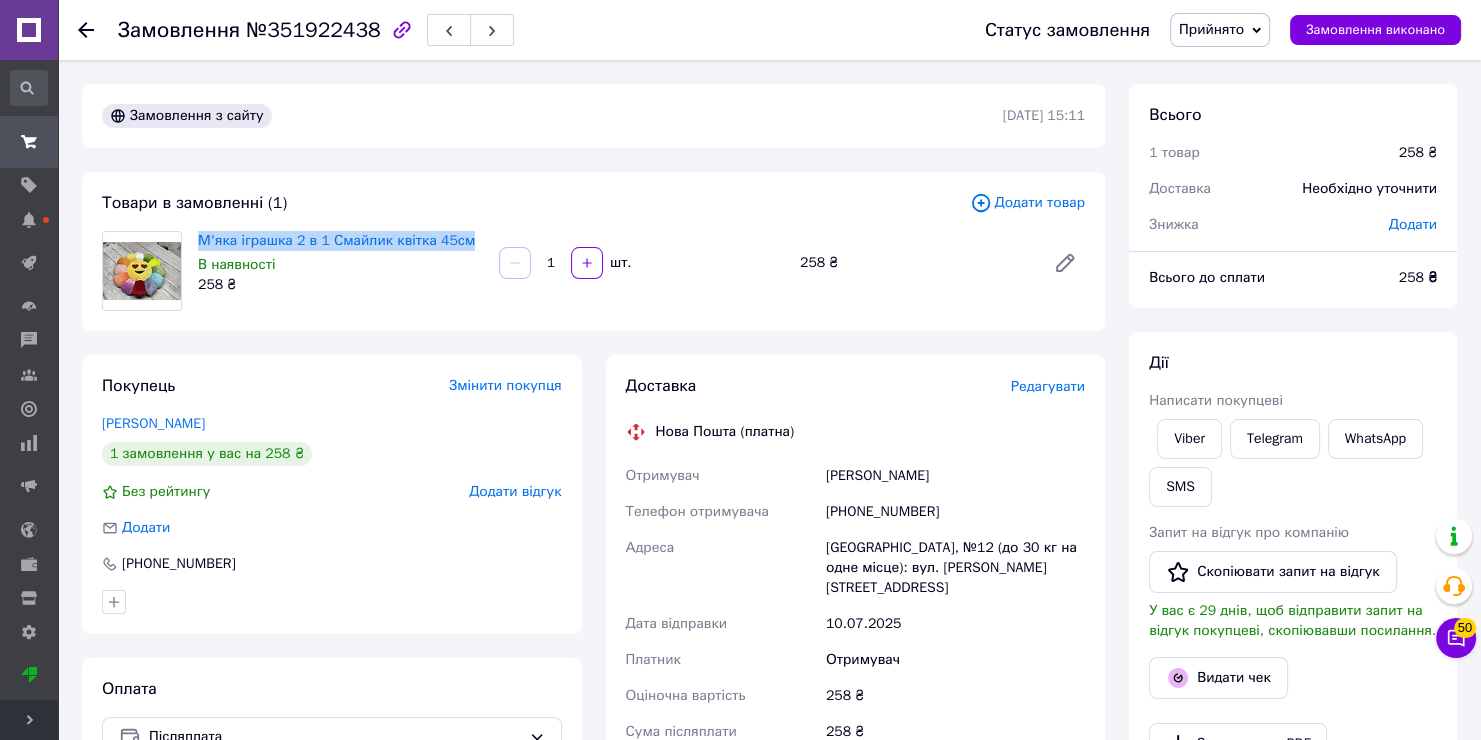 drag, startPoint x: 471, startPoint y: 240, endPoint x: 351, endPoint y: 264, distance: 122.376465 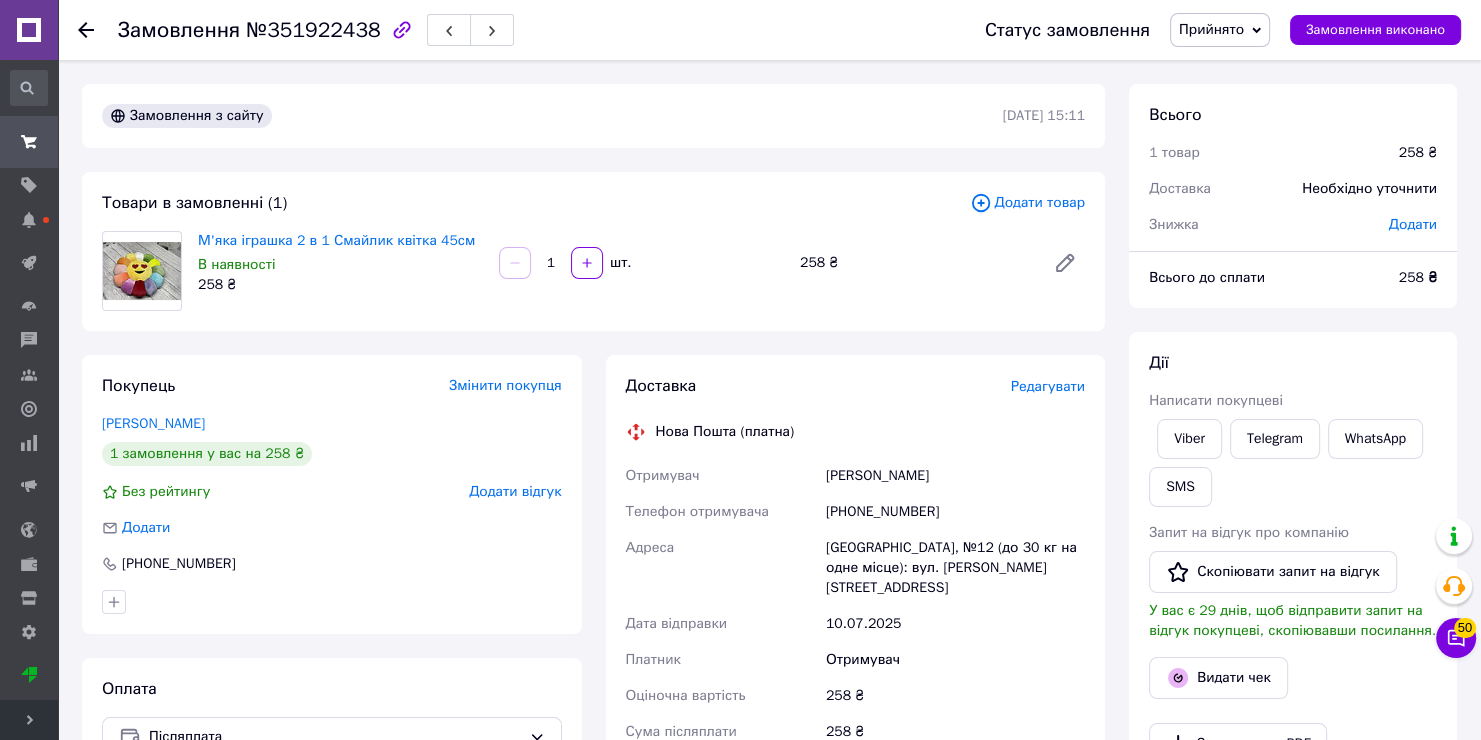 click on "[PHONE_NUMBER]" at bounding box center [955, 512] 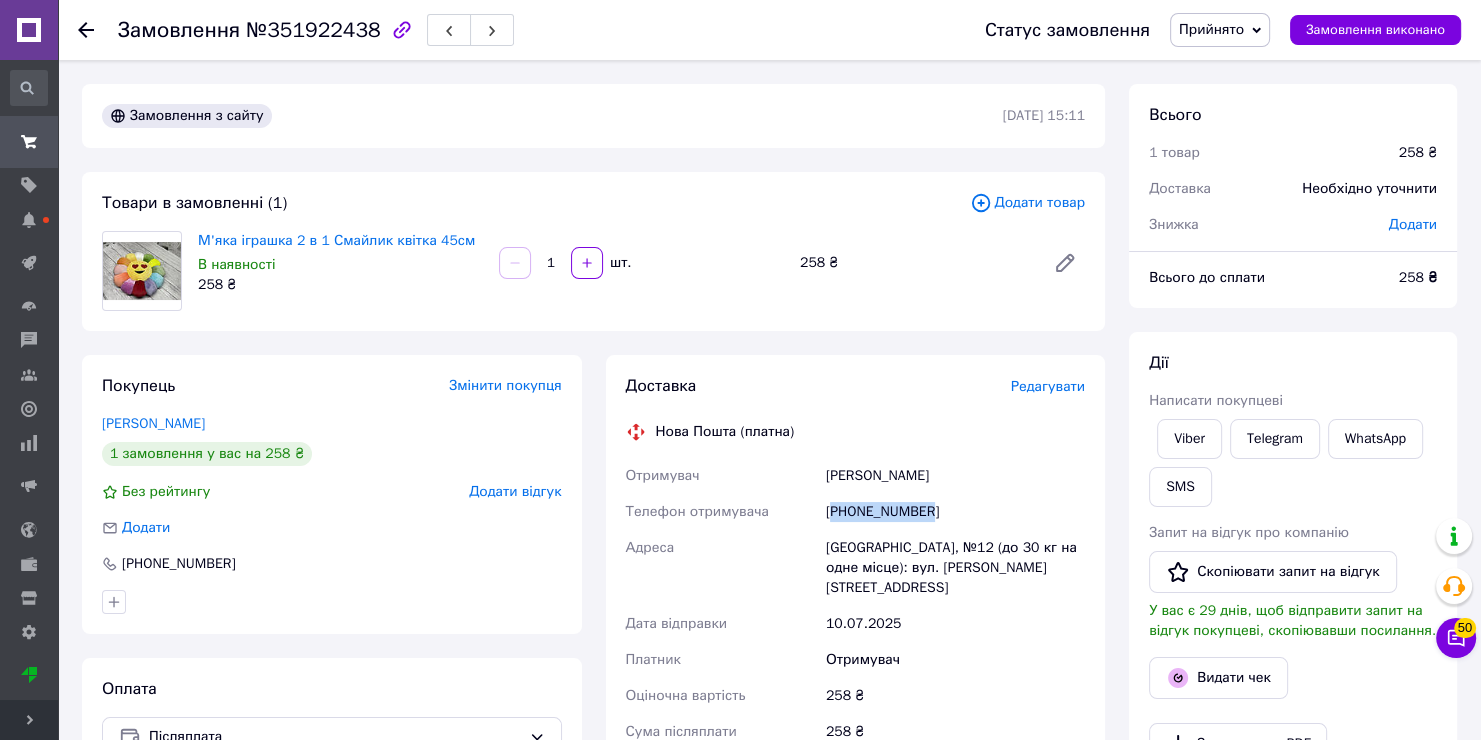 click on "[PHONE_NUMBER]" at bounding box center [955, 512] 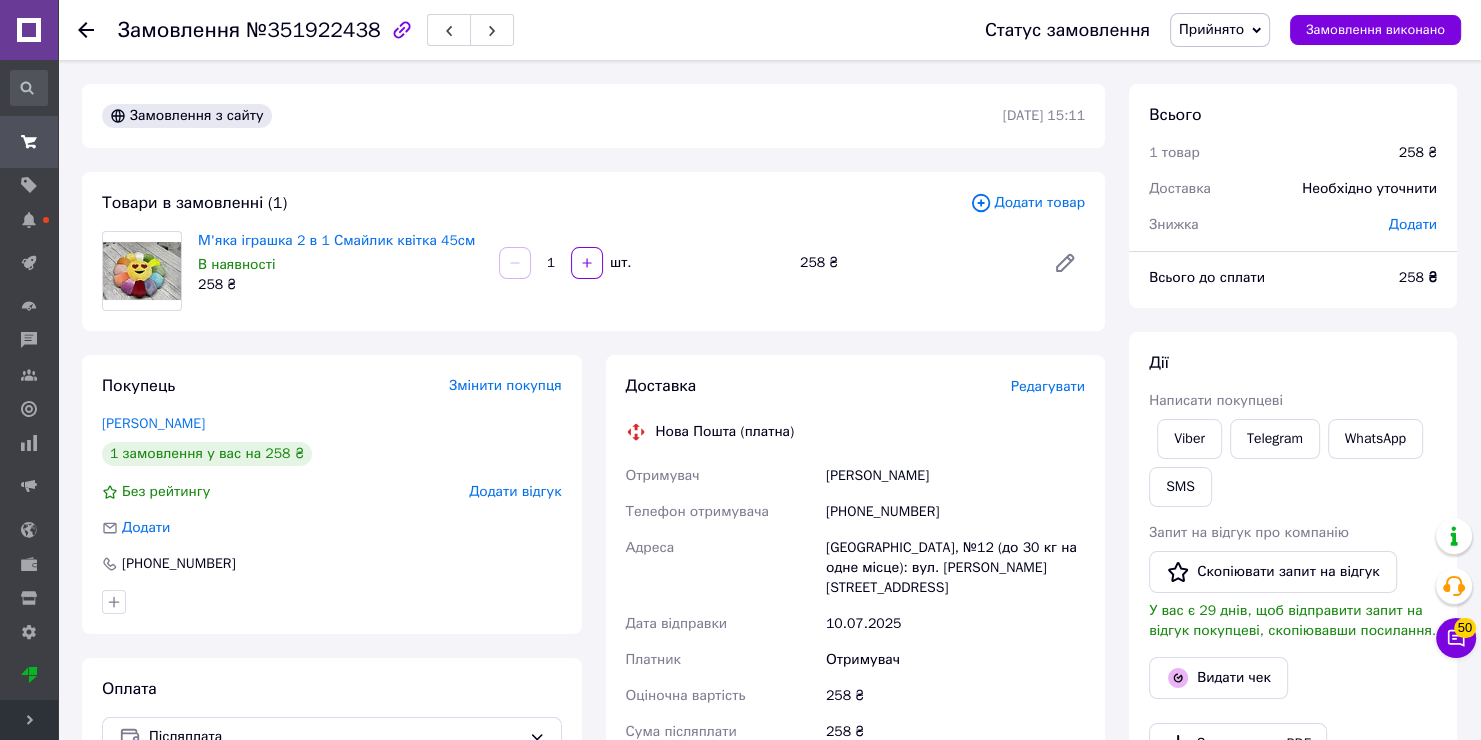 drag, startPoint x: 978, startPoint y: 477, endPoint x: 807, endPoint y: 472, distance: 171.07309 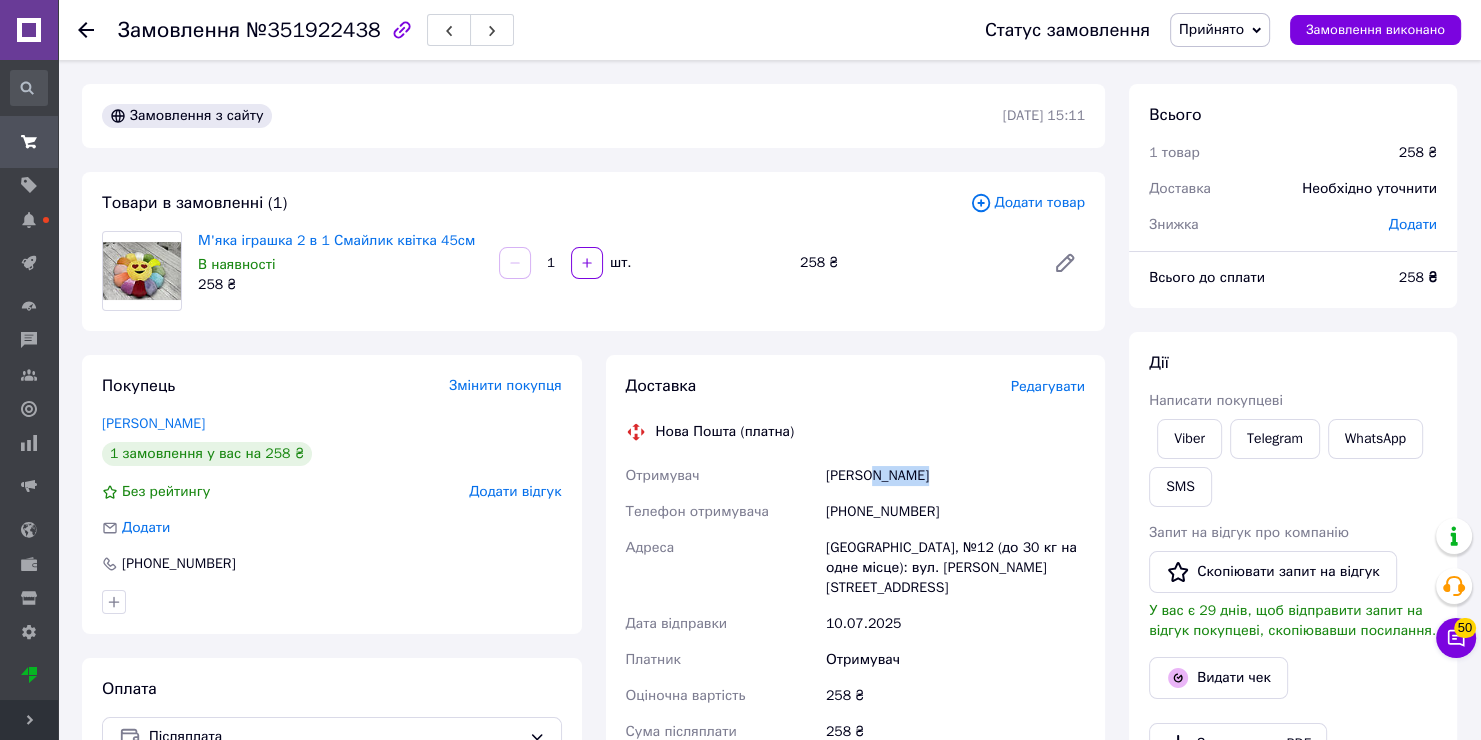 copy on "а [PERSON_NAME]" 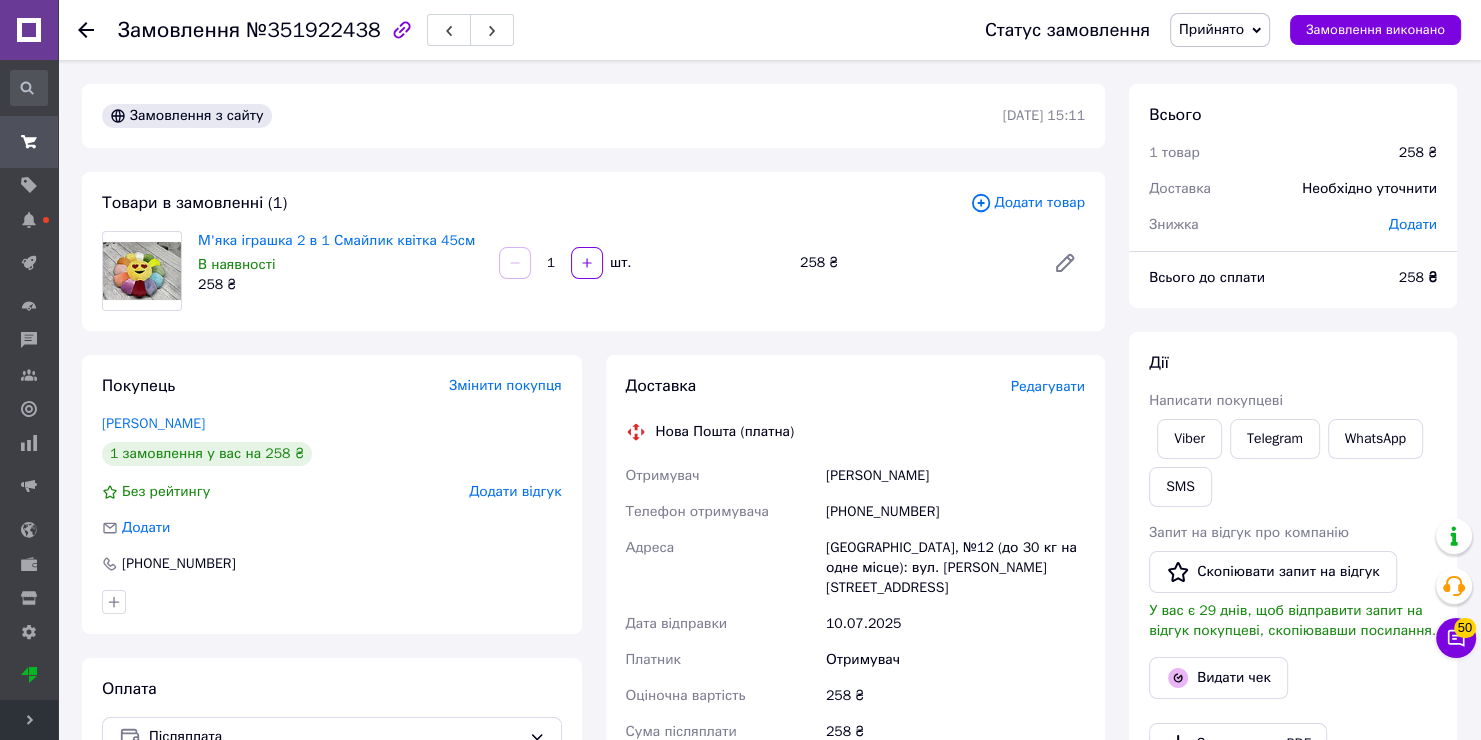 click on "[PERSON_NAME]" at bounding box center [955, 476] 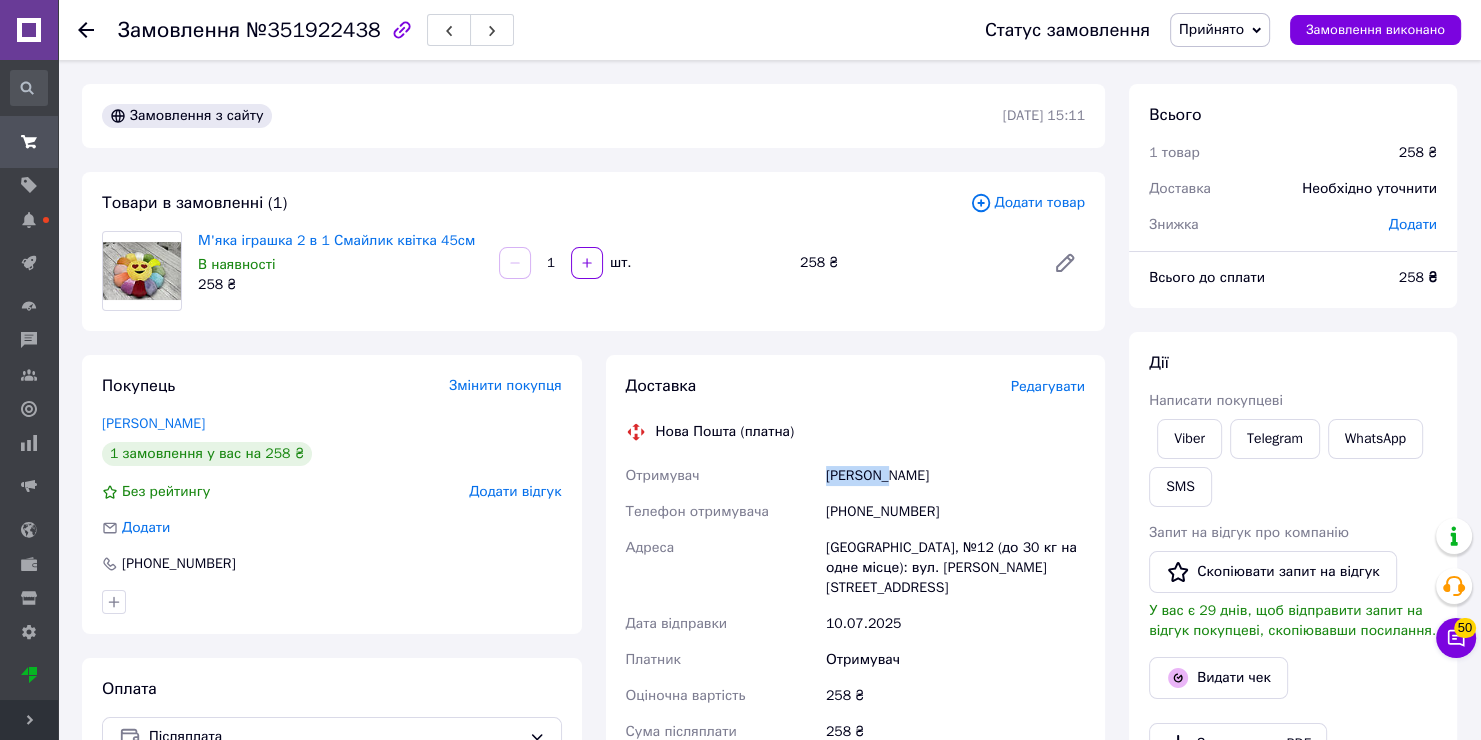 click on "[PERSON_NAME]" at bounding box center (955, 476) 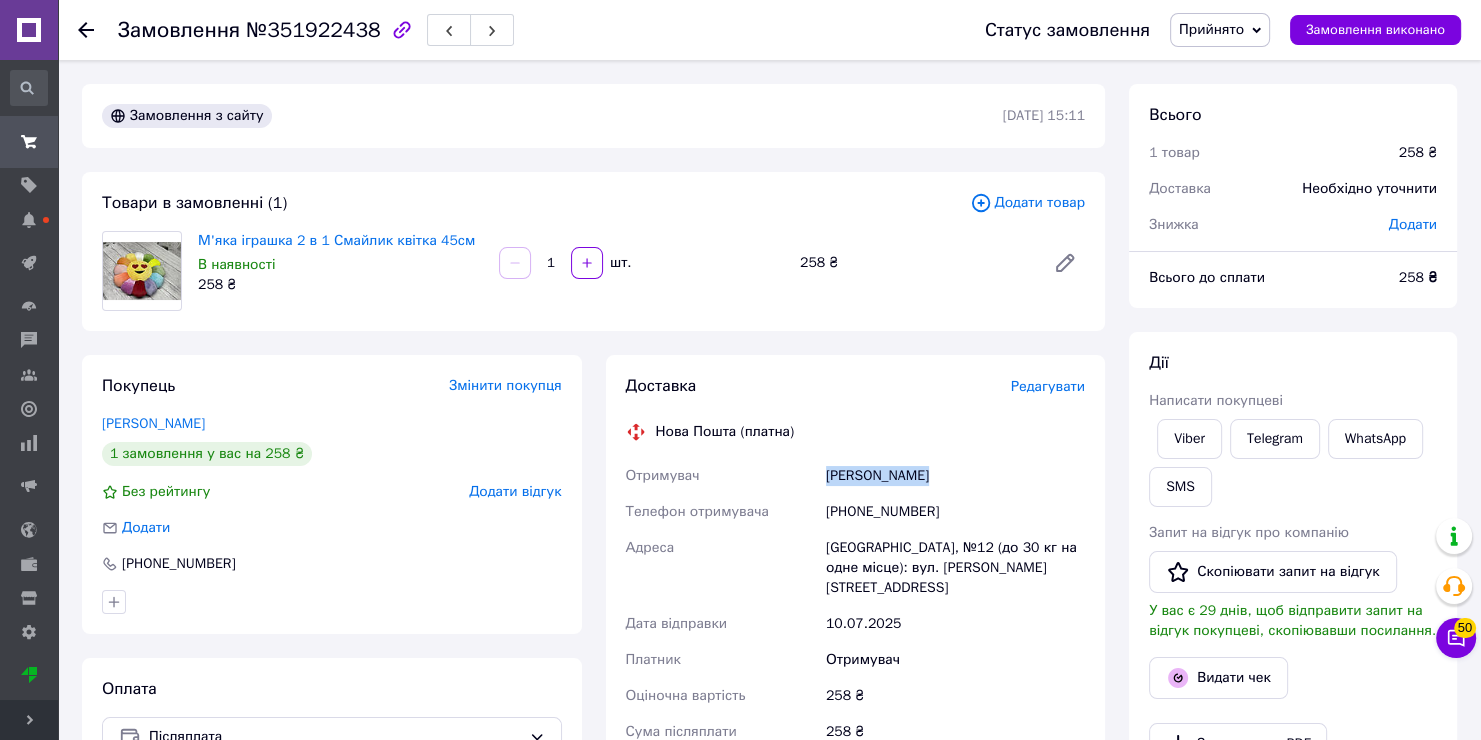 click on "[PERSON_NAME]" at bounding box center [955, 476] 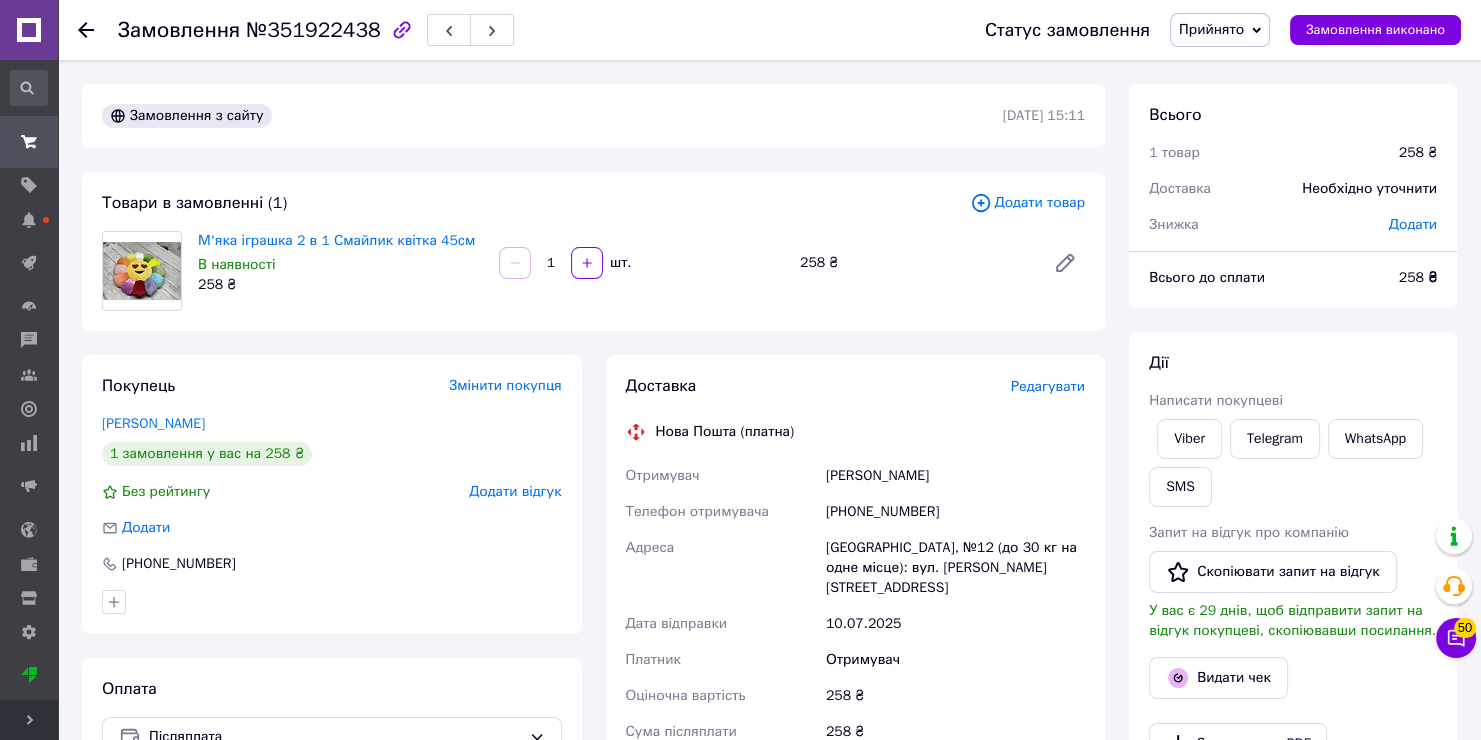 click on "[GEOGRAPHIC_DATA], №12 (до 30 кг на одне місце): вул. [PERSON_NAME][STREET_ADDRESS]" at bounding box center (955, 568) 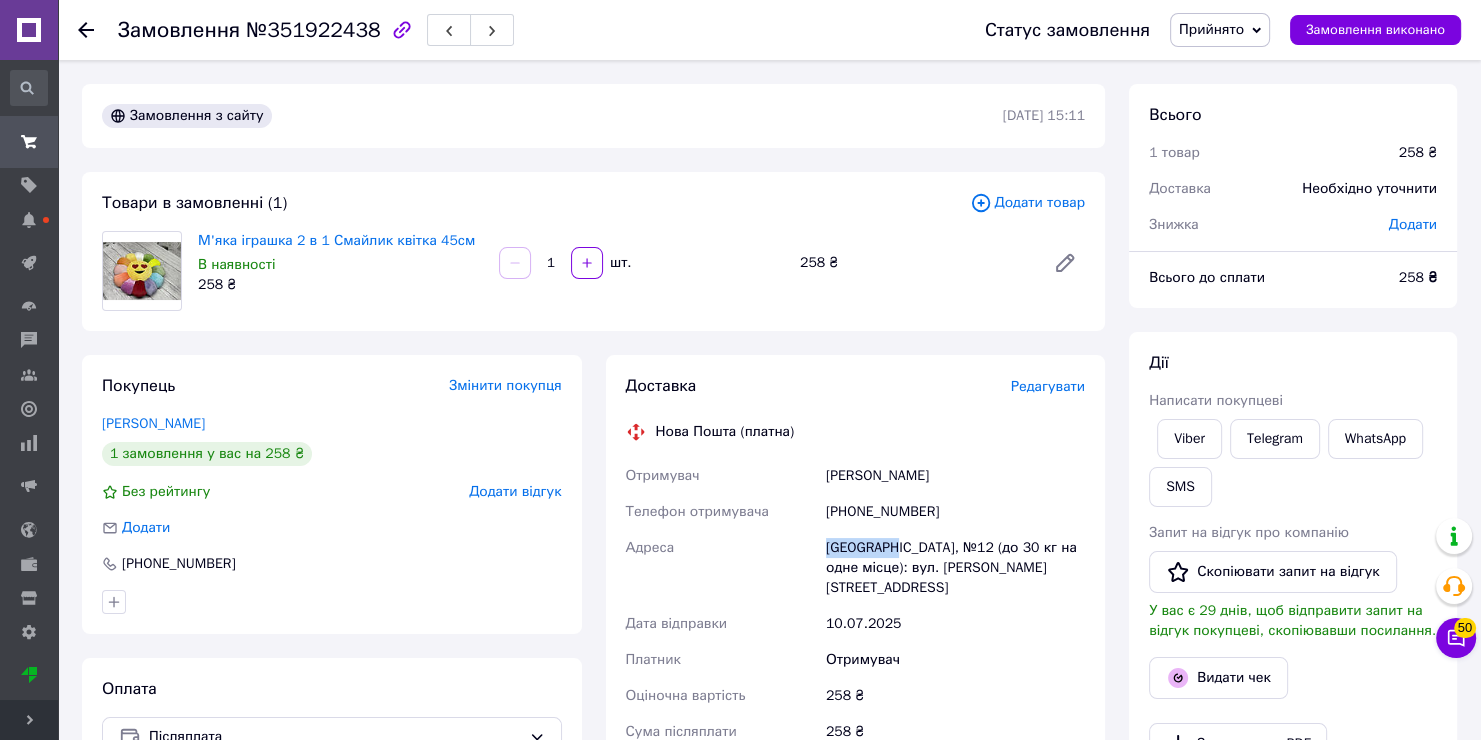 click on "[GEOGRAPHIC_DATA], №12 (до 30 кг на одне місце): вул. [PERSON_NAME][STREET_ADDRESS]" at bounding box center (955, 568) 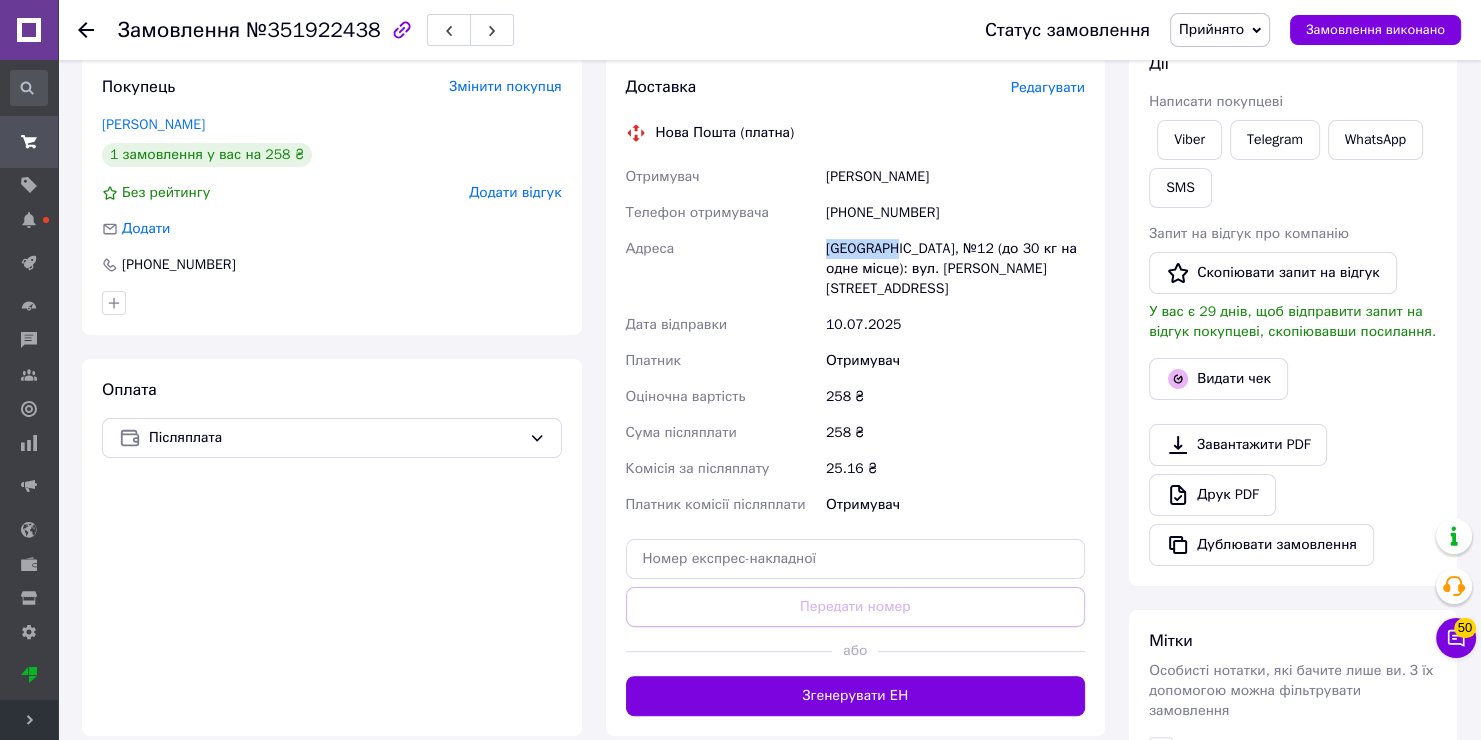 scroll, scrollTop: 300, scrollLeft: 0, axis: vertical 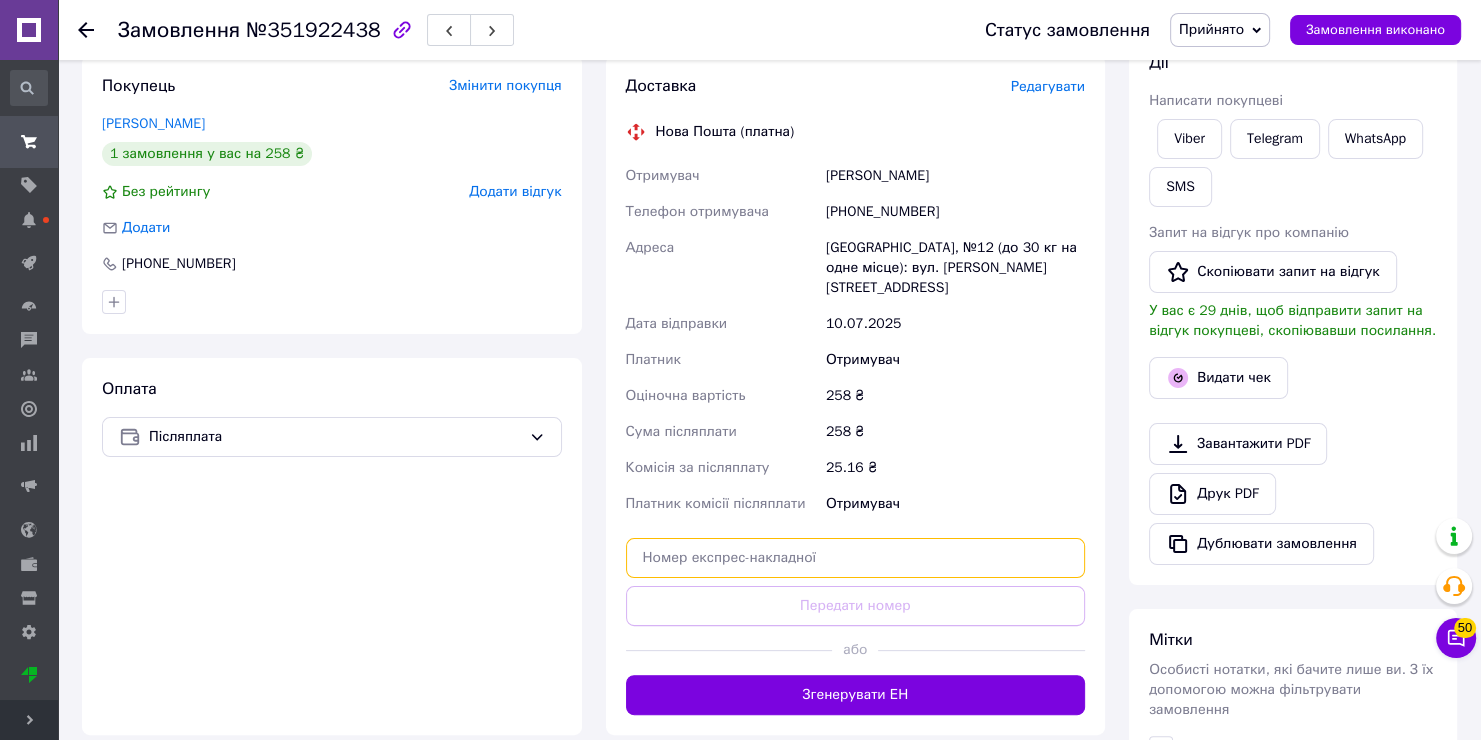 click at bounding box center [856, 558] 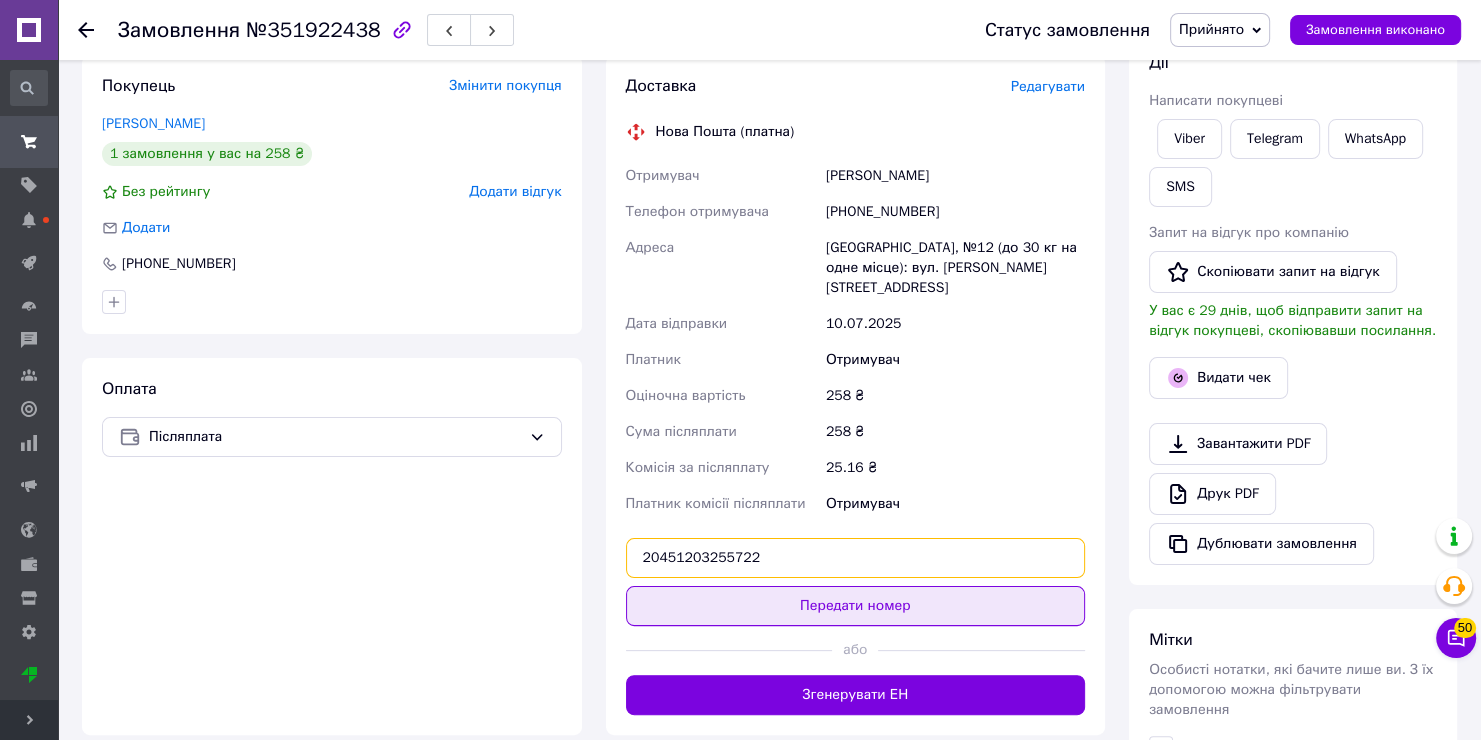 type on "20451203255722" 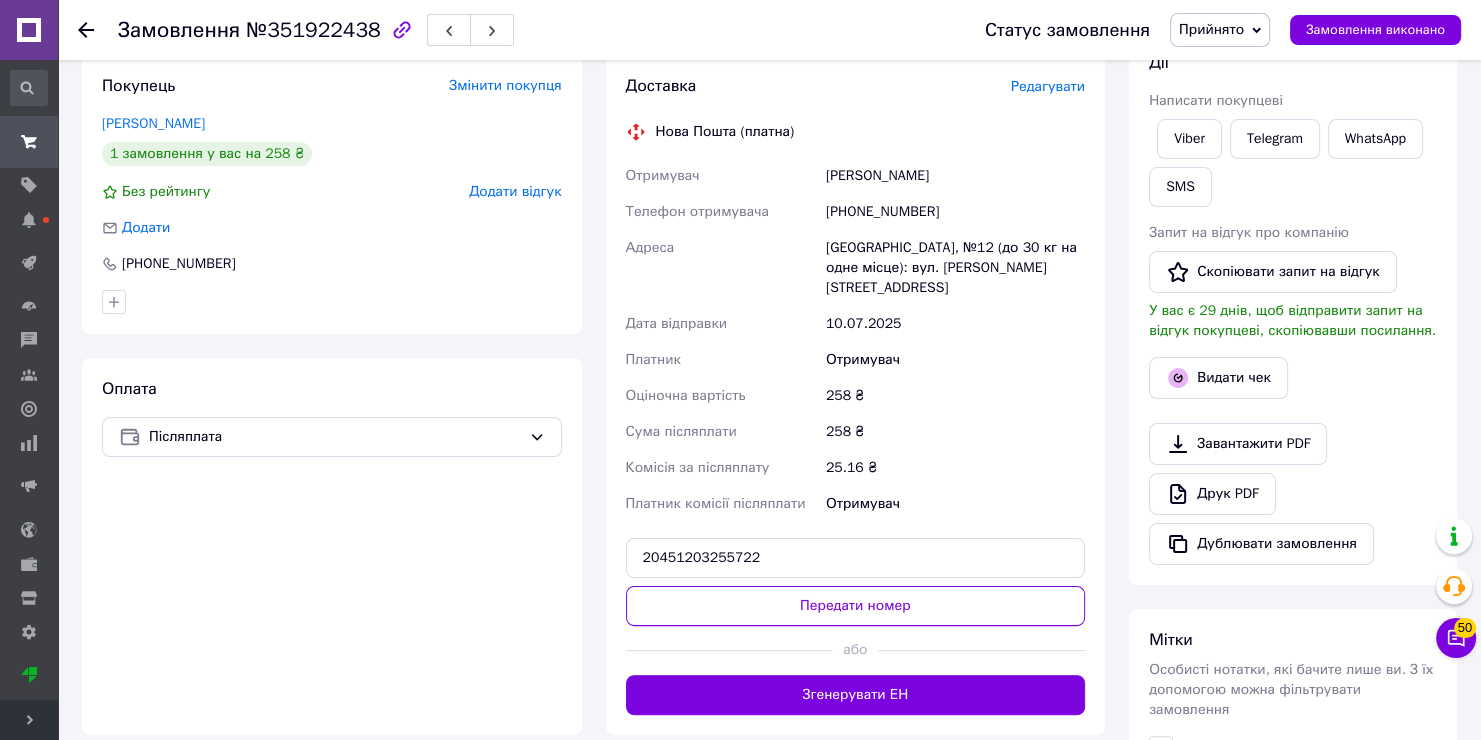 click on "Передати номер" at bounding box center [856, 606] 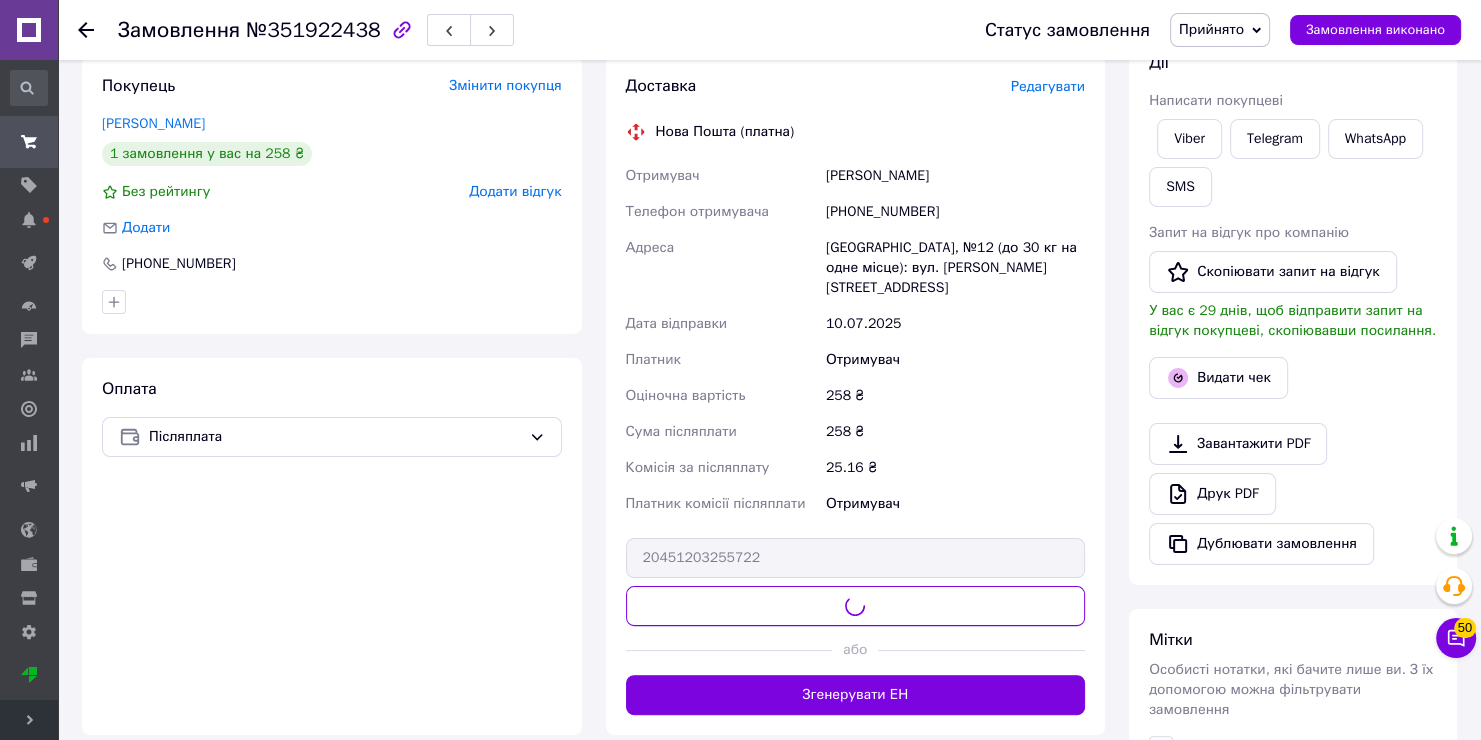 click on "[PHONE_NUMBER]" at bounding box center [955, 212] 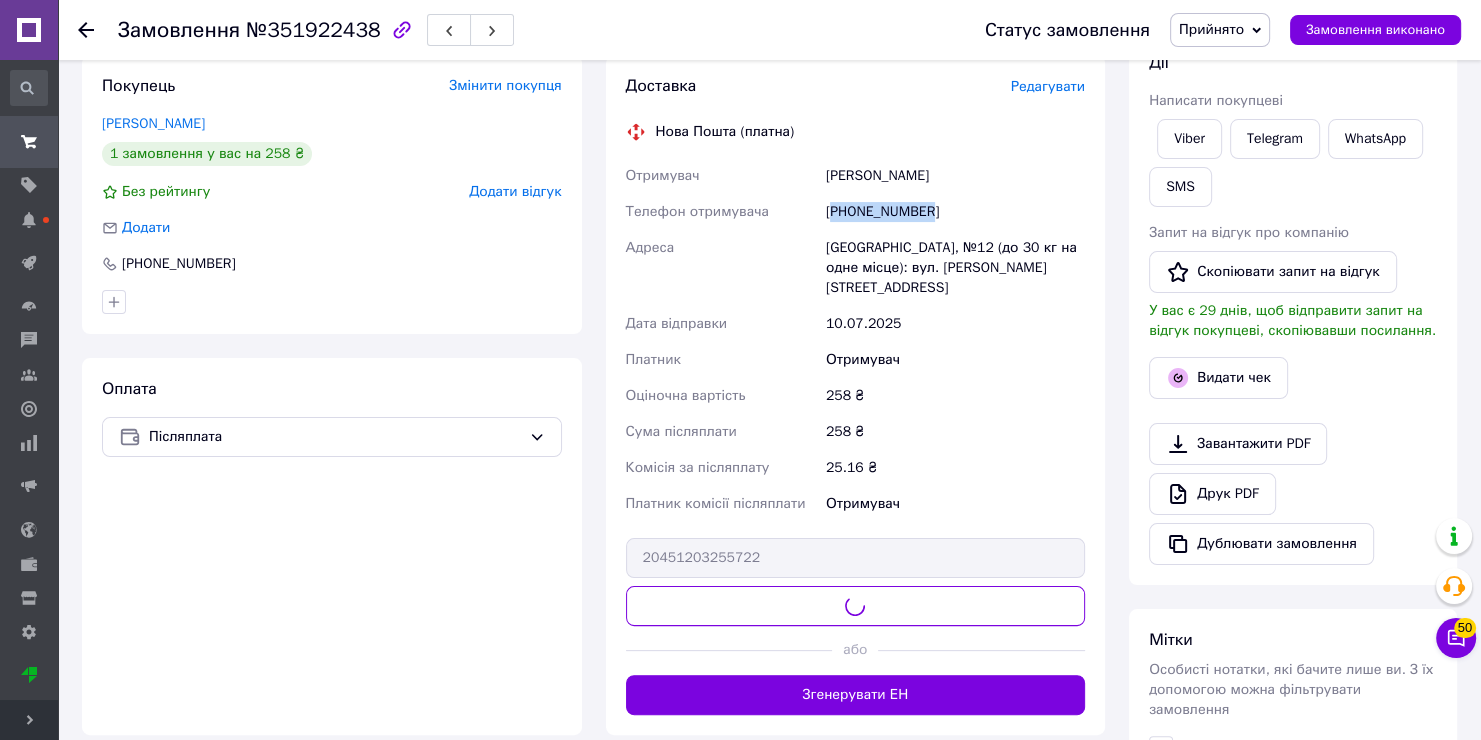 click on "[PHONE_NUMBER]" at bounding box center [955, 212] 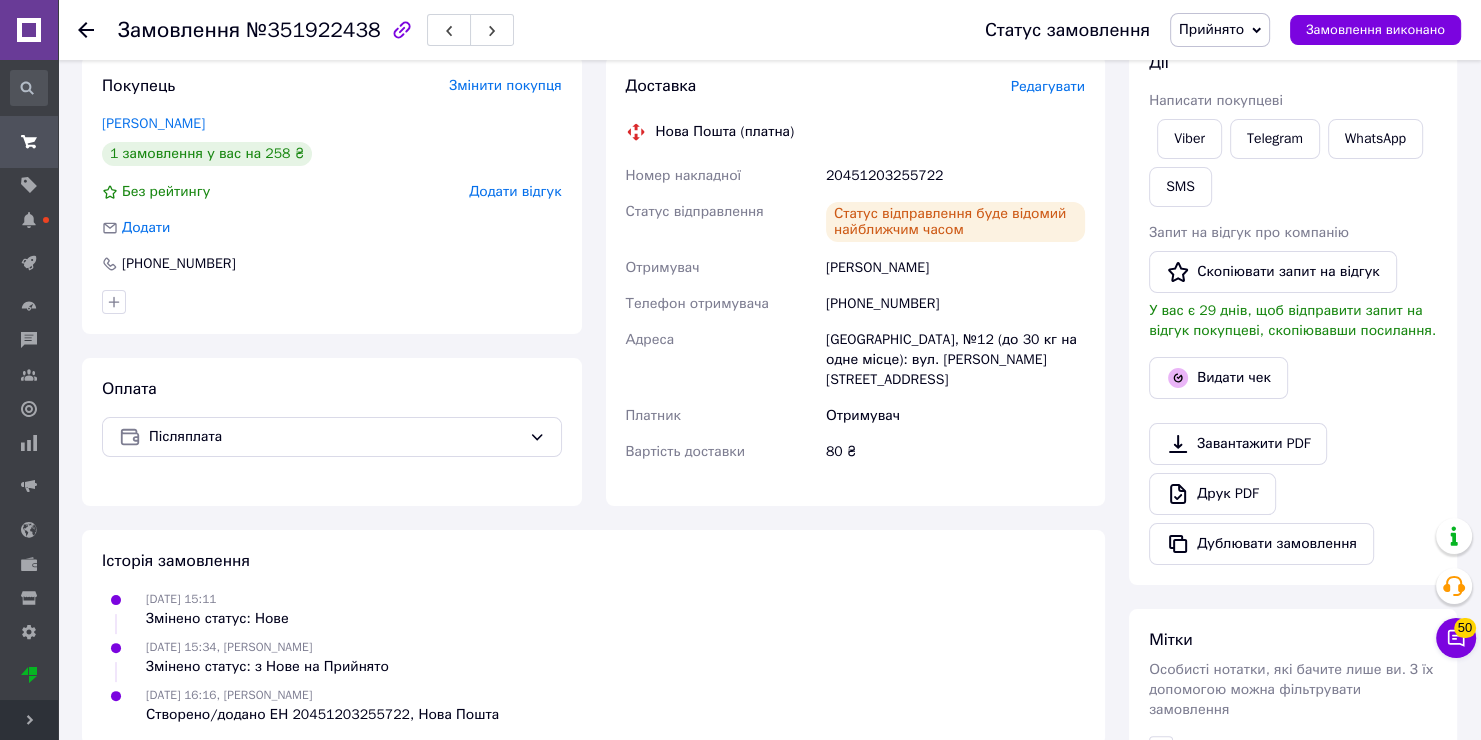 click on "20451203255722" at bounding box center (955, 176) 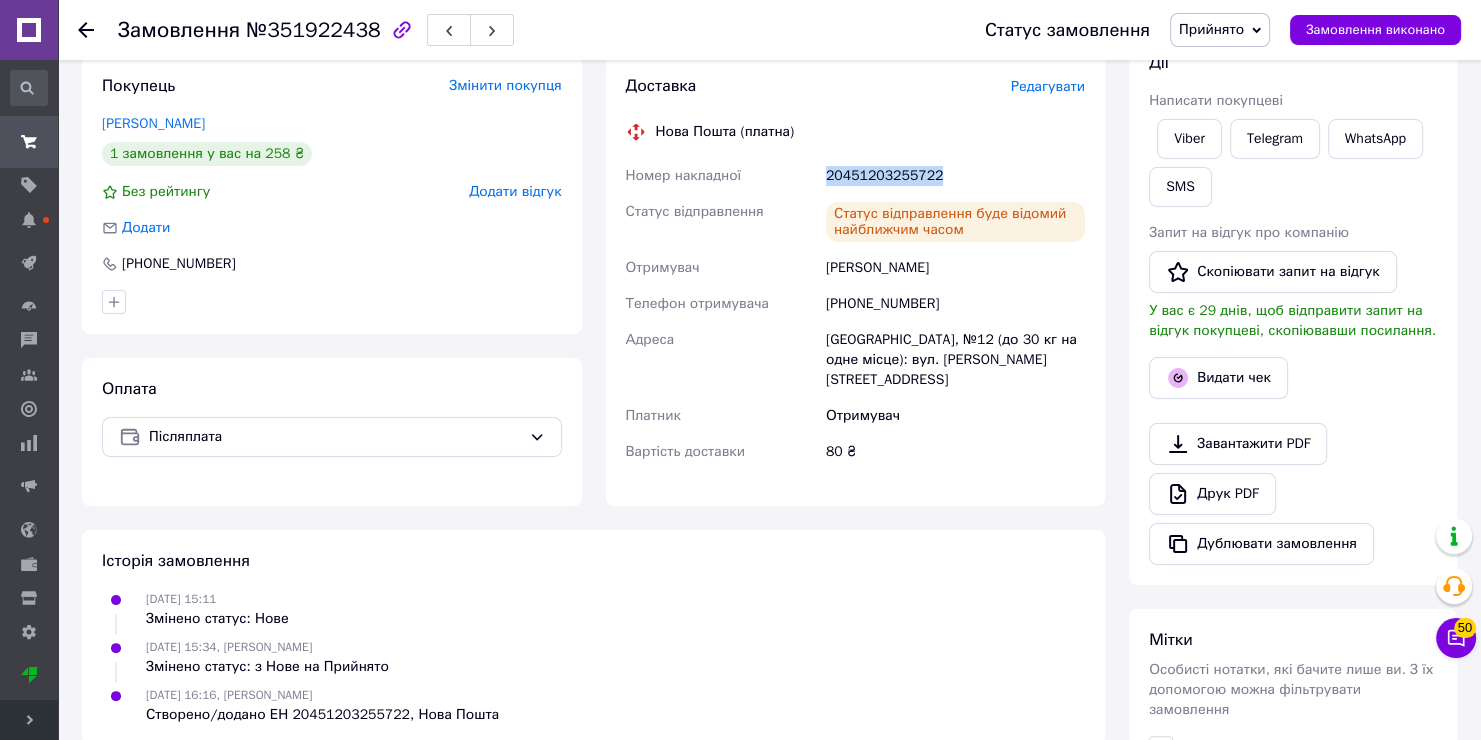 click on "20451203255722" at bounding box center (955, 176) 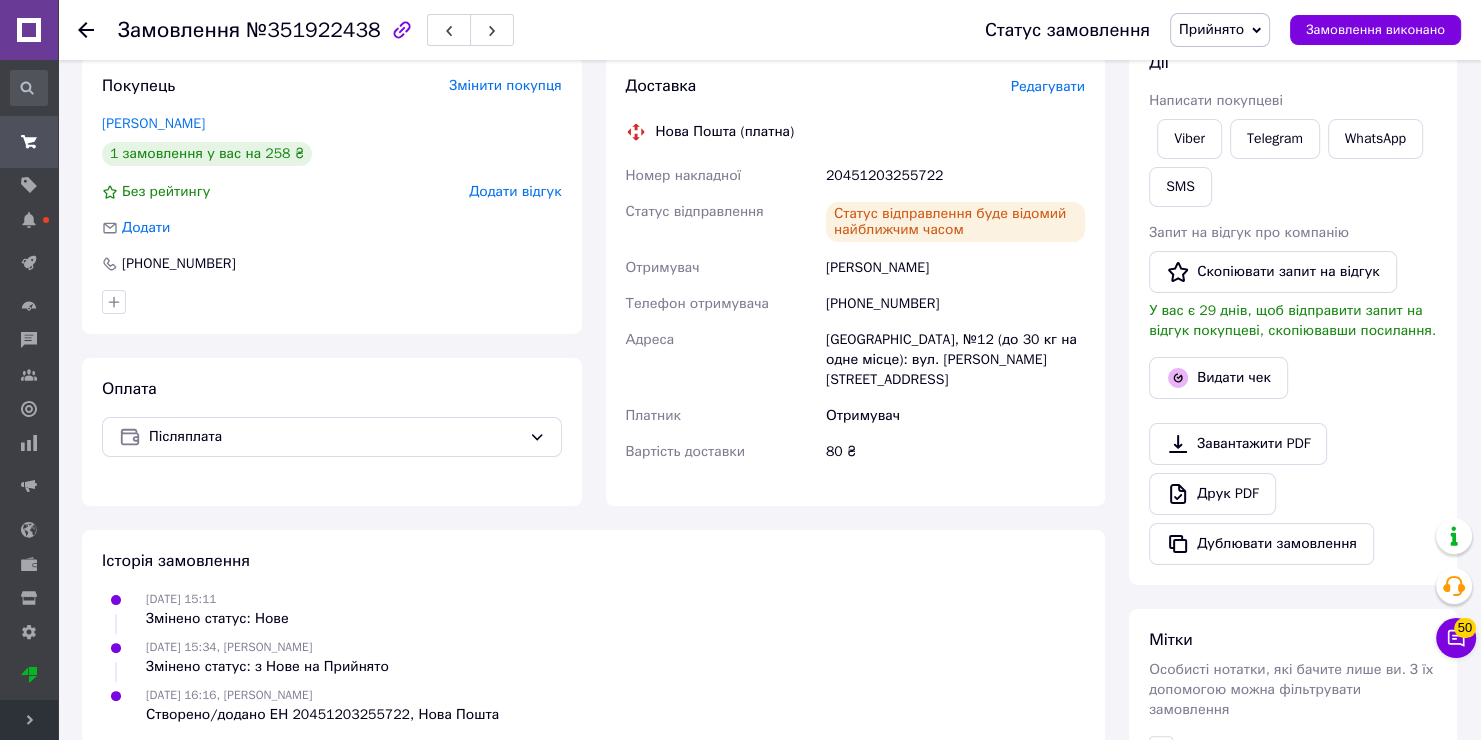 click on "[PERSON_NAME]" at bounding box center [955, 268] 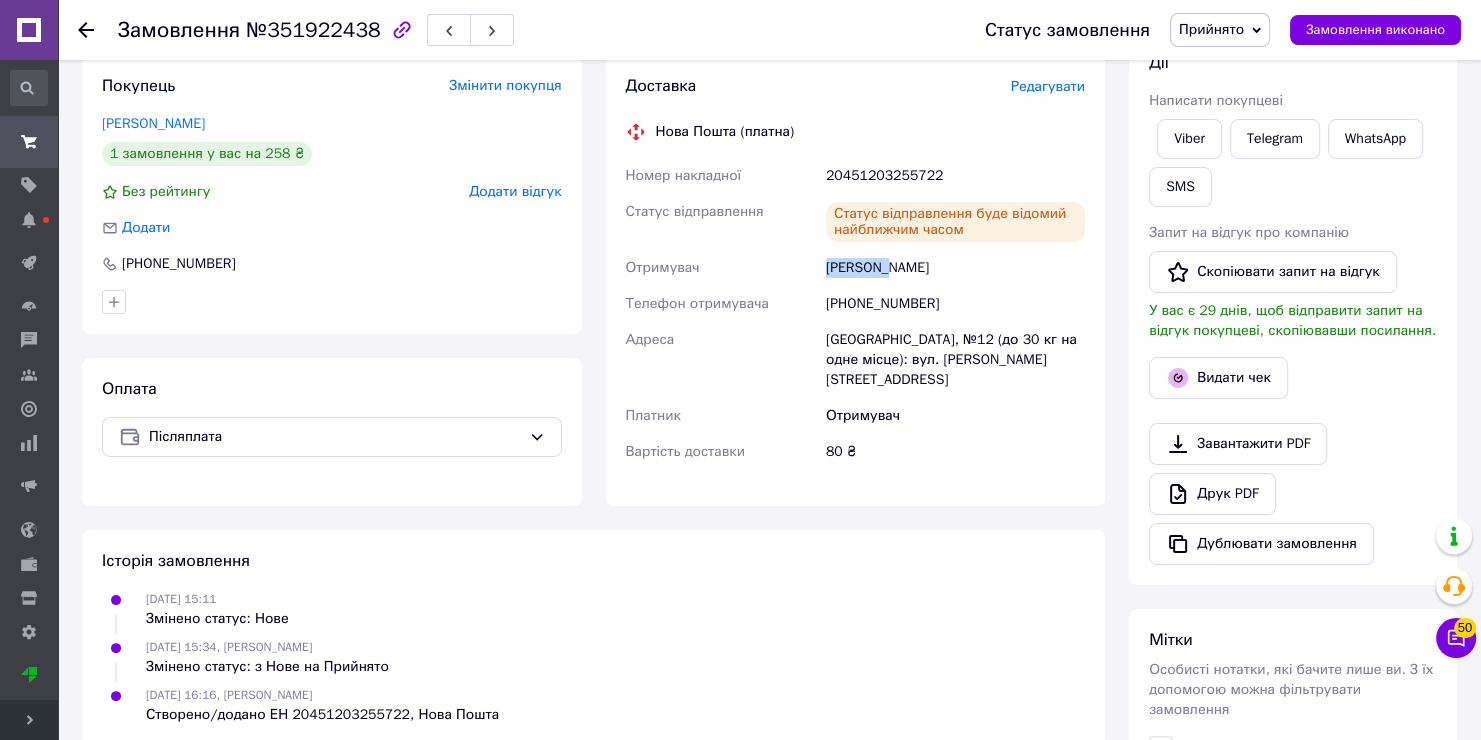 click on "[PERSON_NAME]" at bounding box center (955, 268) 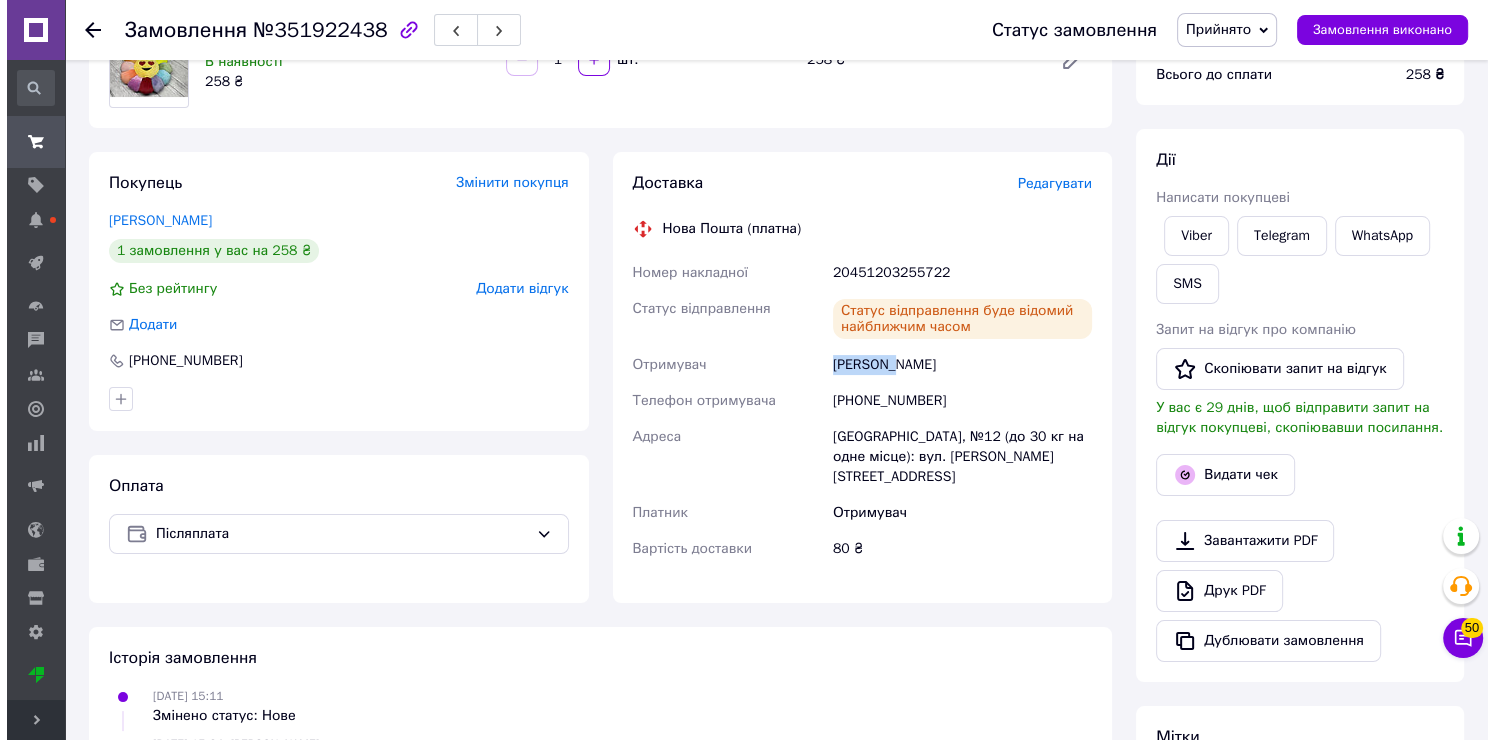 scroll, scrollTop: 0, scrollLeft: 0, axis: both 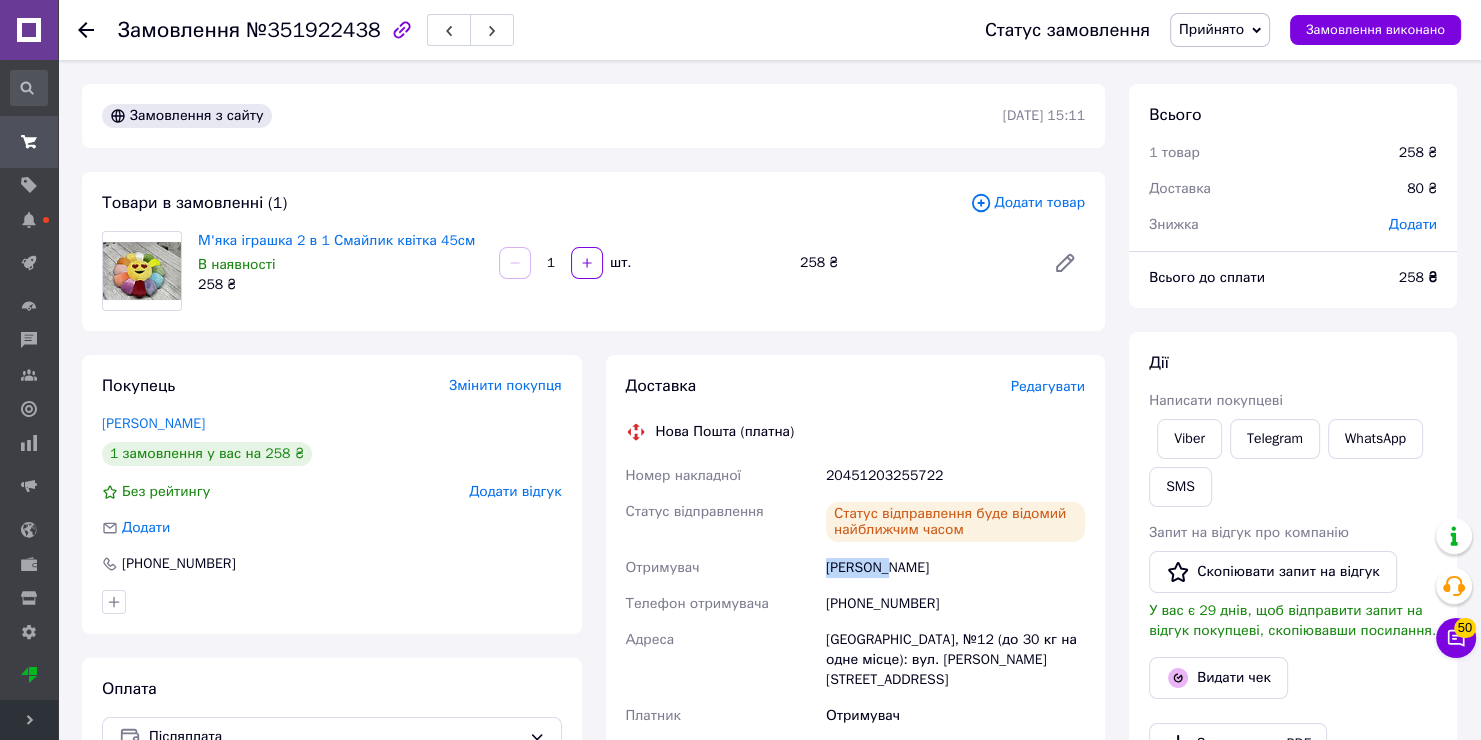 click on "Прийнято" at bounding box center [1220, 30] 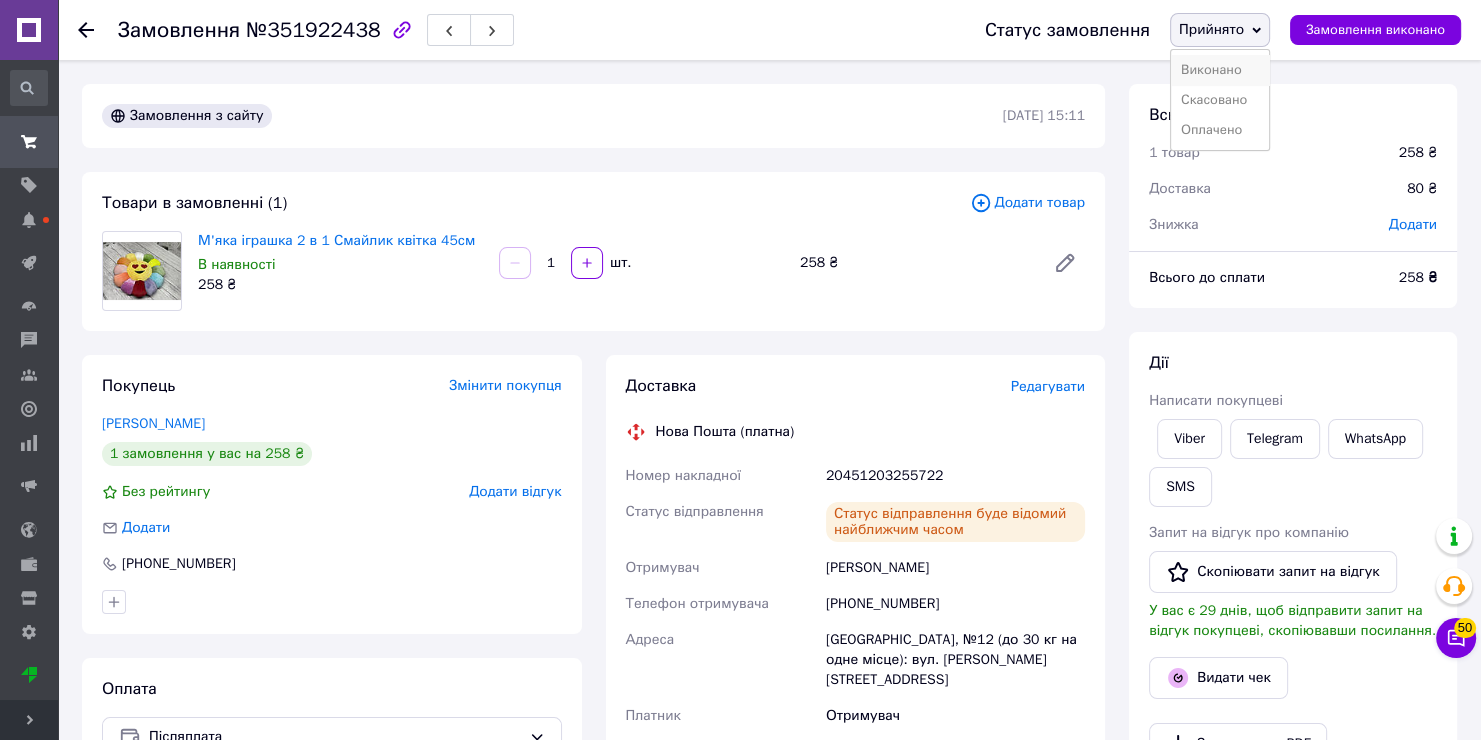 click on "Виконано" at bounding box center [1220, 70] 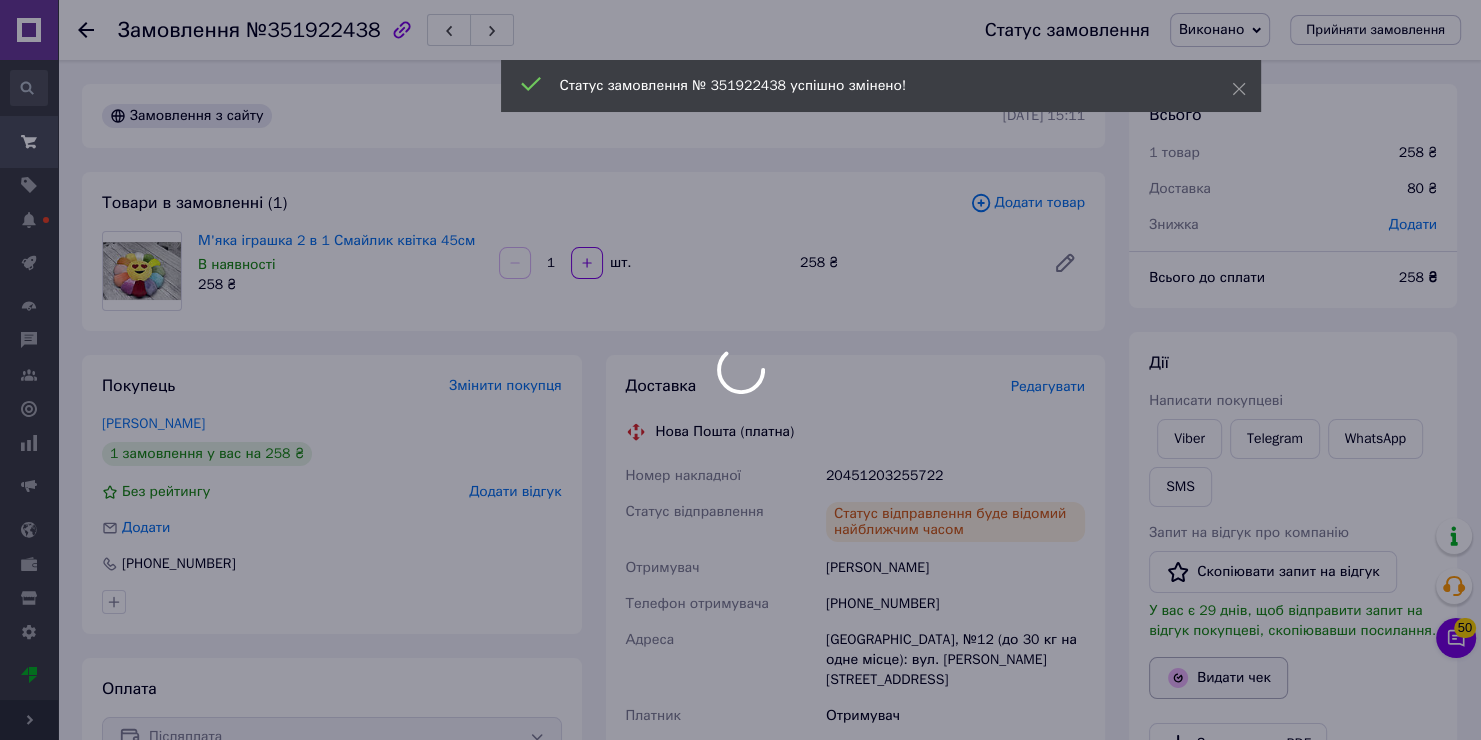 click on "Видати чек" at bounding box center [1218, 678] 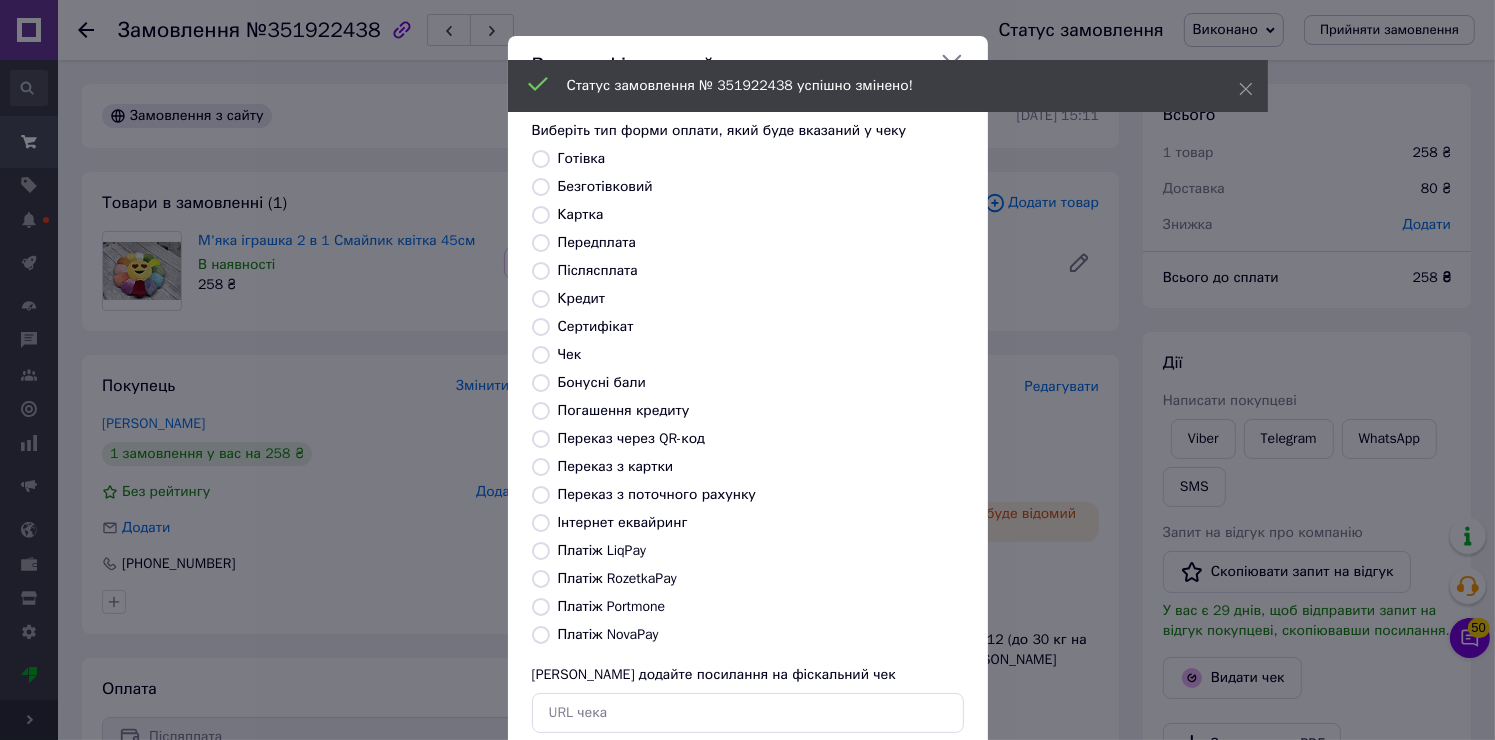 drag, startPoint x: 529, startPoint y: 157, endPoint x: 555, endPoint y: 165, distance: 27.202942 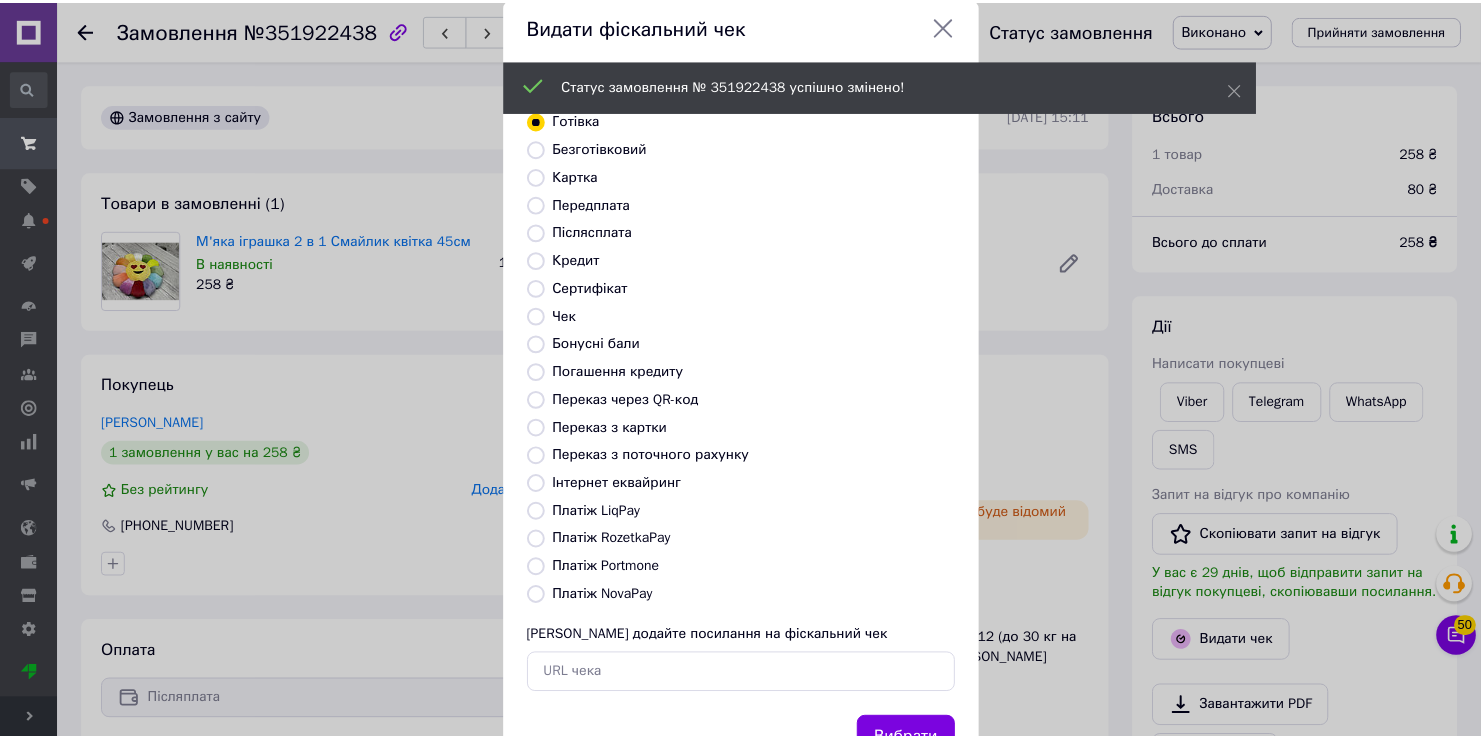 scroll, scrollTop: 118, scrollLeft: 0, axis: vertical 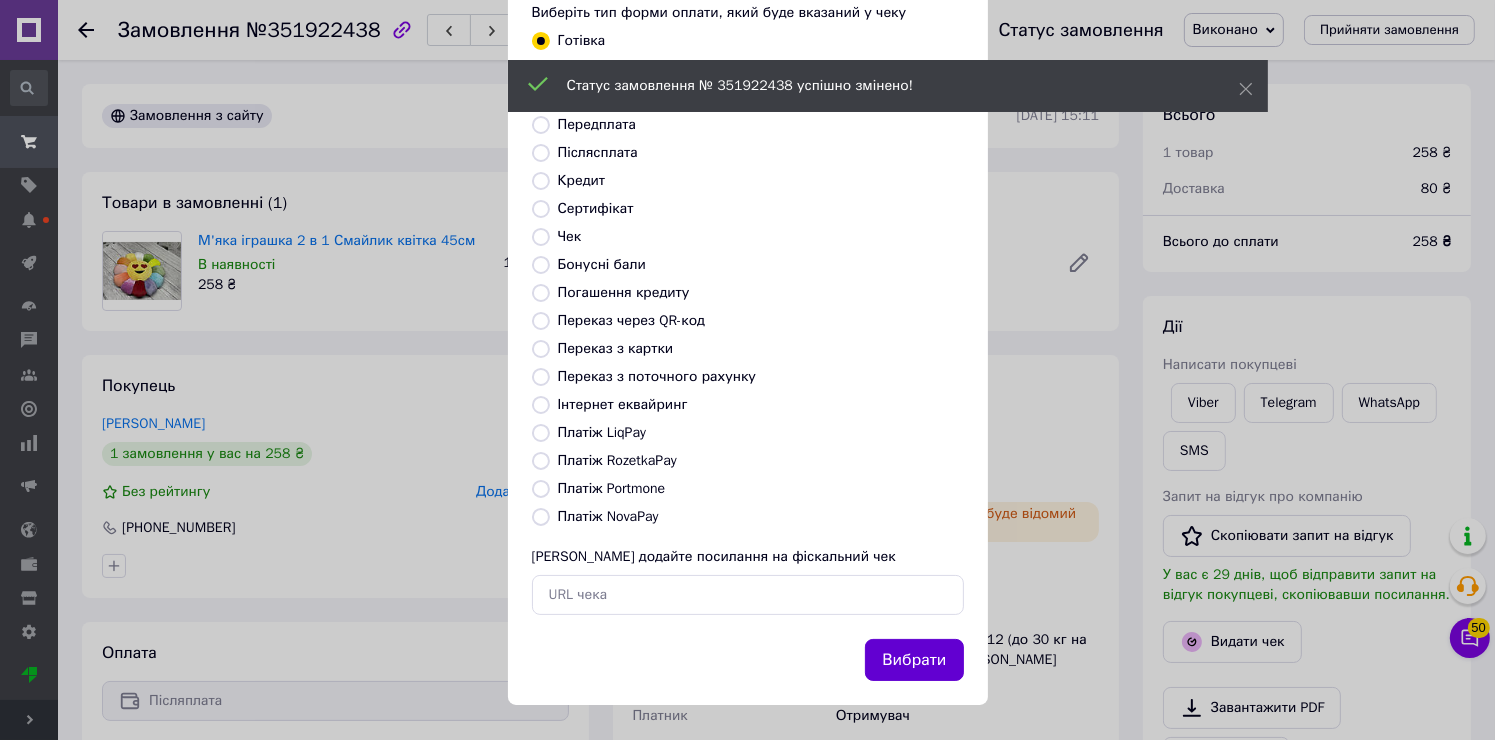 click on "Вибрати" at bounding box center (914, 660) 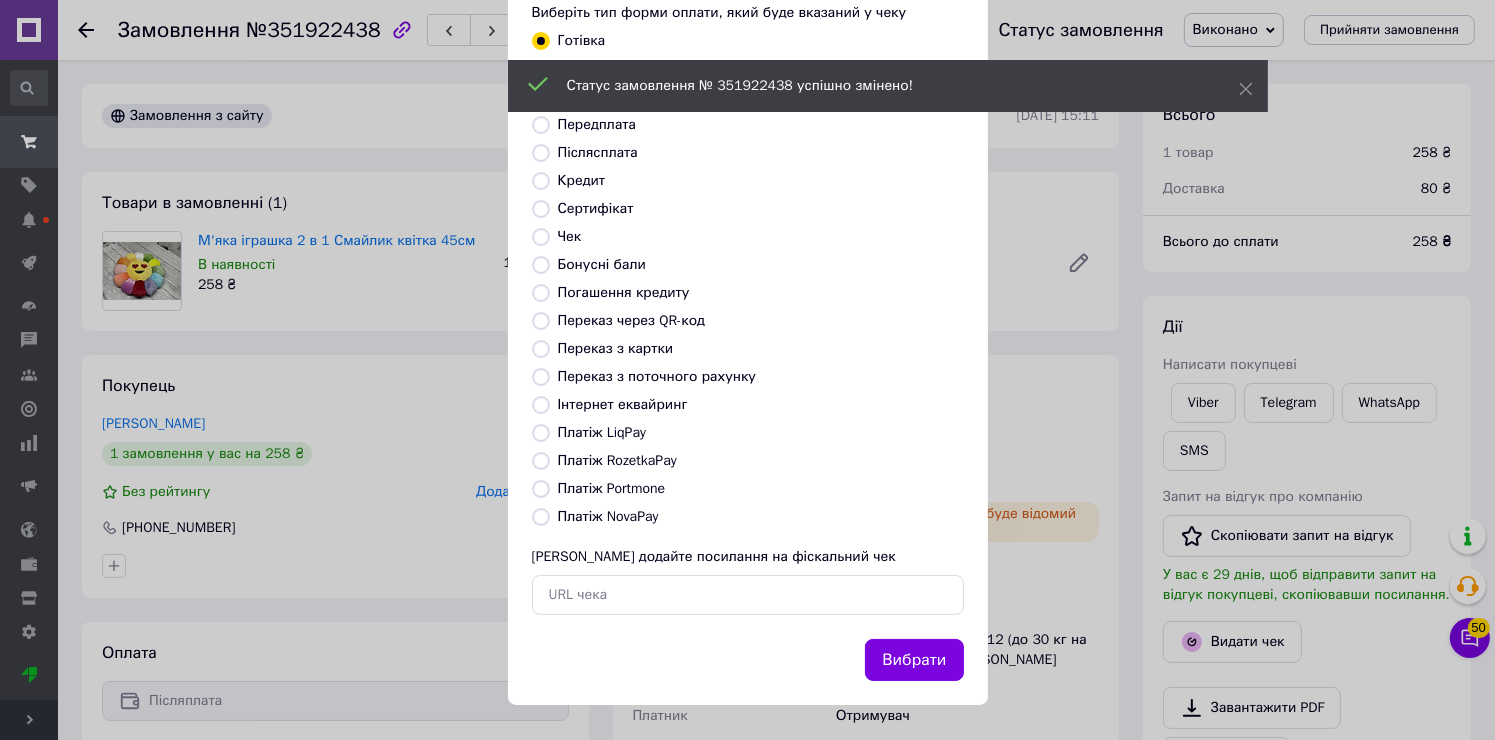 click on "Видати фіскальний чек Виберіть тип форми оплати, який буде вказаний у чеку Готівка Безготівковий Картка Передплата Післясплата Кредит Сертифікат Чек Бонусні бали Погашення кредиту Переказ через QR-код [GEOGRAPHIC_DATA] з картки Переказ з поточного рахунку Інтернет еквайринг Платіж LiqPay Платіж RozetkaPay Платіж Portmone Платіж NovaPay Або додайте посилання на фіскальний чек Вибрати" at bounding box center [747, 311] 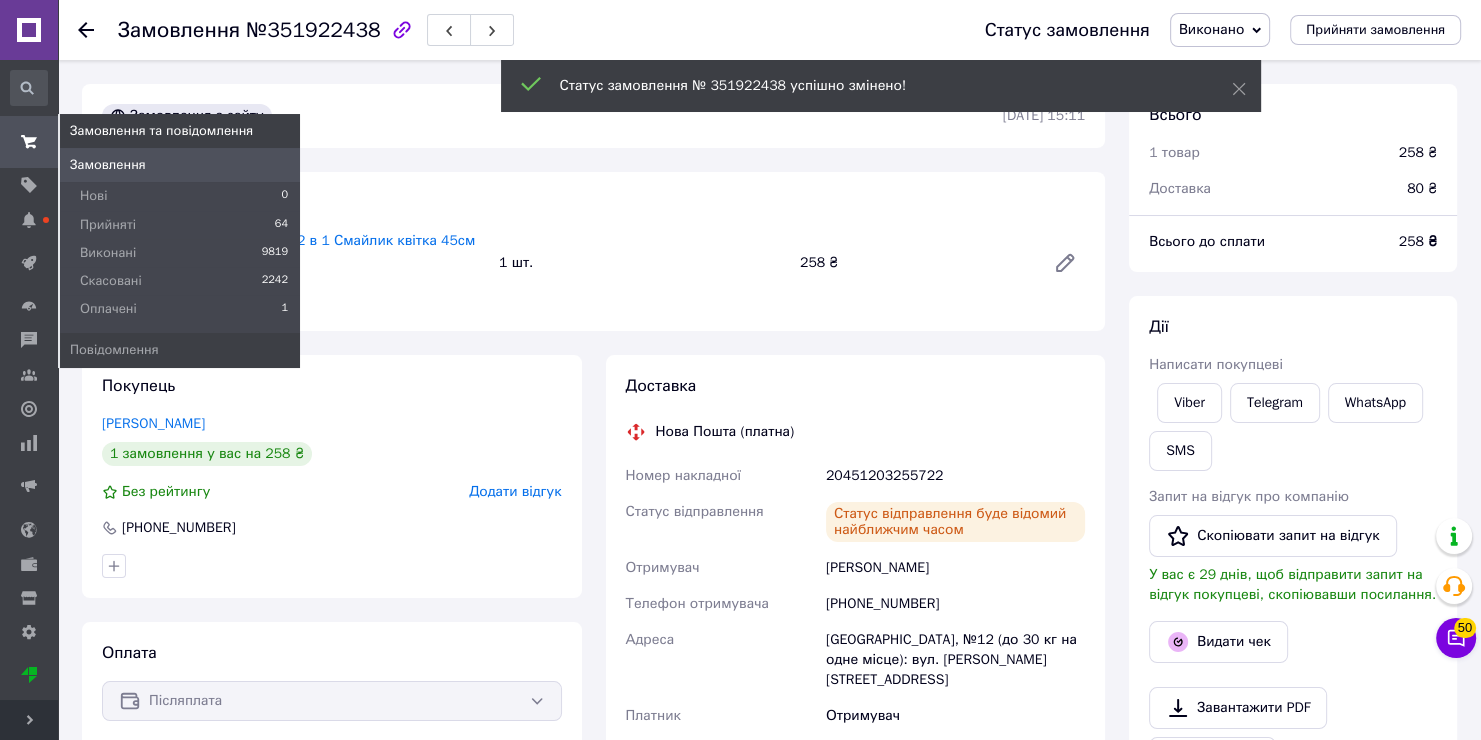 drag, startPoint x: 104, startPoint y: 160, endPoint x: 123, endPoint y: 164, distance: 19.416489 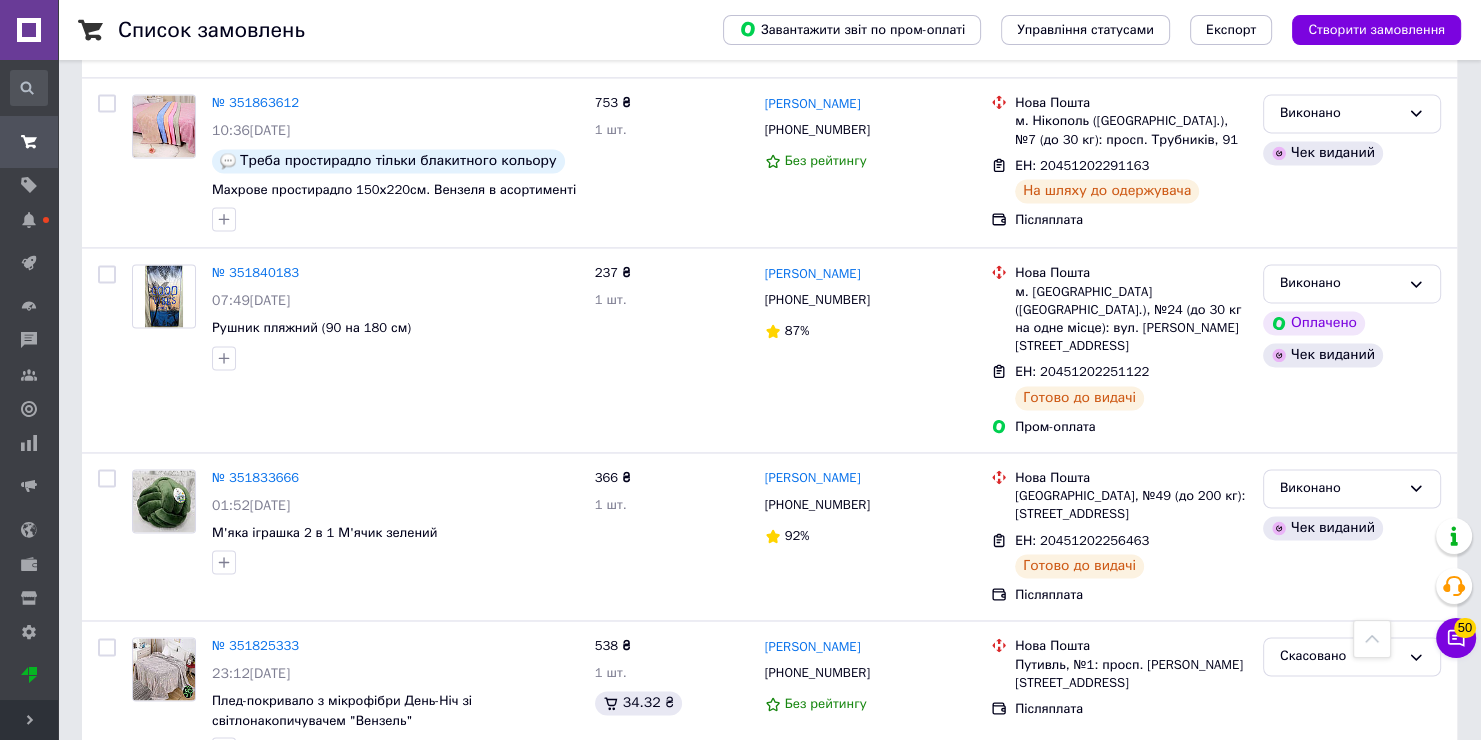 scroll, scrollTop: 3051, scrollLeft: 0, axis: vertical 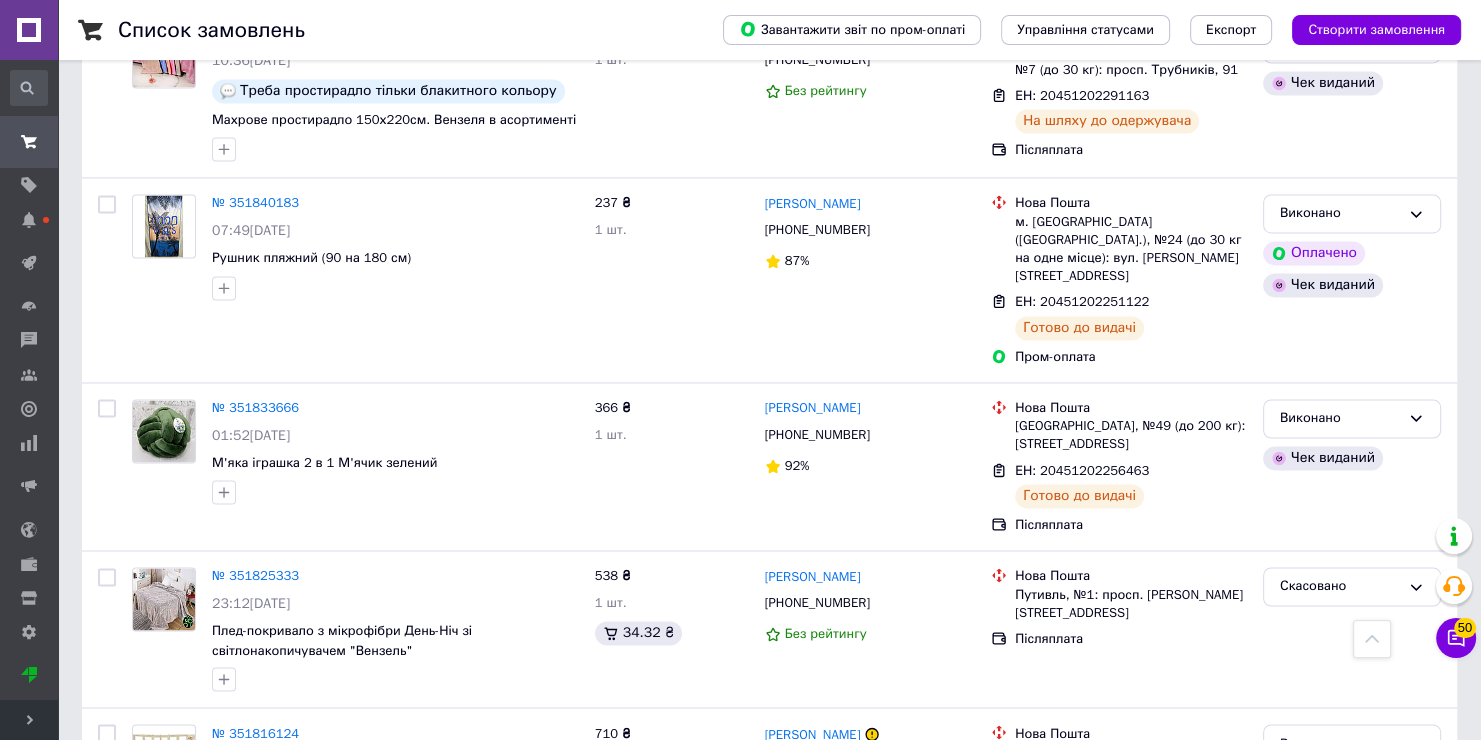 click on "2" at bounding box center [145, 920] 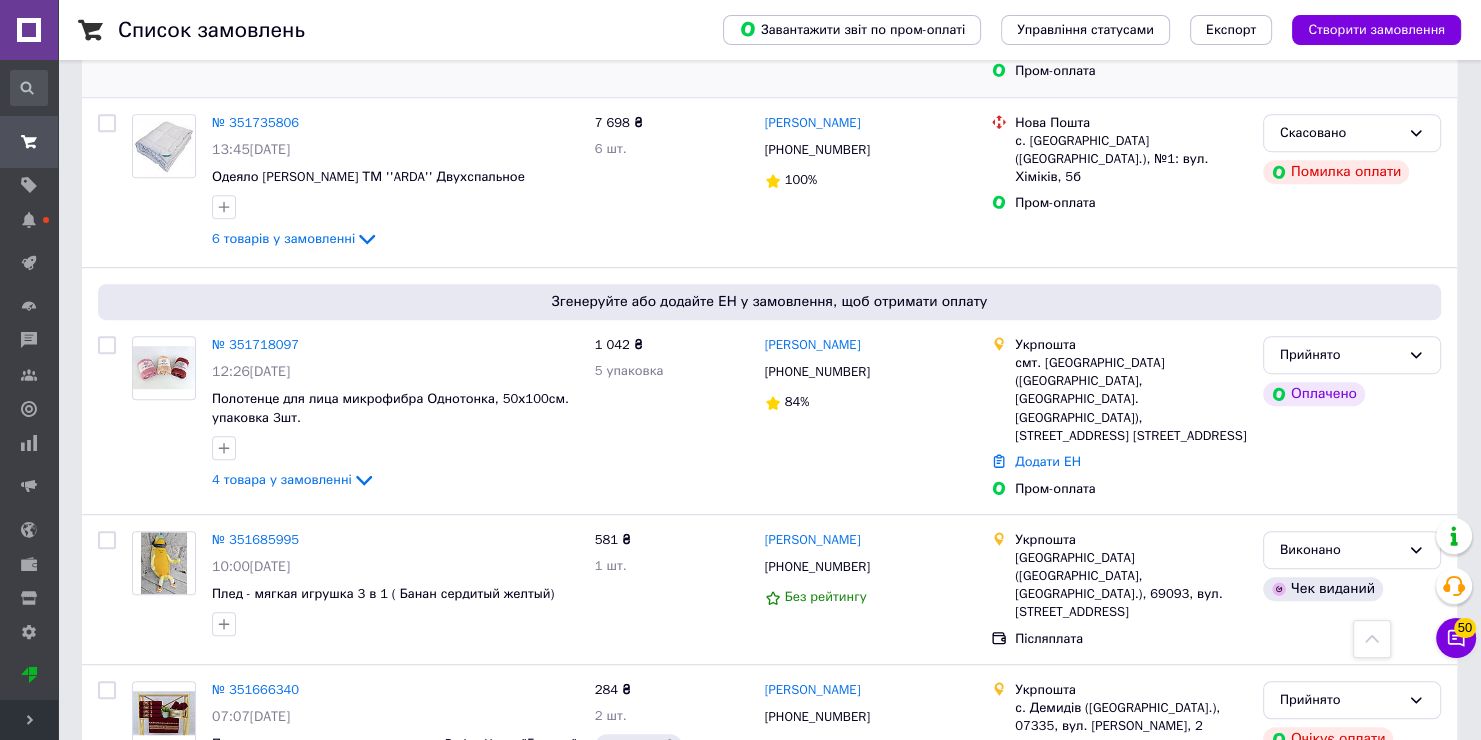 scroll, scrollTop: 1200, scrollLeft: 0, axis: vertical 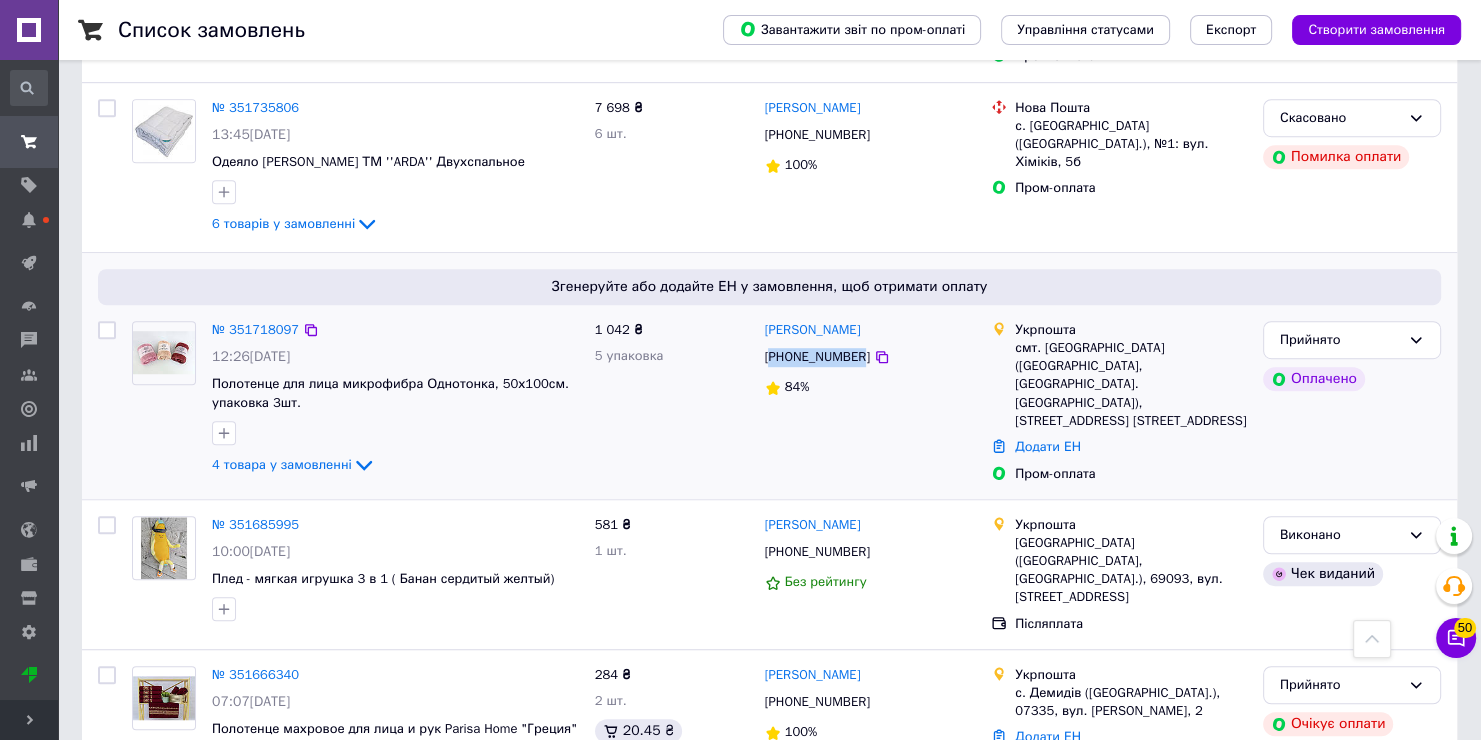 drag, startPoint x: 857, startPoint y: 268, endPoint x: 774, endPoint y: 273, distance: 83.15047 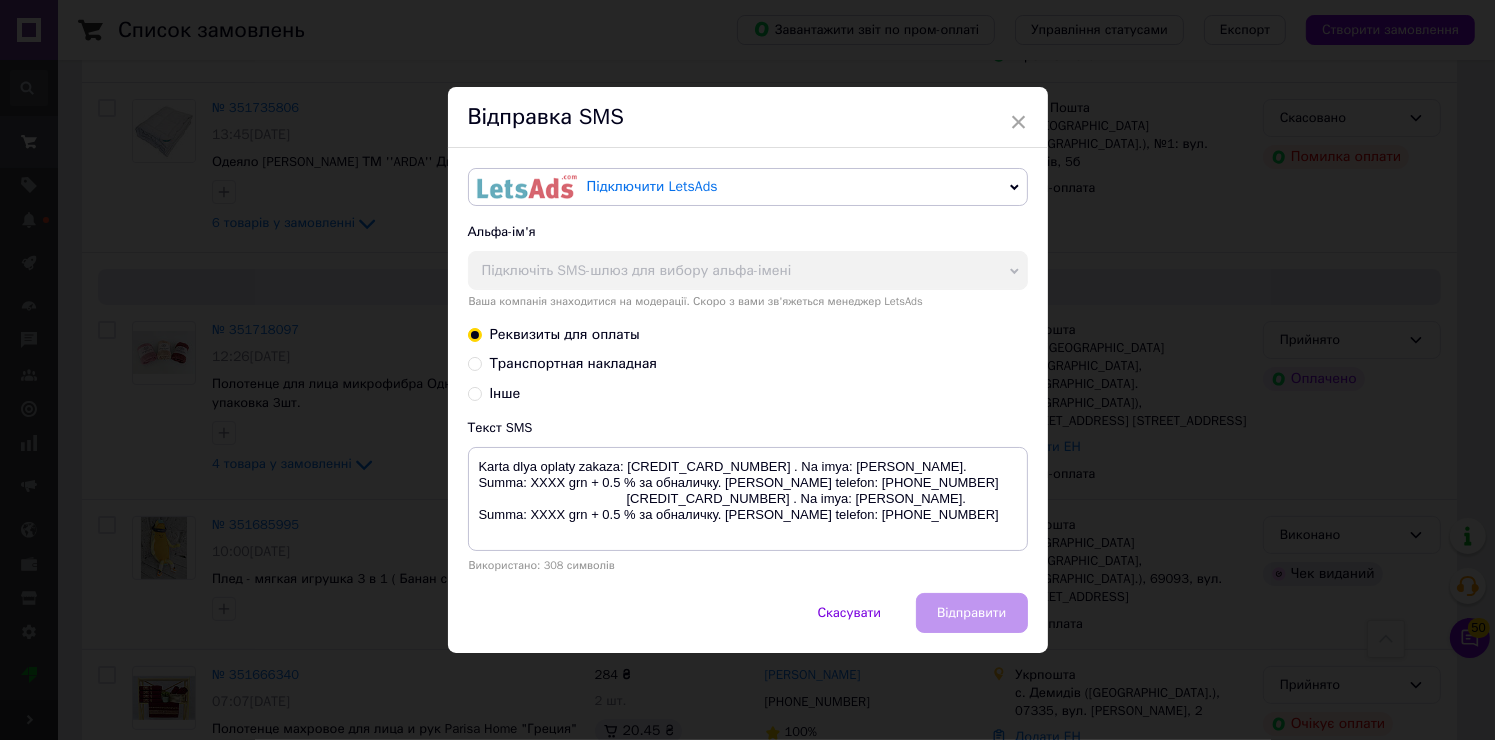 click on "× Відправка SMS Підключити LetsAds Підключити SMSClub Альфа-ім'я  Підключіть SMS-шлюз для вибору альфа-імені [PERSON_NAME] компанія знаходитися на модерації.
Скоро з вами зв'яжеться менеджер LetsAds Реквизиты для оплаты Транспортная накладная Інше Текст SMS Karta dlya oplaty zakaza: [CREDIT_CARD_NUMBER] . Na imya: [PERSON_NAME]. Summa: XXXX grn + 0.5 % за обналичку. [PERSON_NAME] telefon: [PHONE_NUMBER]
[CREDIT_CARD_NUMBER] . Na imya: [PERSON_NAME]. Summa: XXXX grn + 0.5 % за обналичку. [PERSON_NAME] telefon: [PHONE_NUMBER] Використано: 308 символів Скасувати   Відправити" at bounding box center (747, 370) 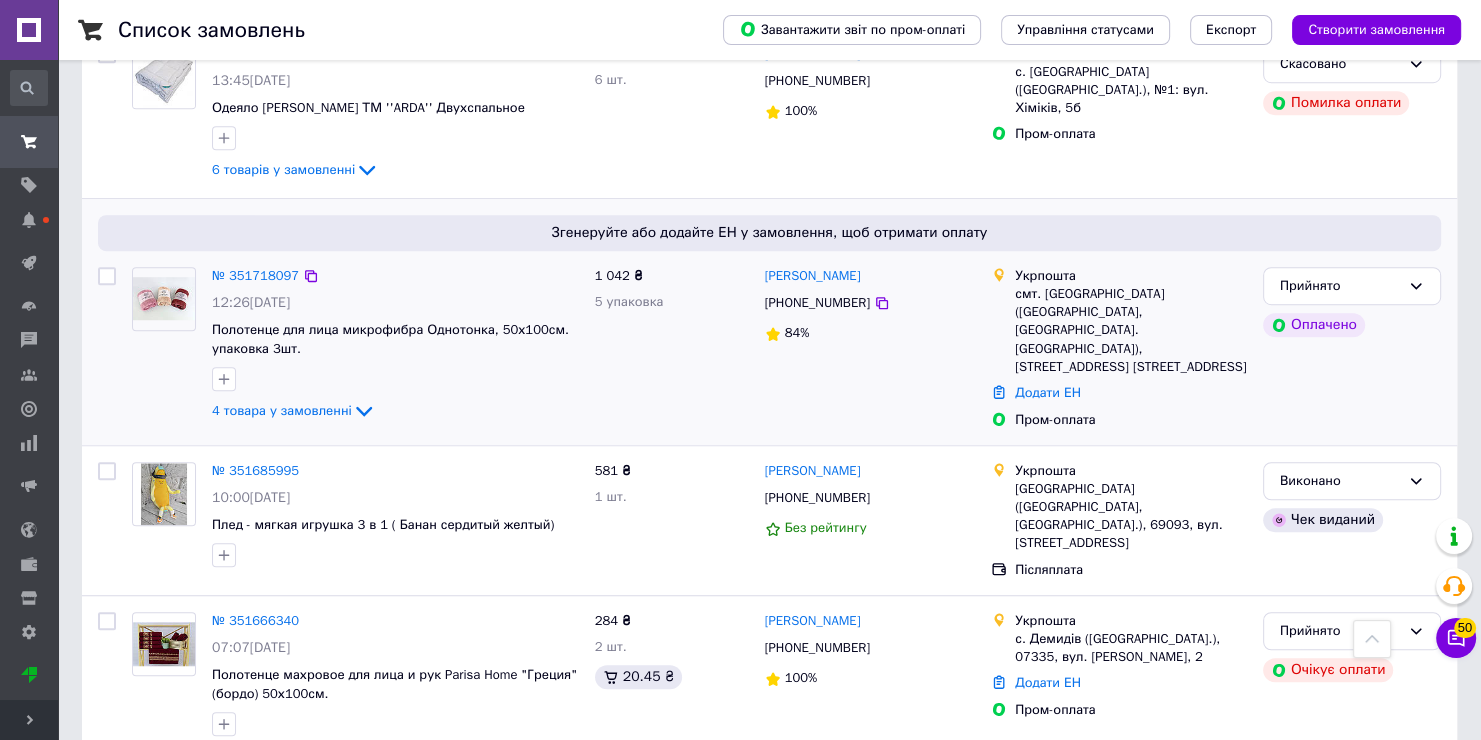 scroll, scrollTop: 1300, scrollLeft: 0, axis: vertical 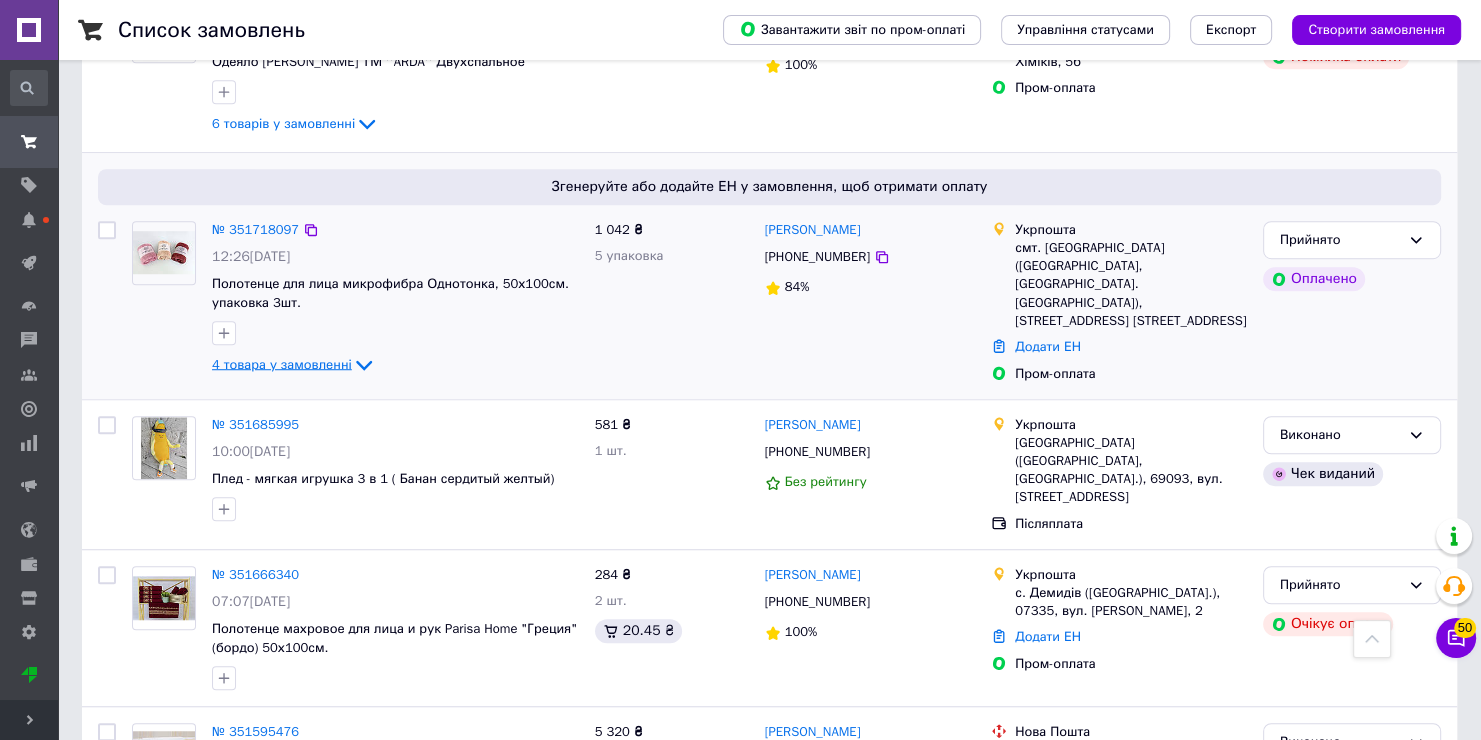 click 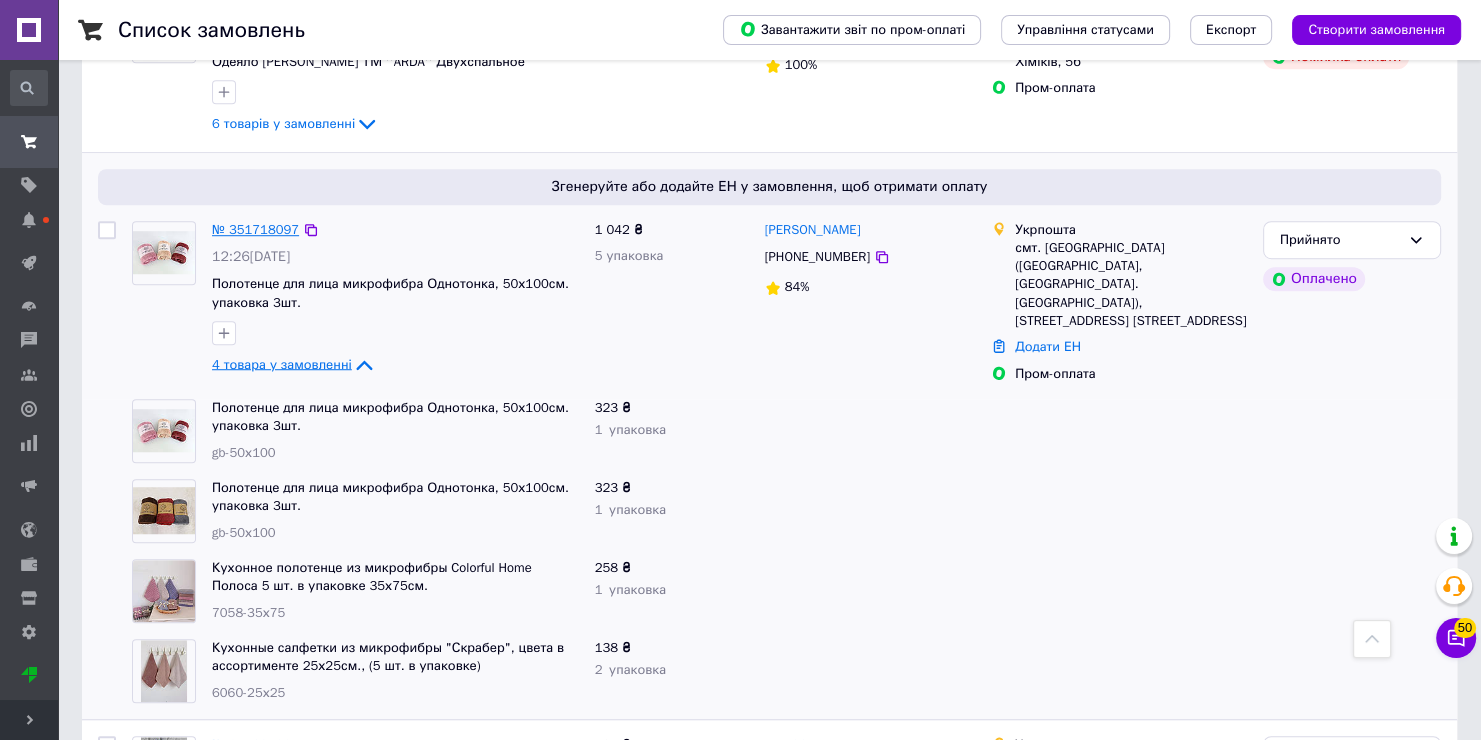 click on "№ 351718097" at bounding box center (255, 229) 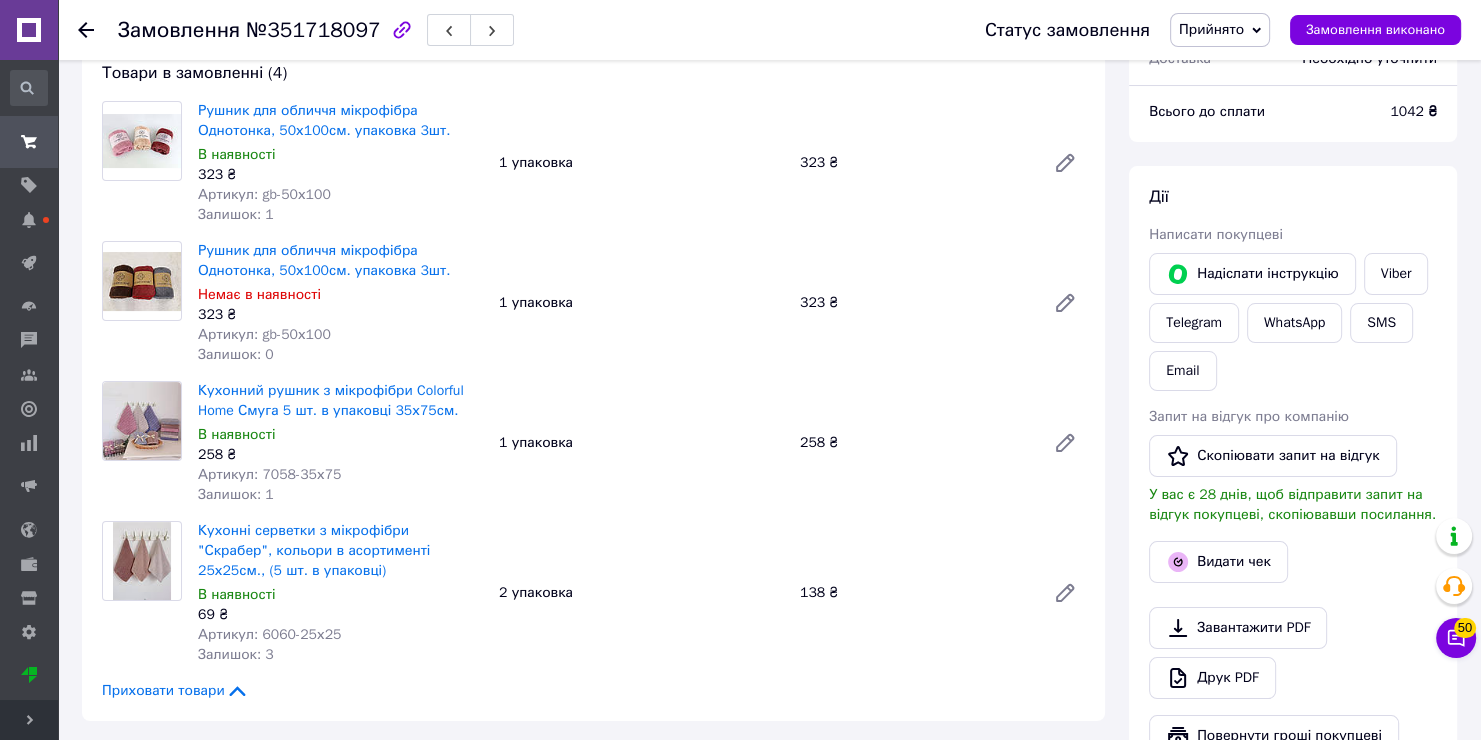 scroll, scrollTop: 164, scrollLeft: 0, axis: vertical 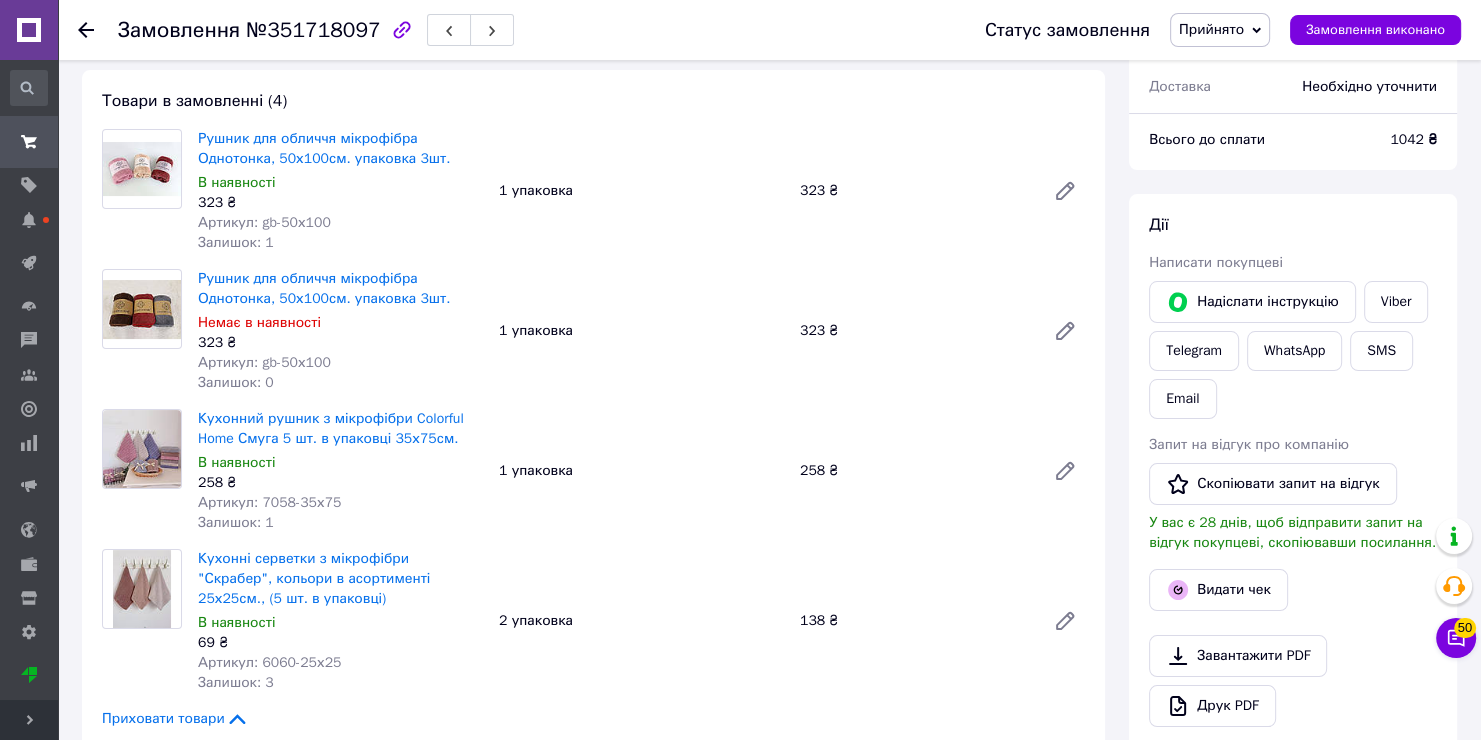 click on "Рушник для обличчя мікрофібра Однотонка, 50х100см. упаковка 3шт." at bounding box center (340, 149) 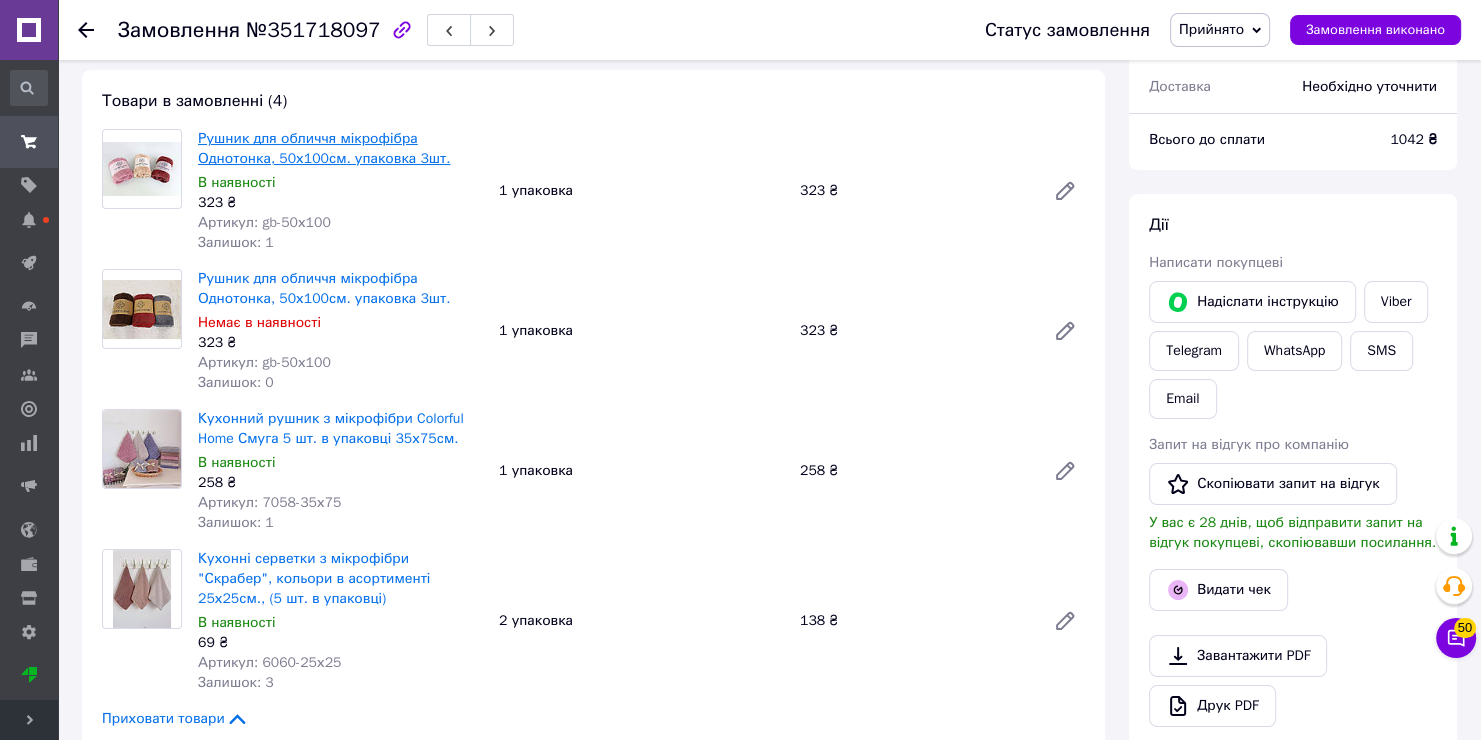 click on "Рушник для обличчя мікрофібра Однотонка, 50х100см. упаковка 3шт." at bounding box center [324, 148] 